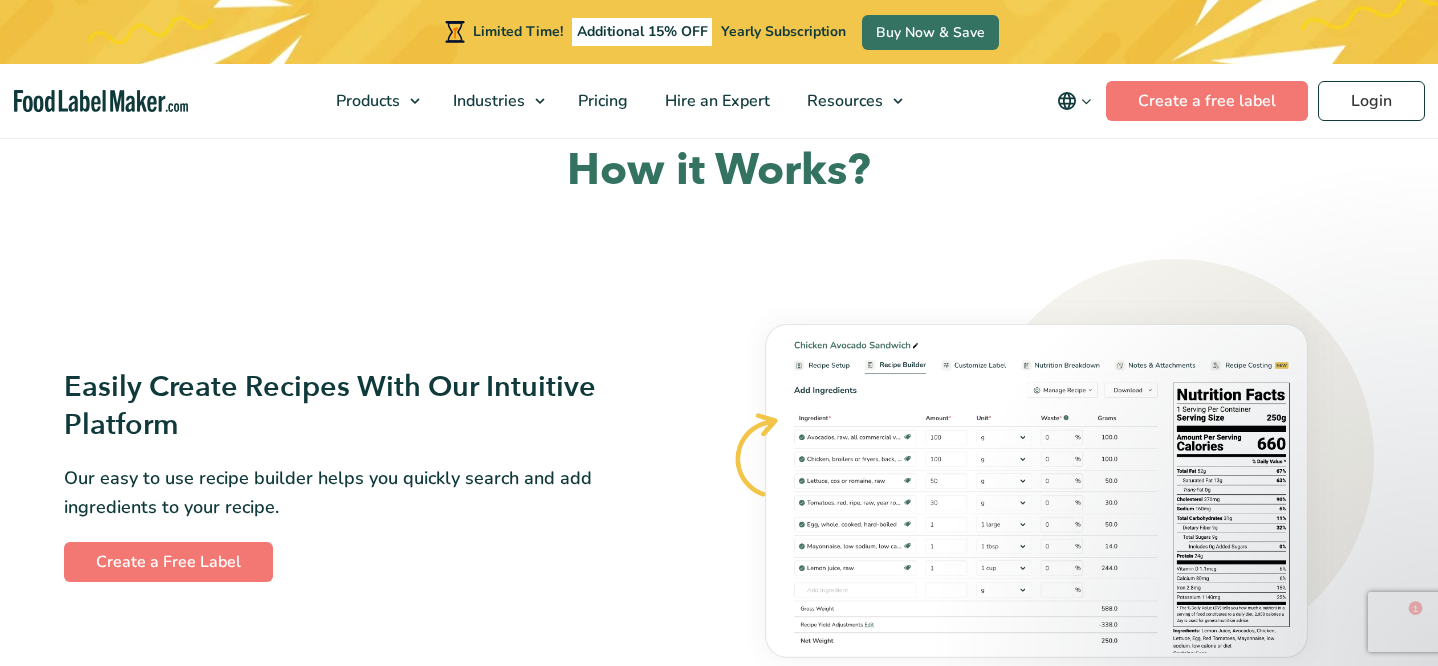 scroll, scrollTop: 1714, scrollLeft: 0, axis: vertical 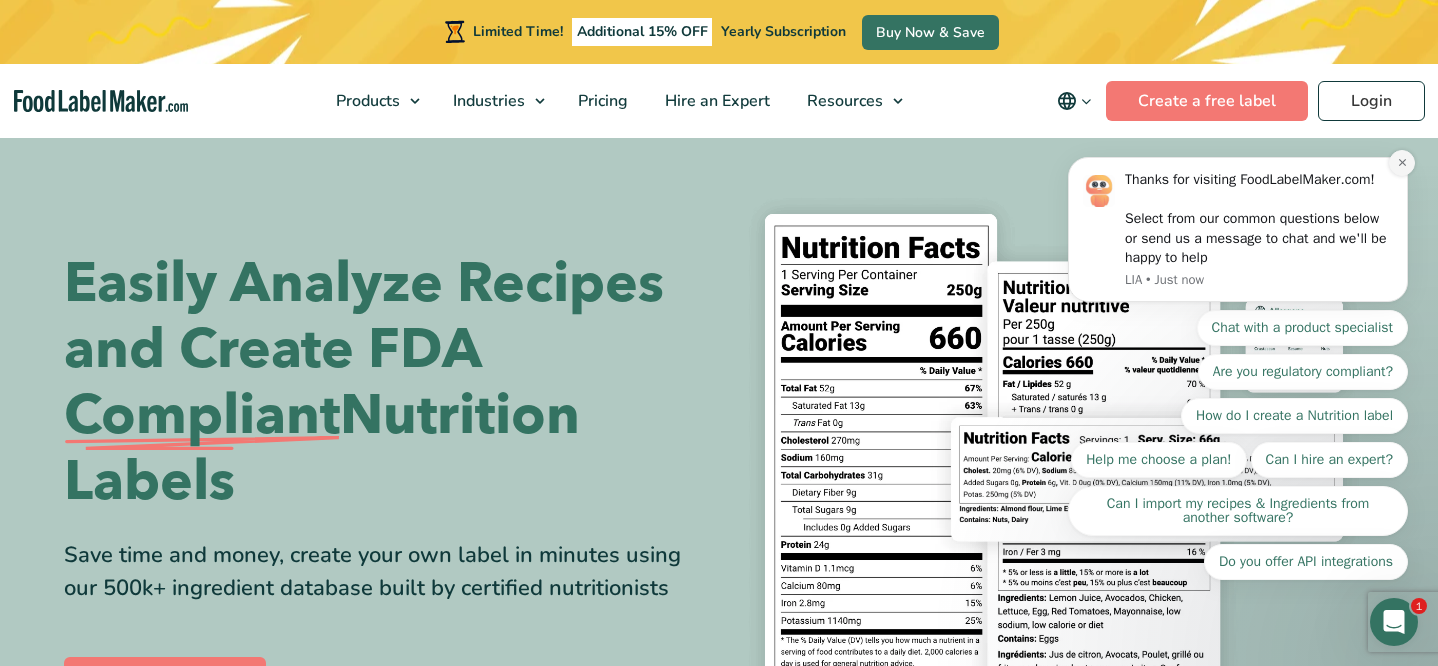click 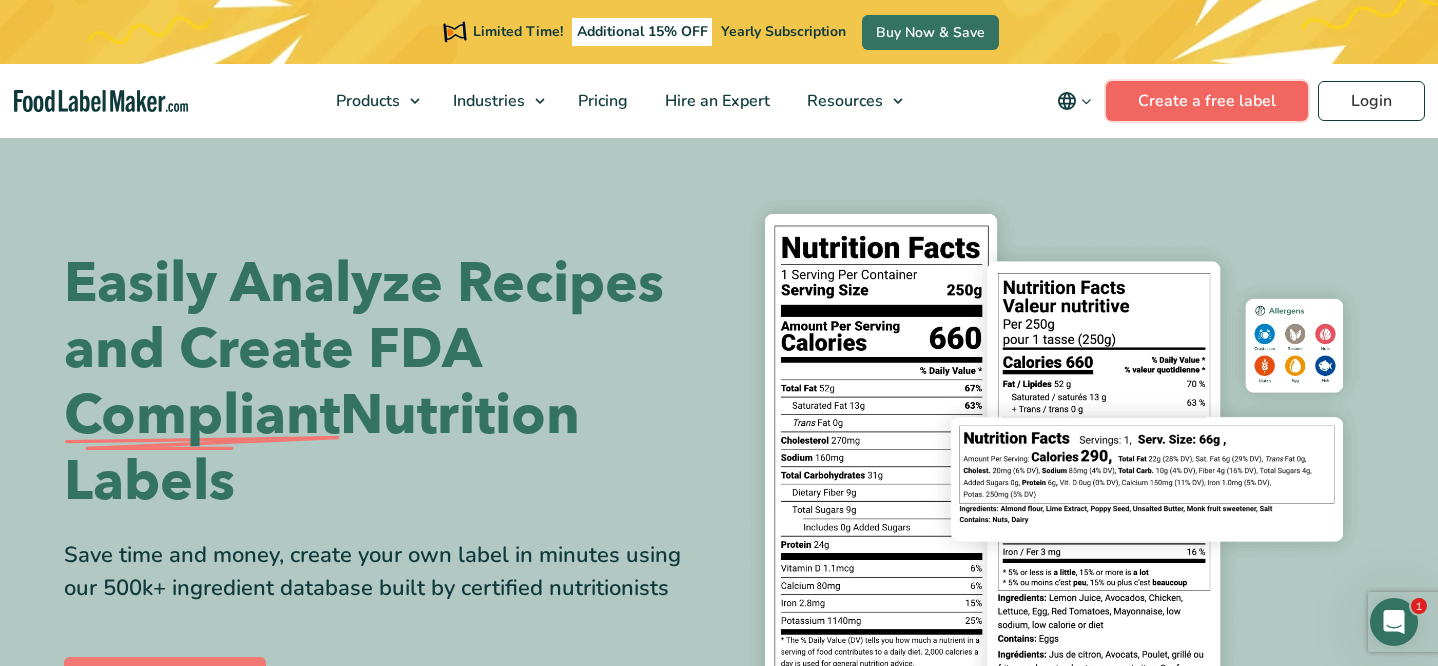 click on "Create a free label" at bounding box center [1207, 101] 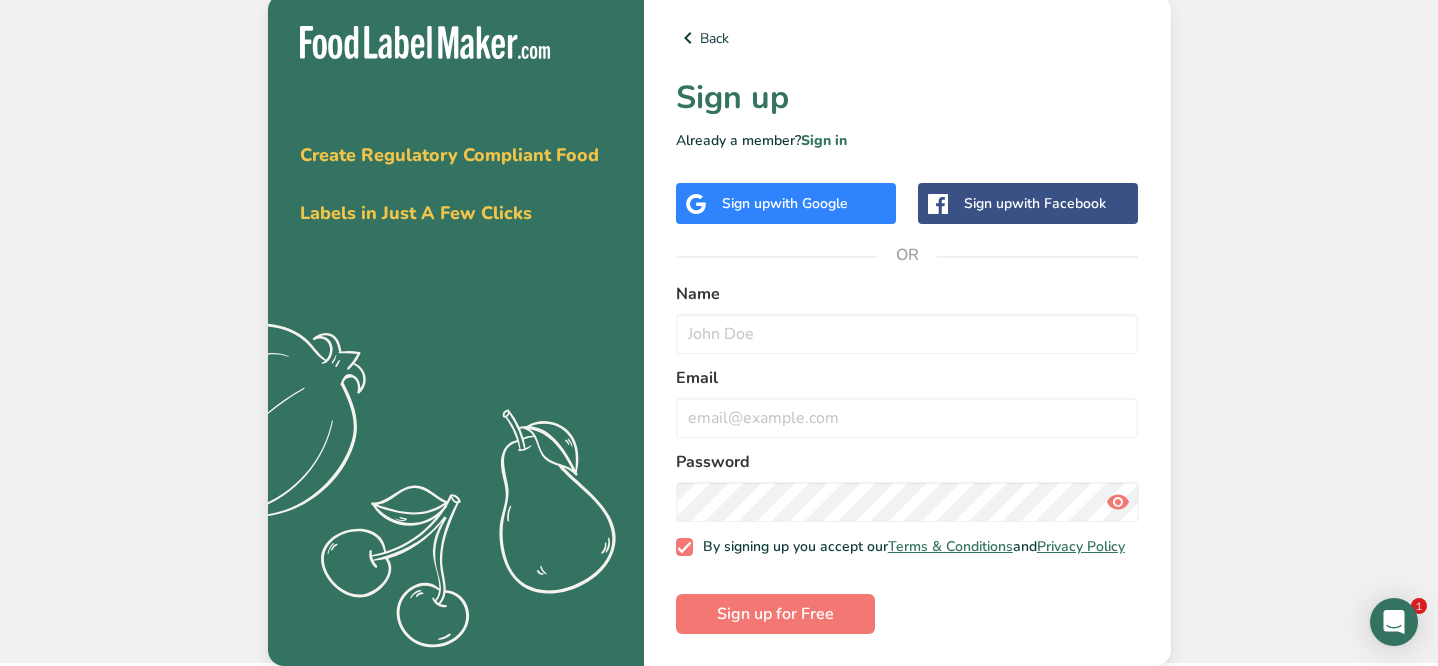 scroll, scrollTop: 8, scrollLeft: 0, axis: vertical 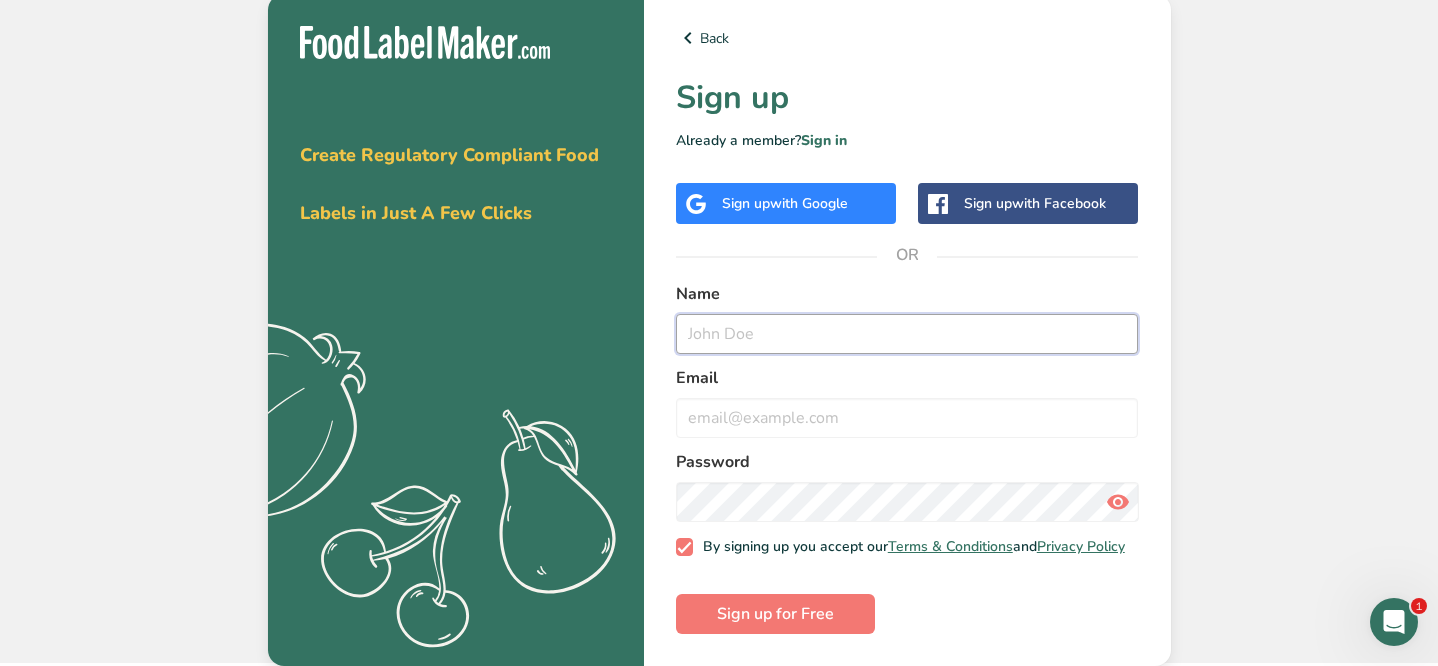 click at bounding box center [907, 334] 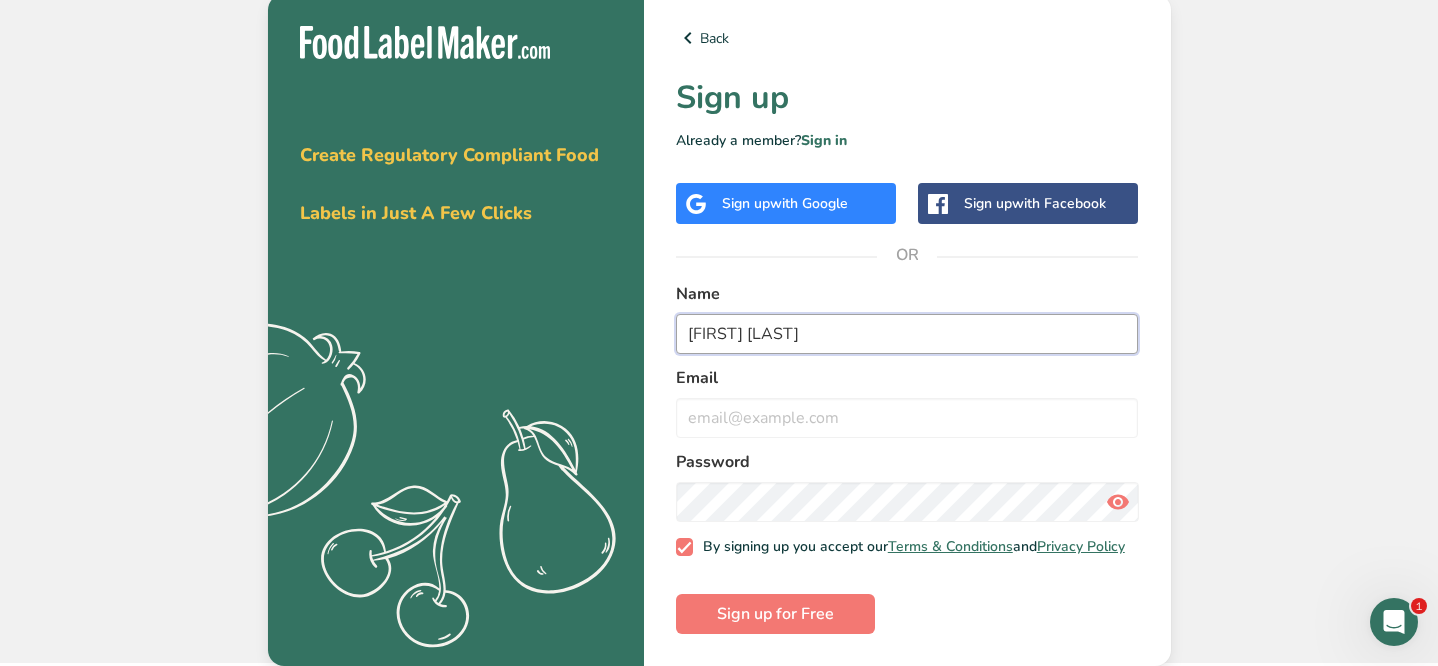 type on "[FIRST] [LAST]" 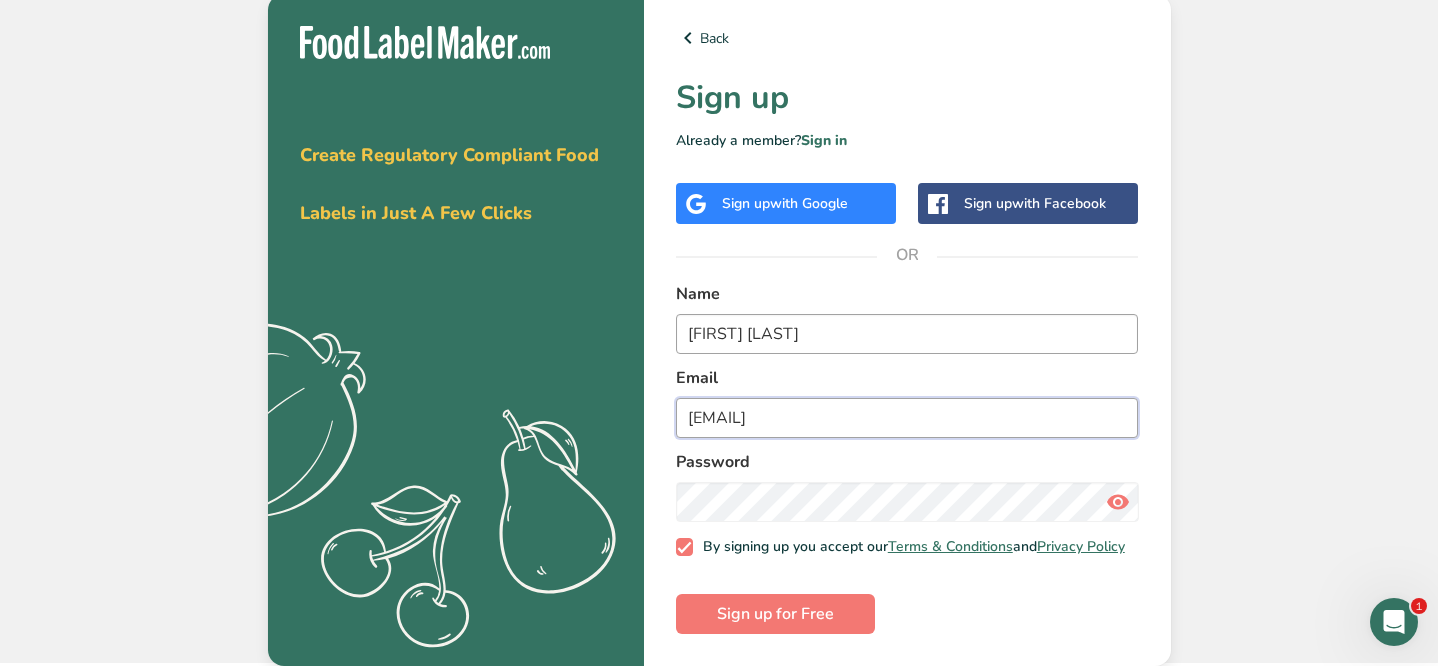 type on "[EMAIL]" 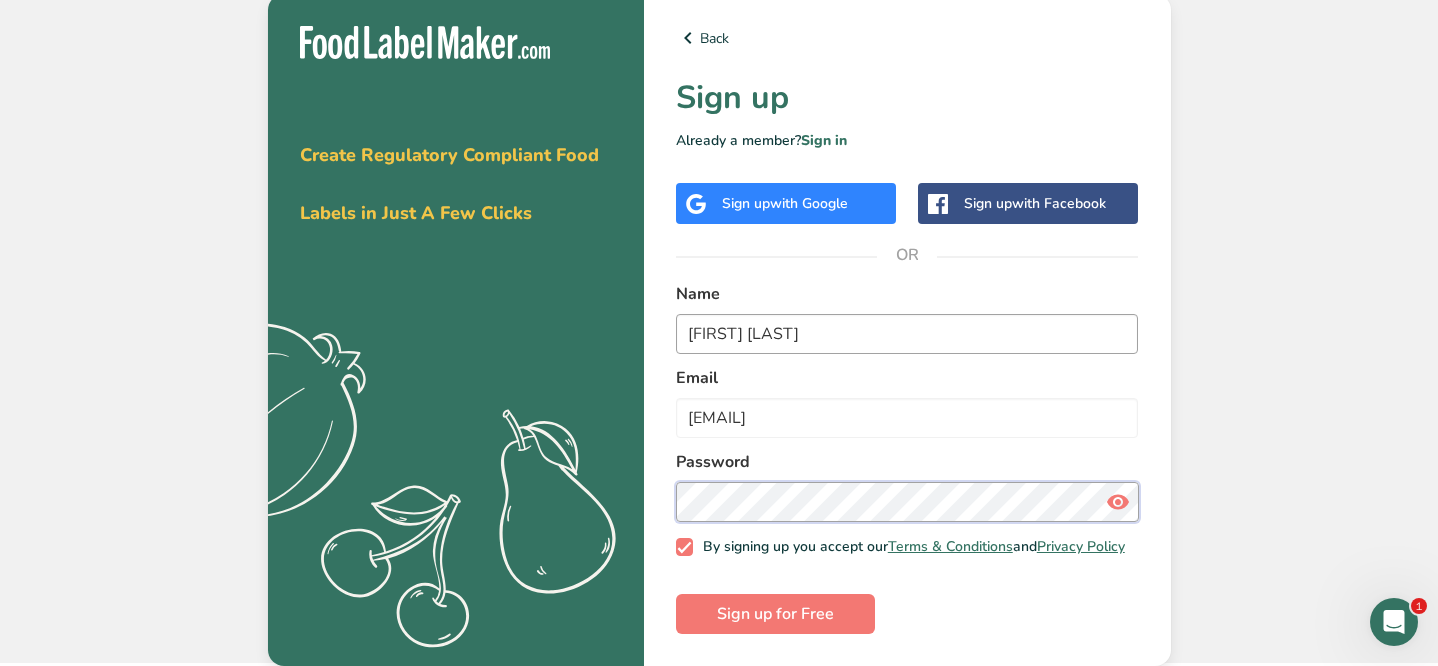 scroll, scrollTop: 8, scrollLeft: 0, axis: vertical 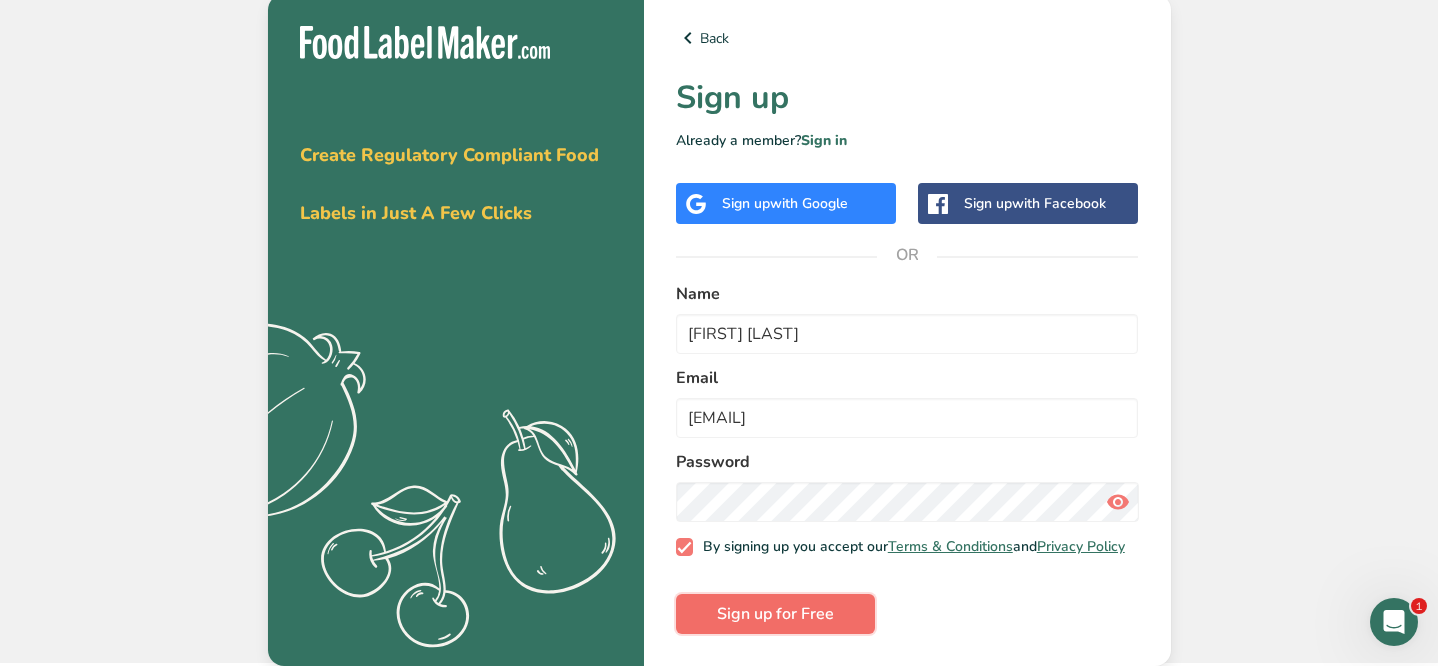click on "Sign up for Free" at bounding box center [775, 614] 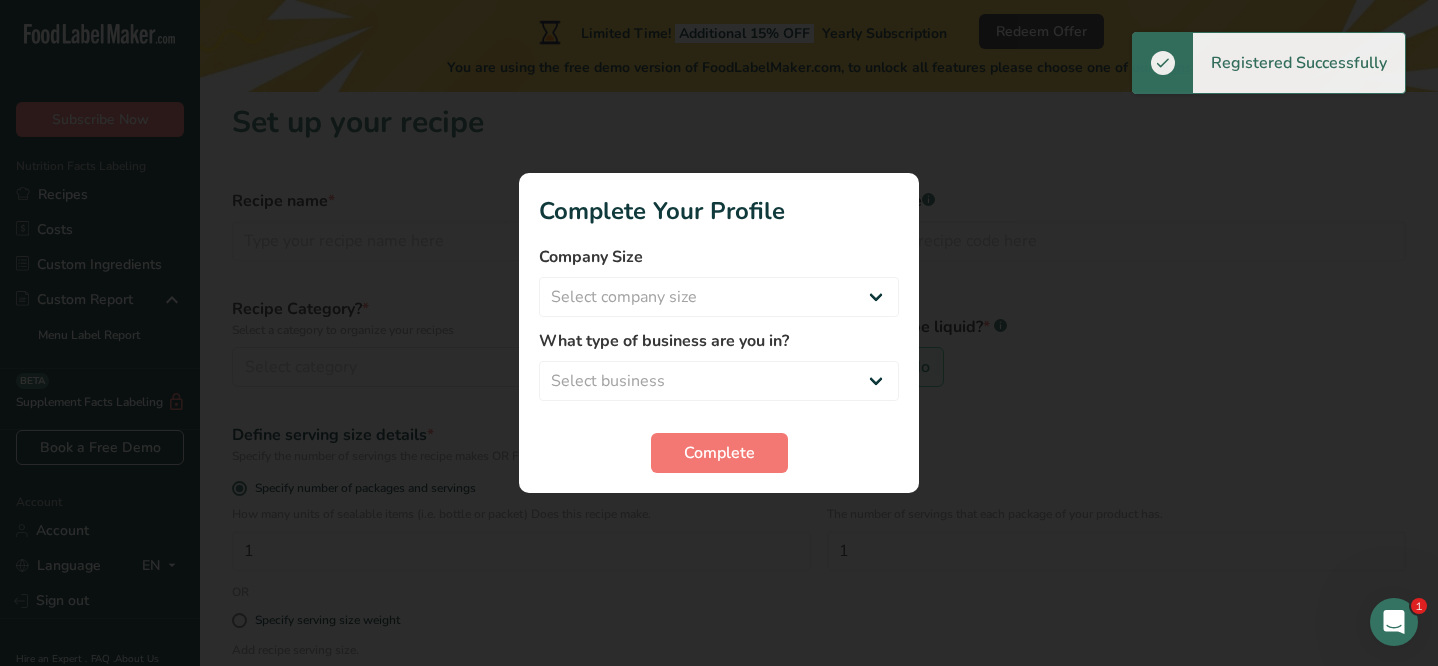 scroll, scrollTop: 0, scrollLeft: 0, axis: both 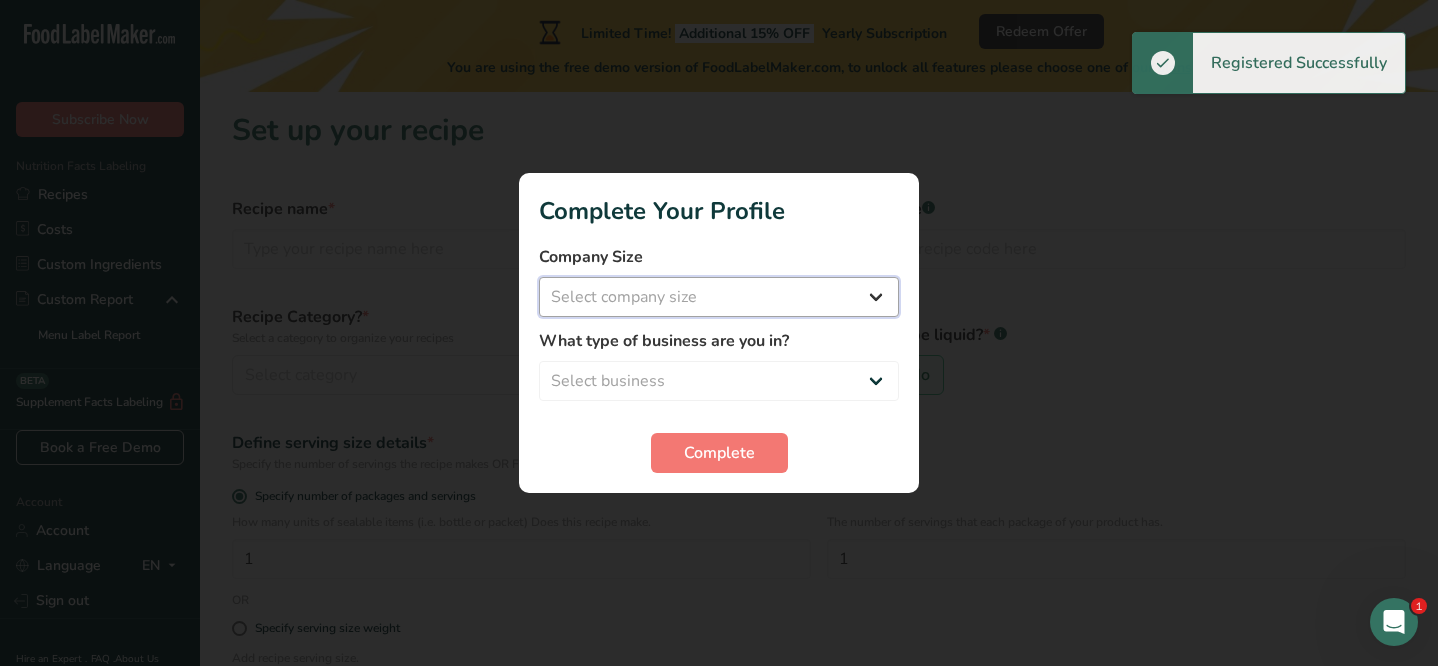 click on "Select company size
Fewer than 10 Employees
10 to 50 Employees
51 to 500 Employees
Over 500 Employees" at bounding box center (719, 297) 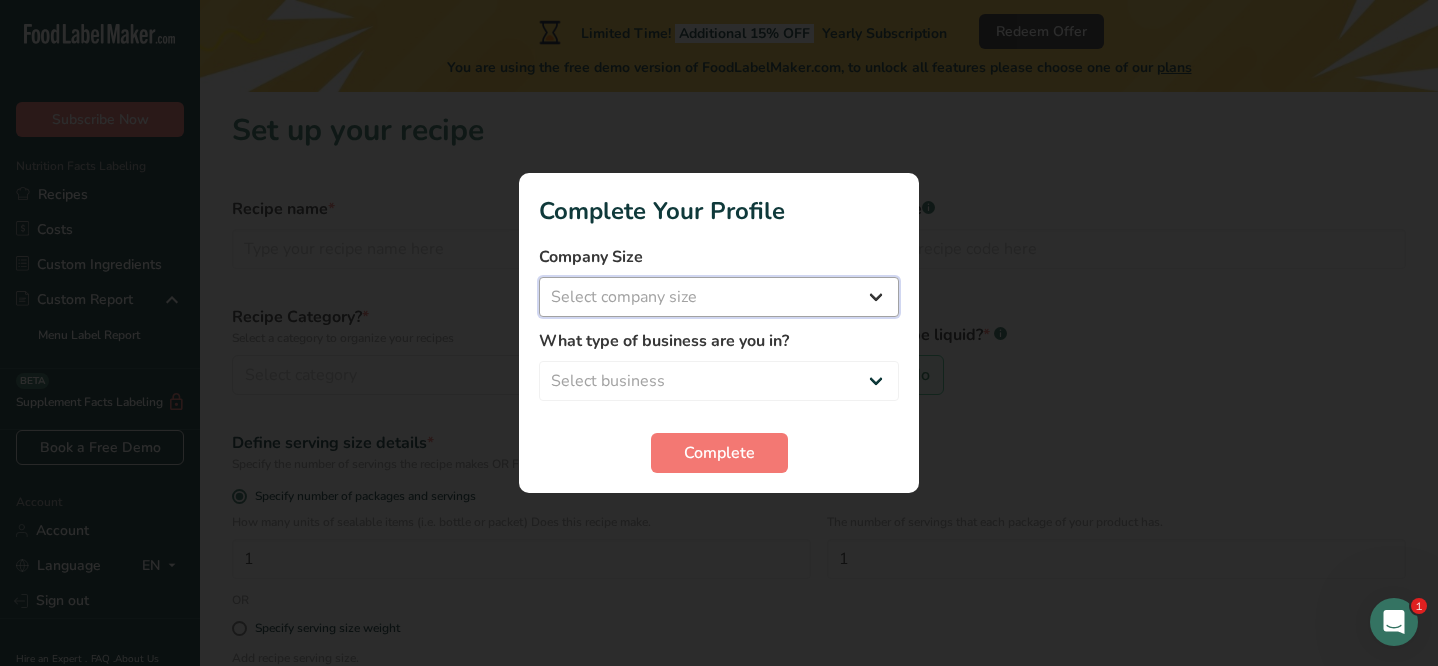 select on "2" 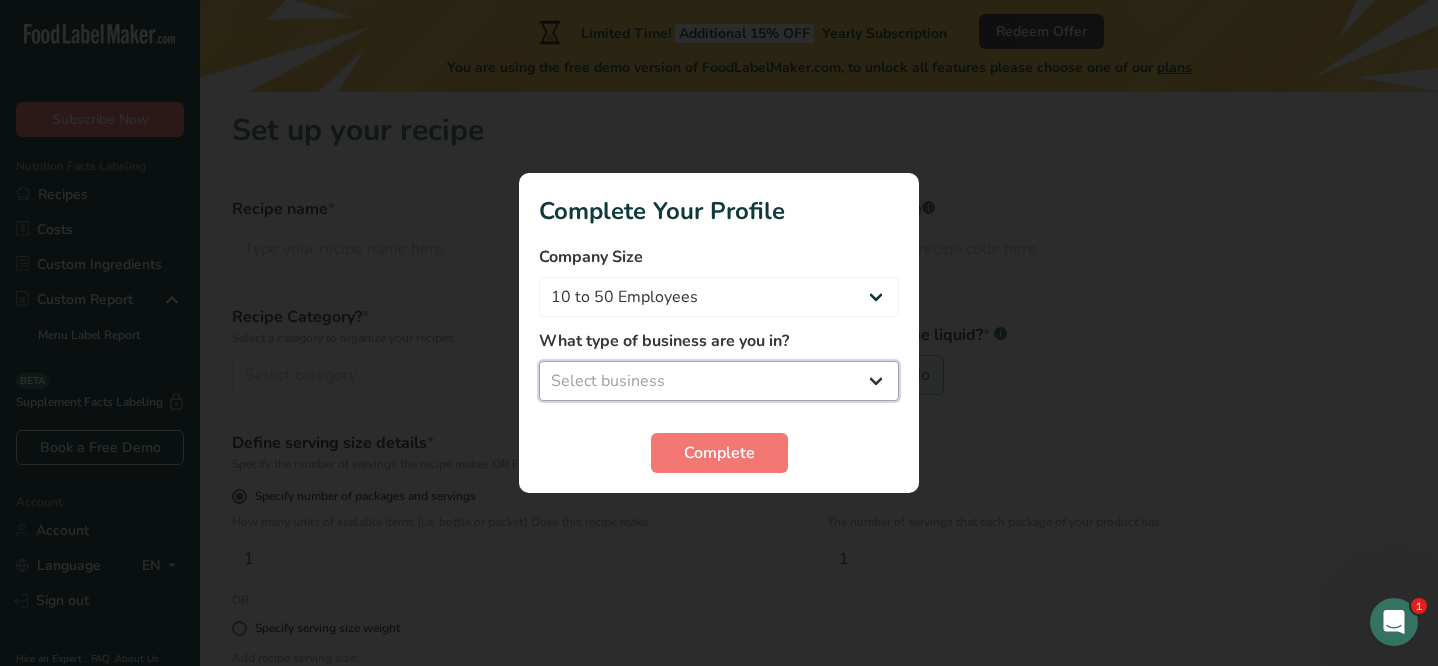 click on "Select business
Packaged Food Manufacturer
Restaurant & Cafe
Bakery
Meal Plans & Catering Company
Nutritionist
Food Blogger
Personal Trainer
Other" at bounding box center [719, 381] 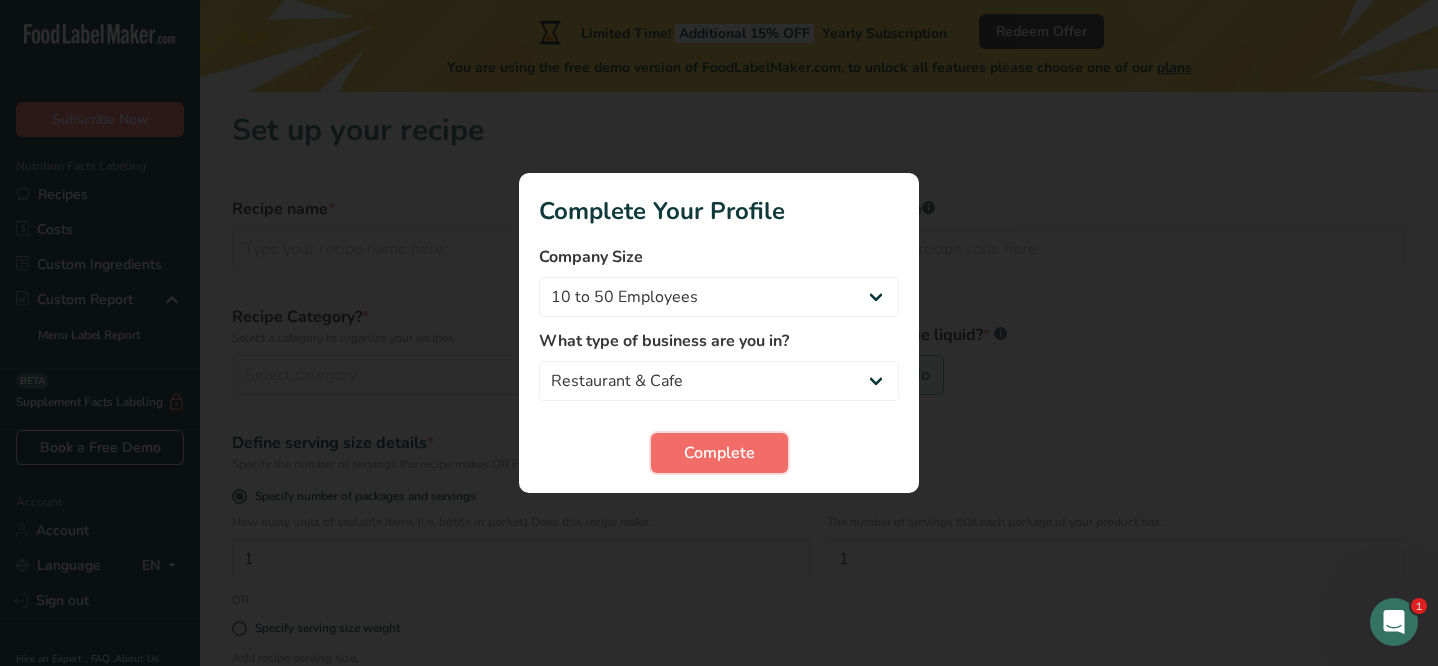 click on "Complete" at bounding box center (719, 453) 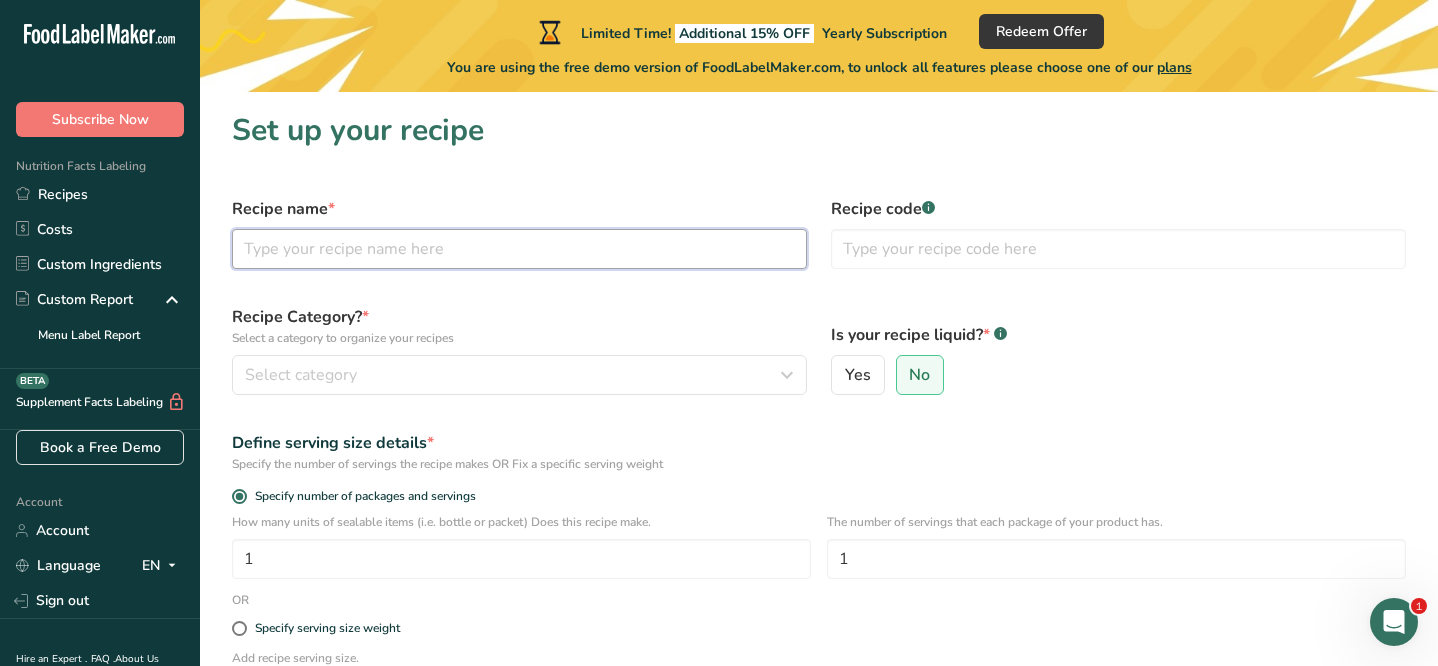 click at bounding box center [519, 249] 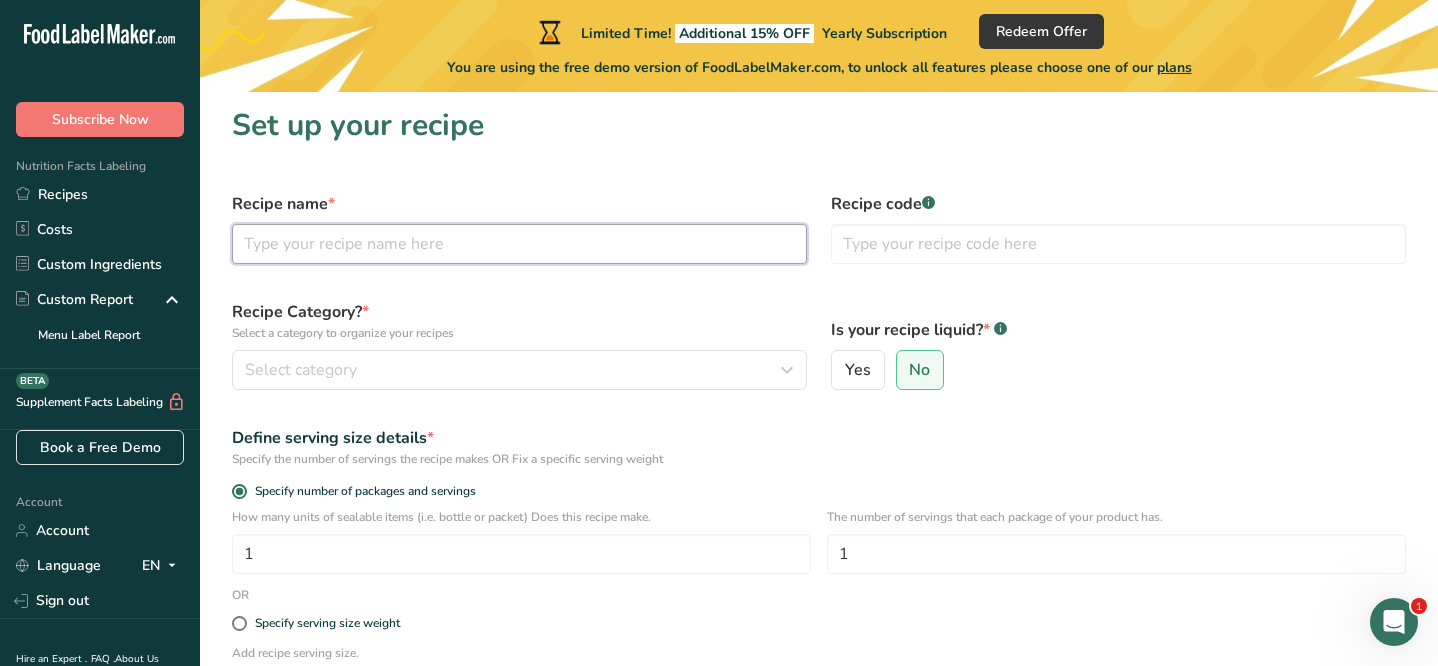 scroll, scrollTop: 0, scrollLeft: 0, axis: both 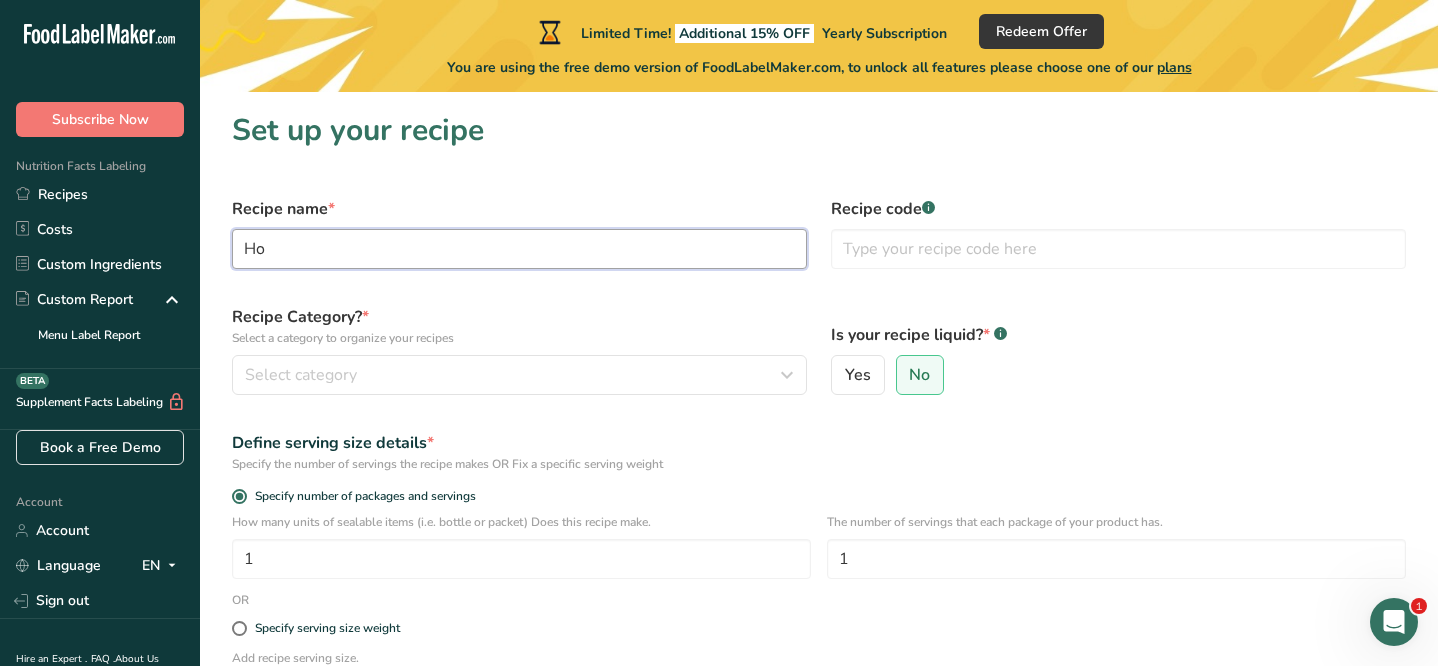type on "H" 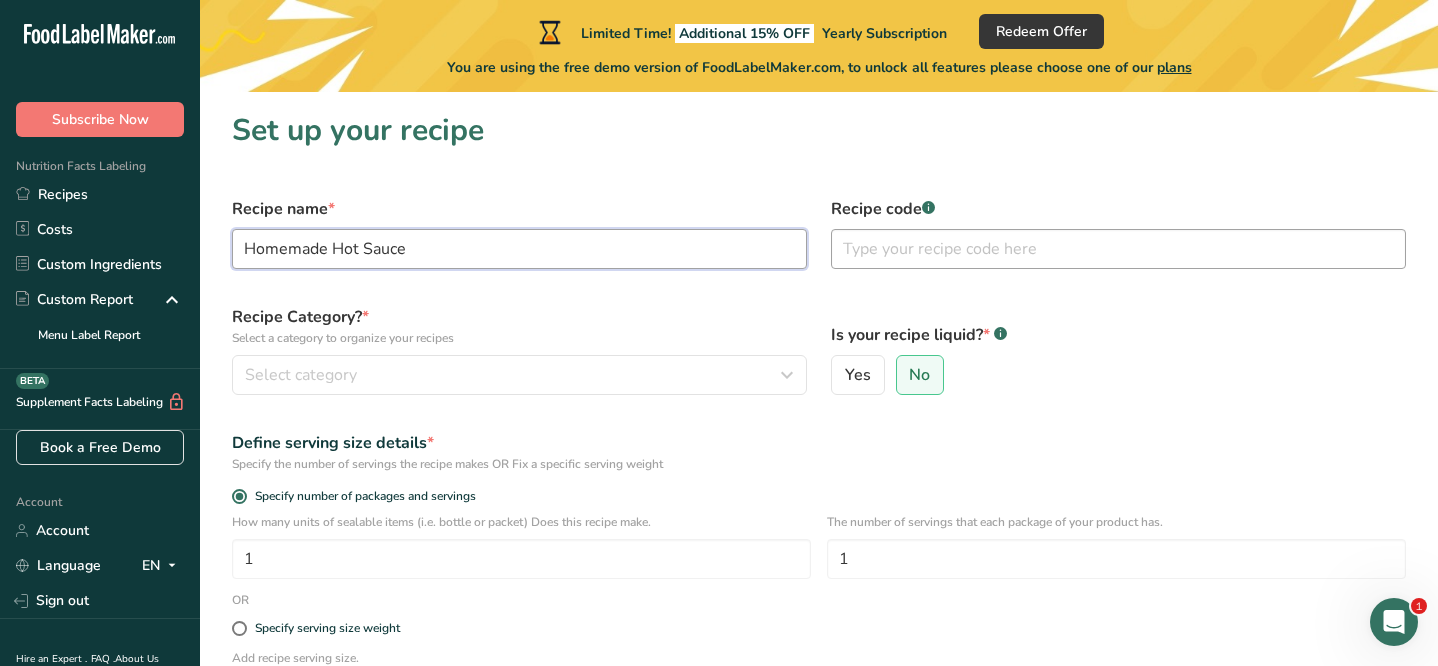 type on "Homemade Hot Sauce" 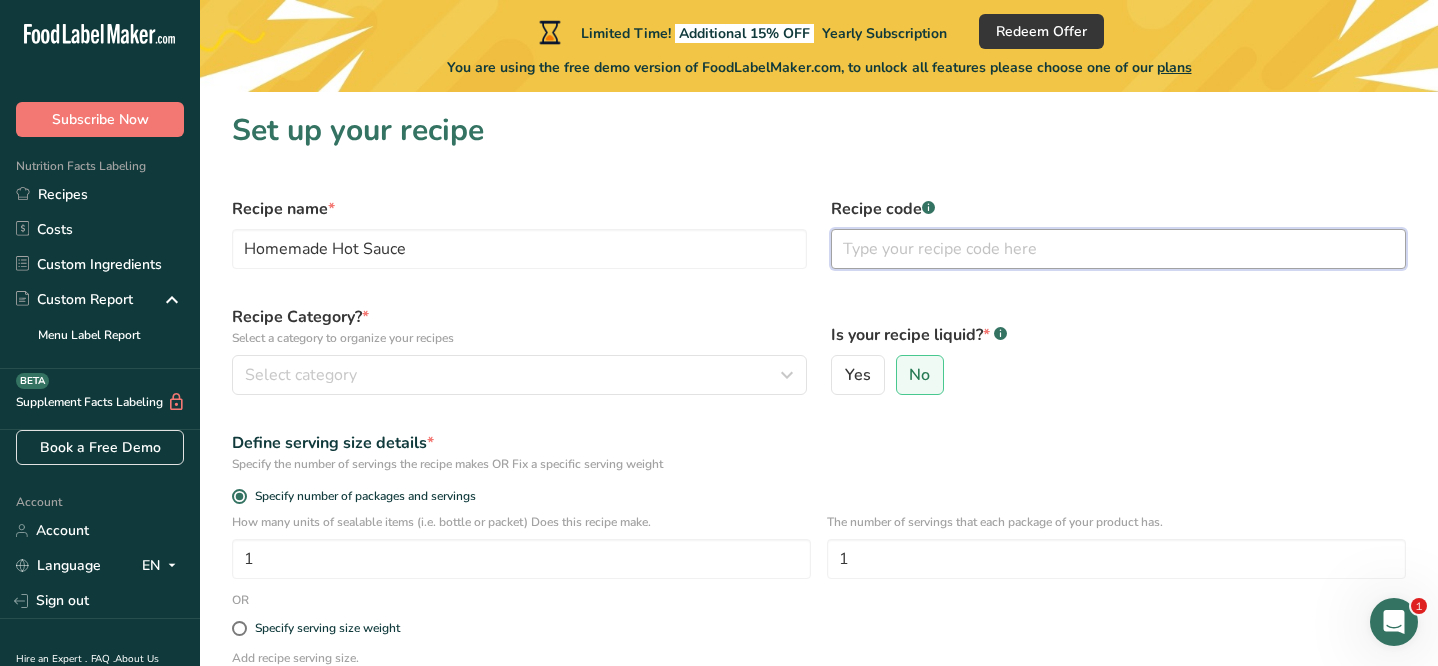click at bounding box center [1118, 249] 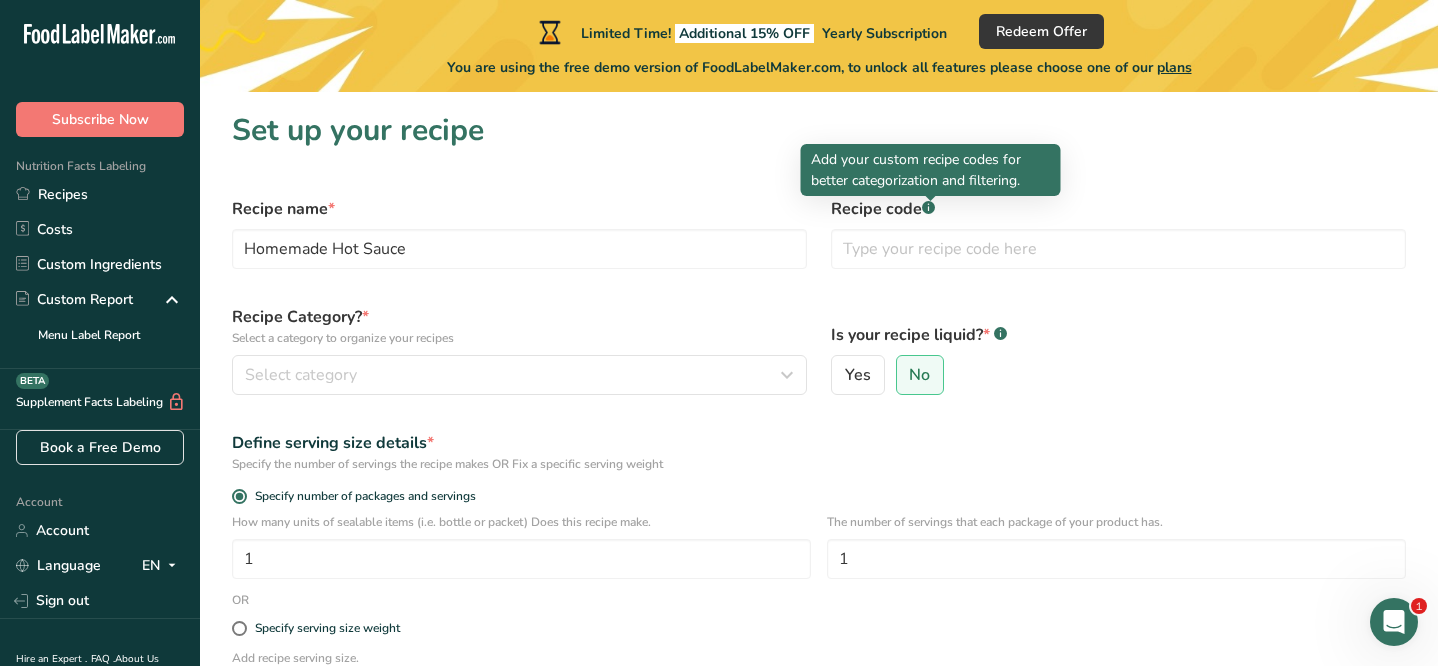 click 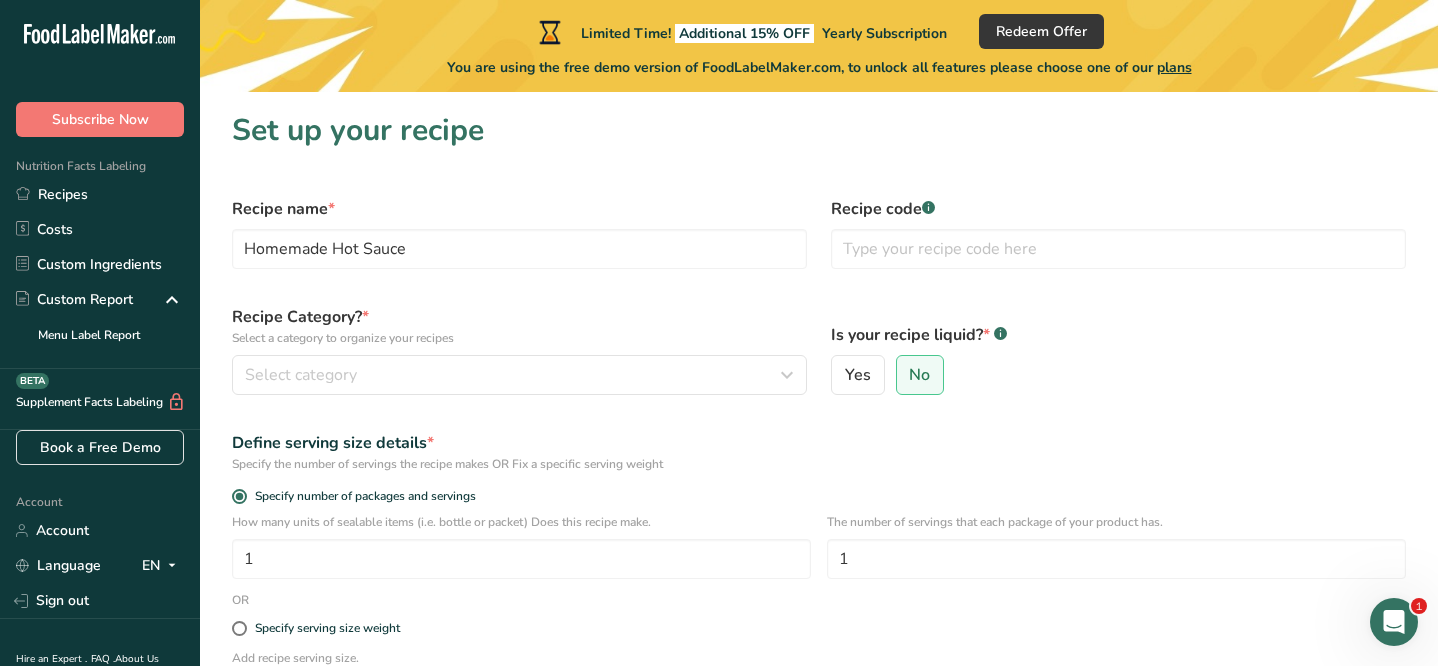 click 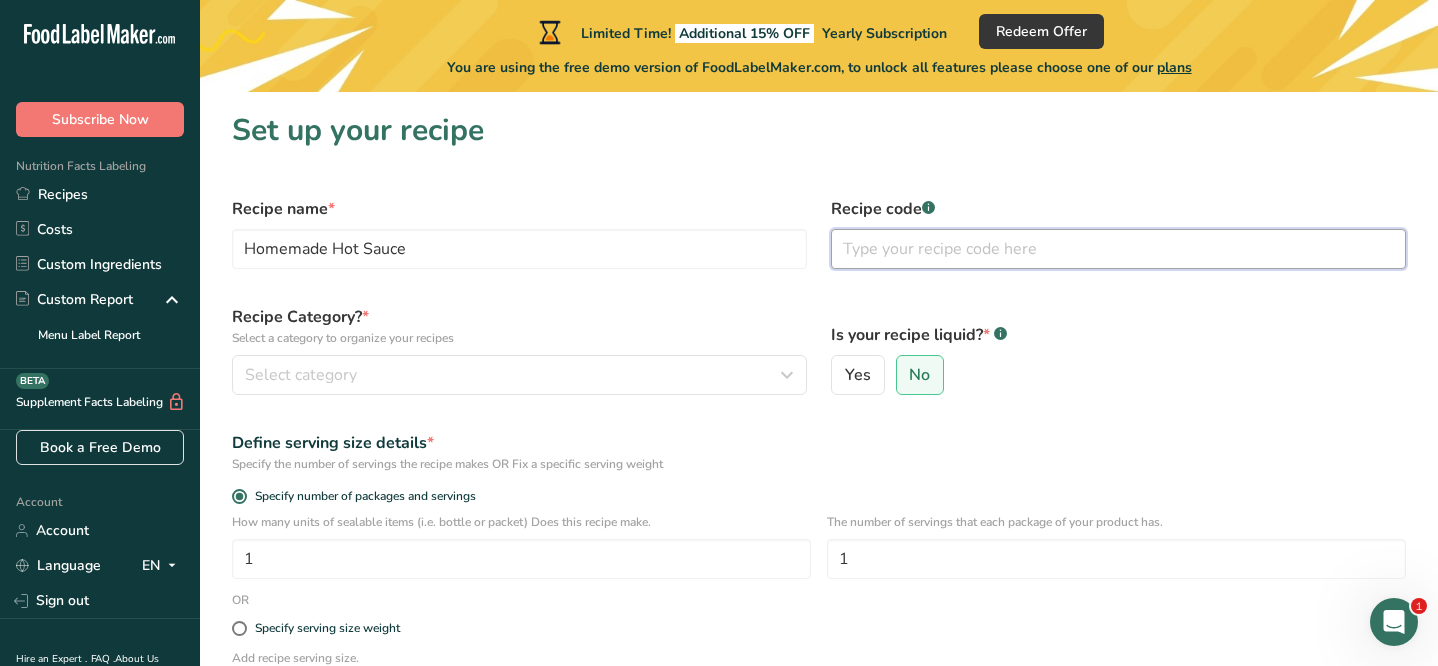 click at bounding box center (1118, 249) 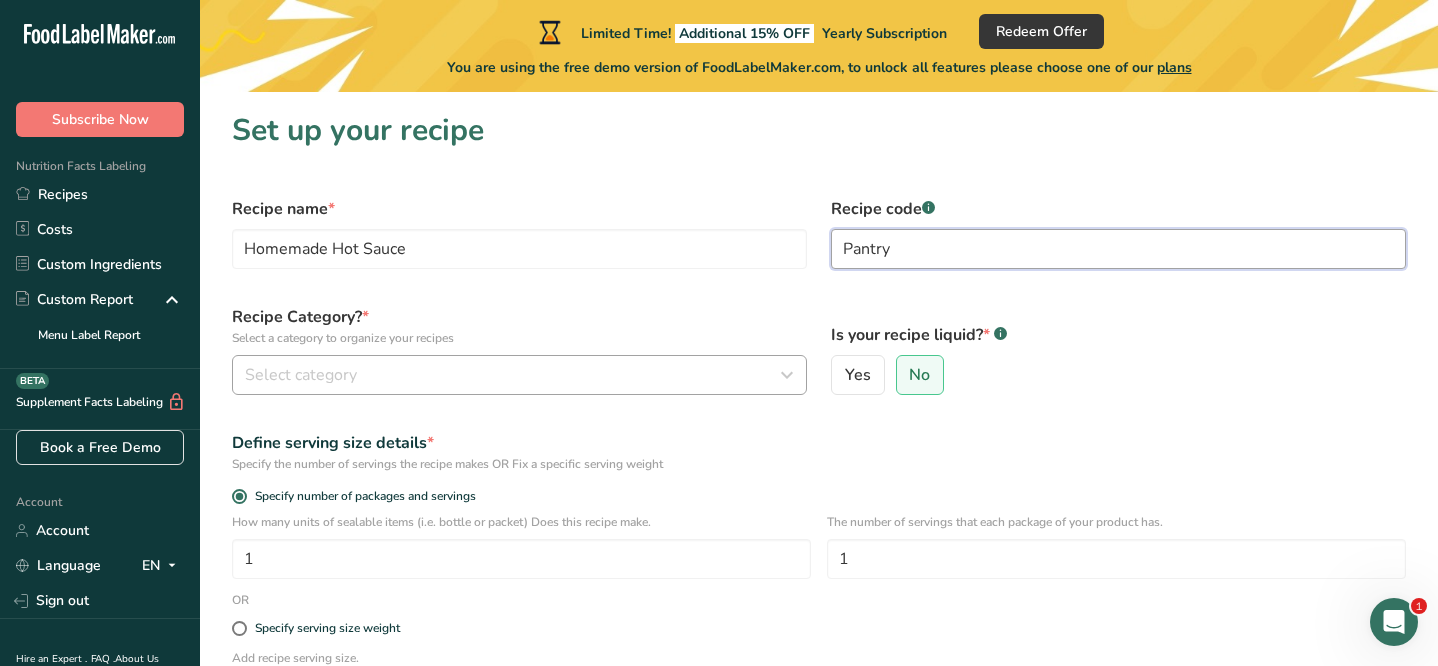type on "Pantry" 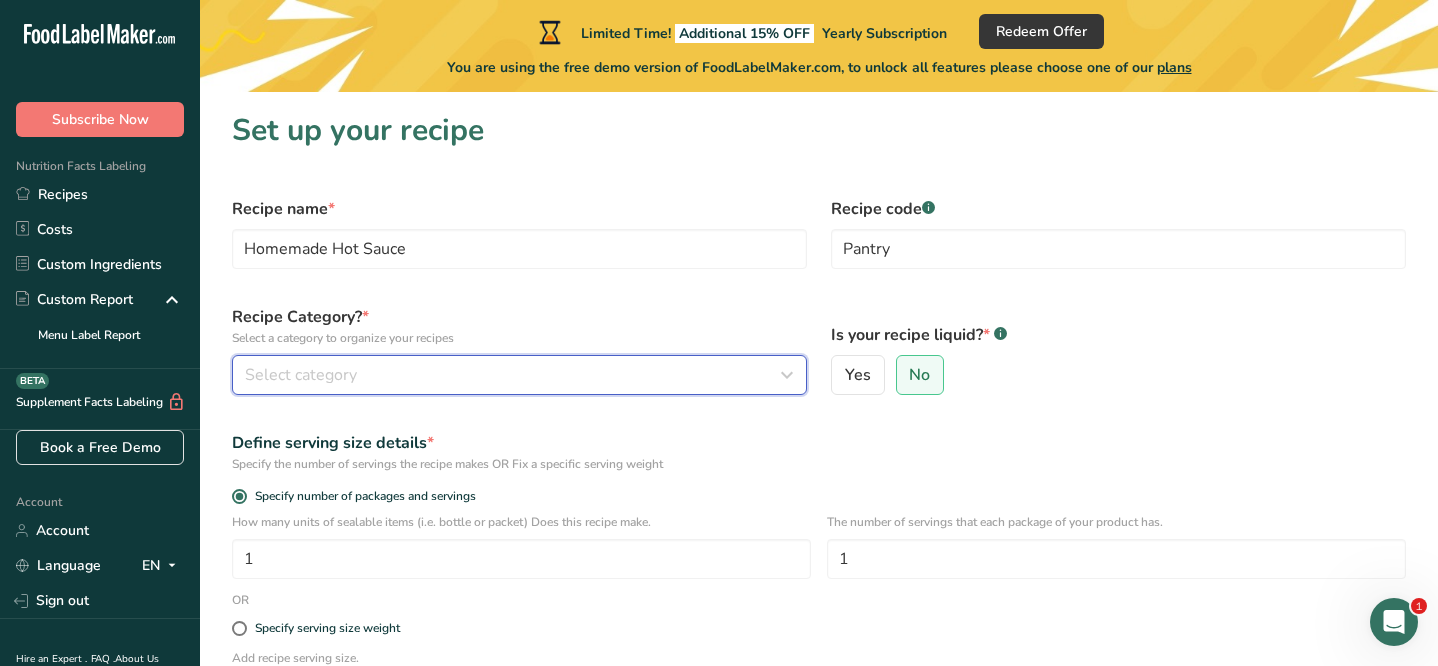 click on "Select category" at bounding box center (513, 375) 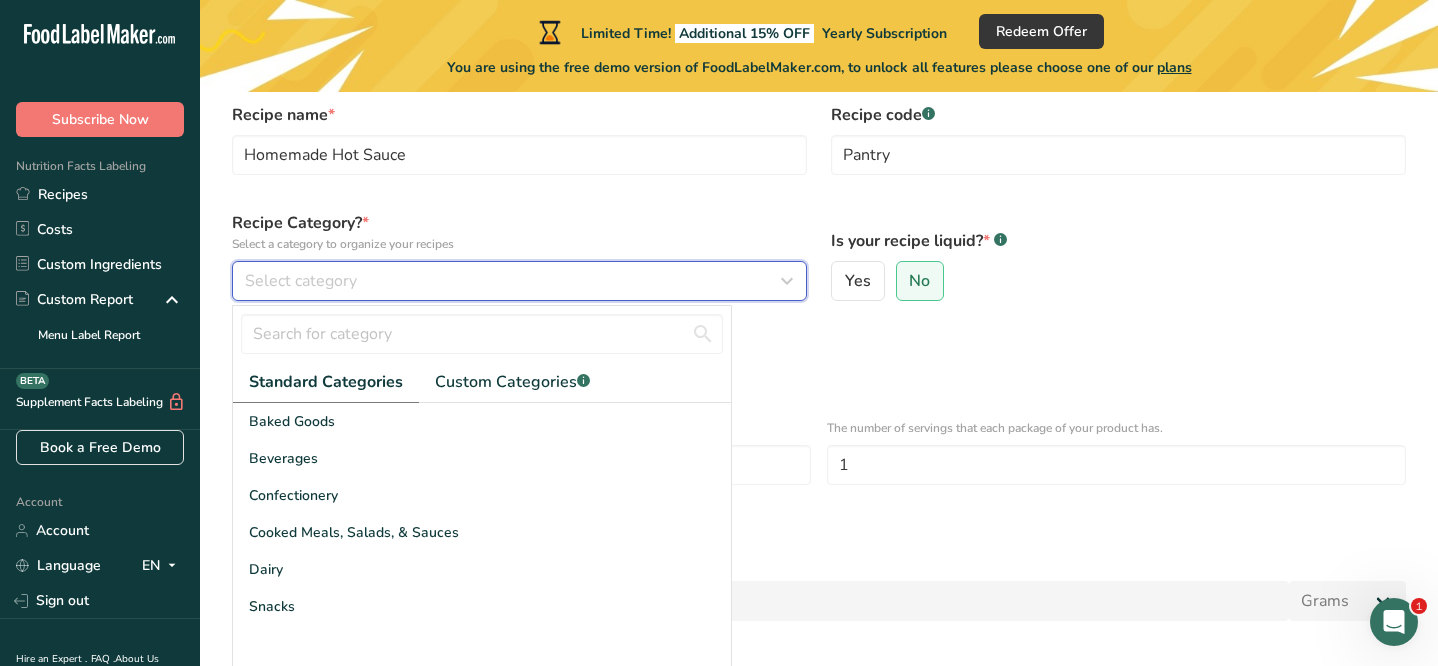 scroll, scrollTop: 96, scrollLeft: 0, axis: vertical 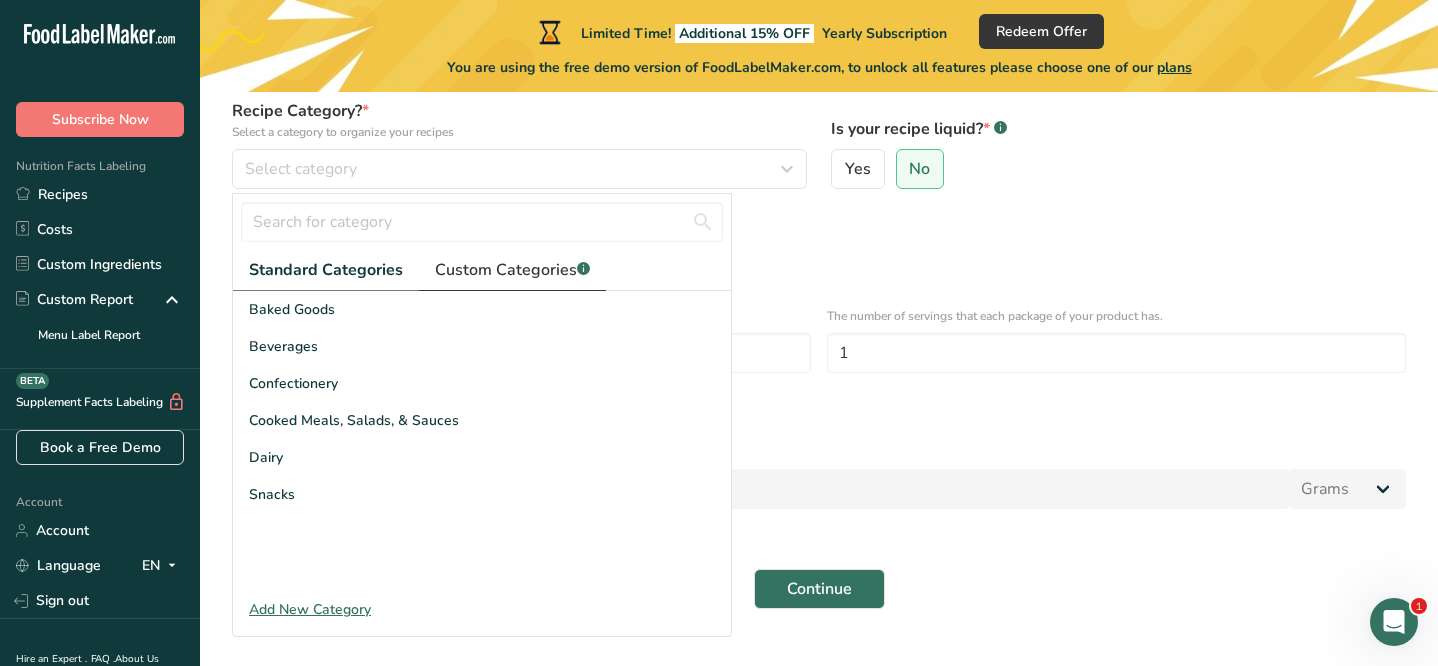 click on "Custom Categories
.a-a{fill:#347362;}.b-a{fill:#fff;}" at bounding box center (512, 270) 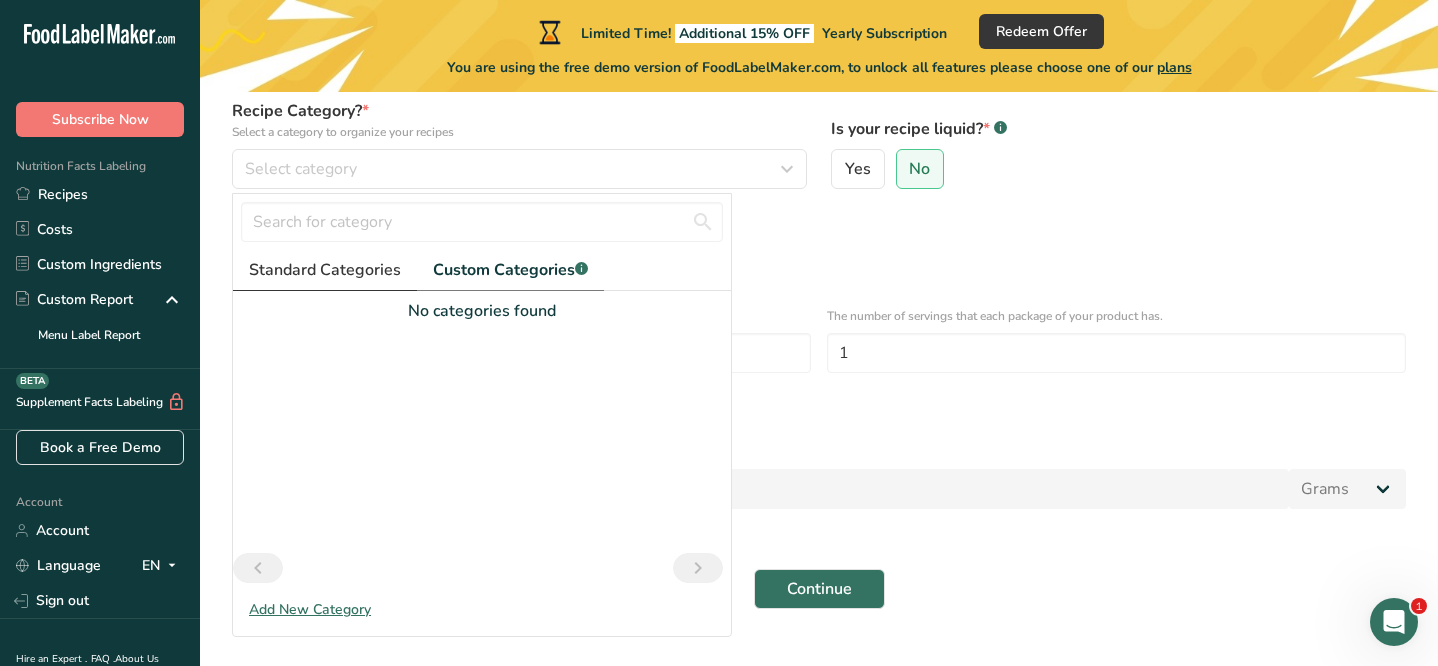 click on "Standard Categories" at bounding box center (325, 270) 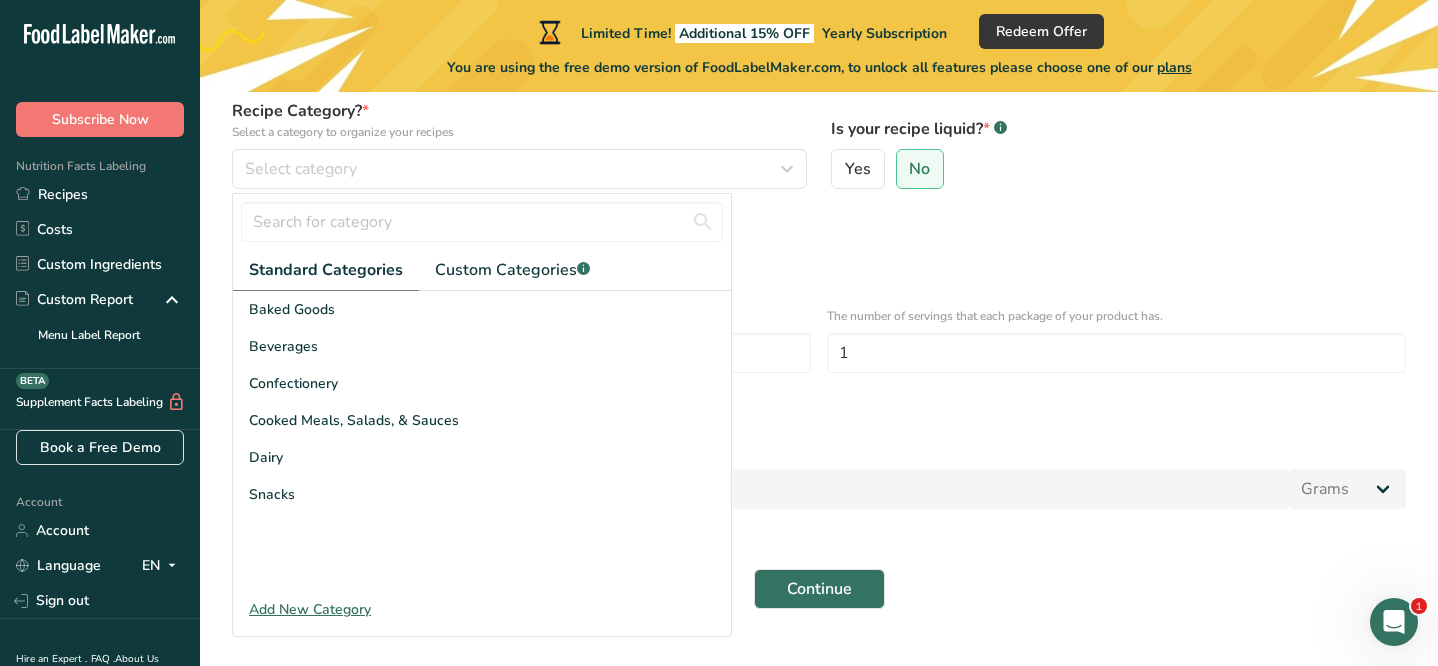 click on "Add New Category" at bounding box center (482, 609) 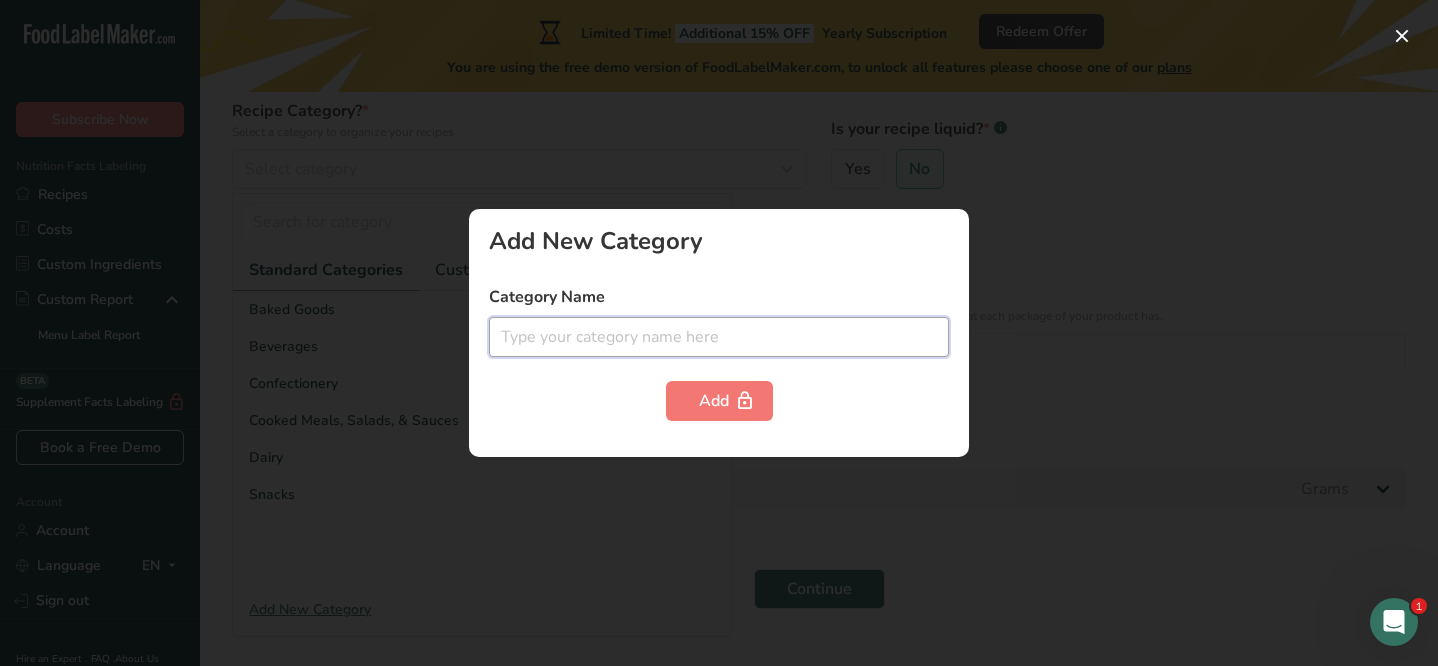 click at bounding box center [719, 337] 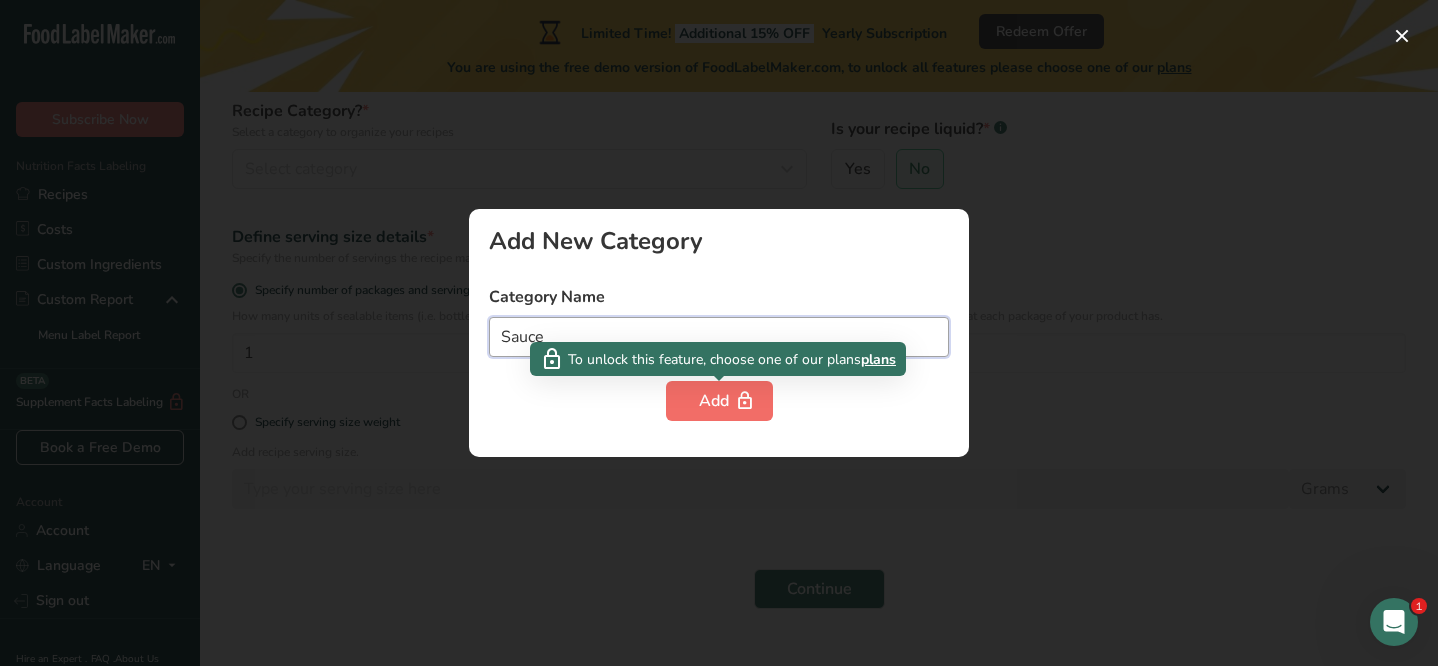 type on "Sauce" 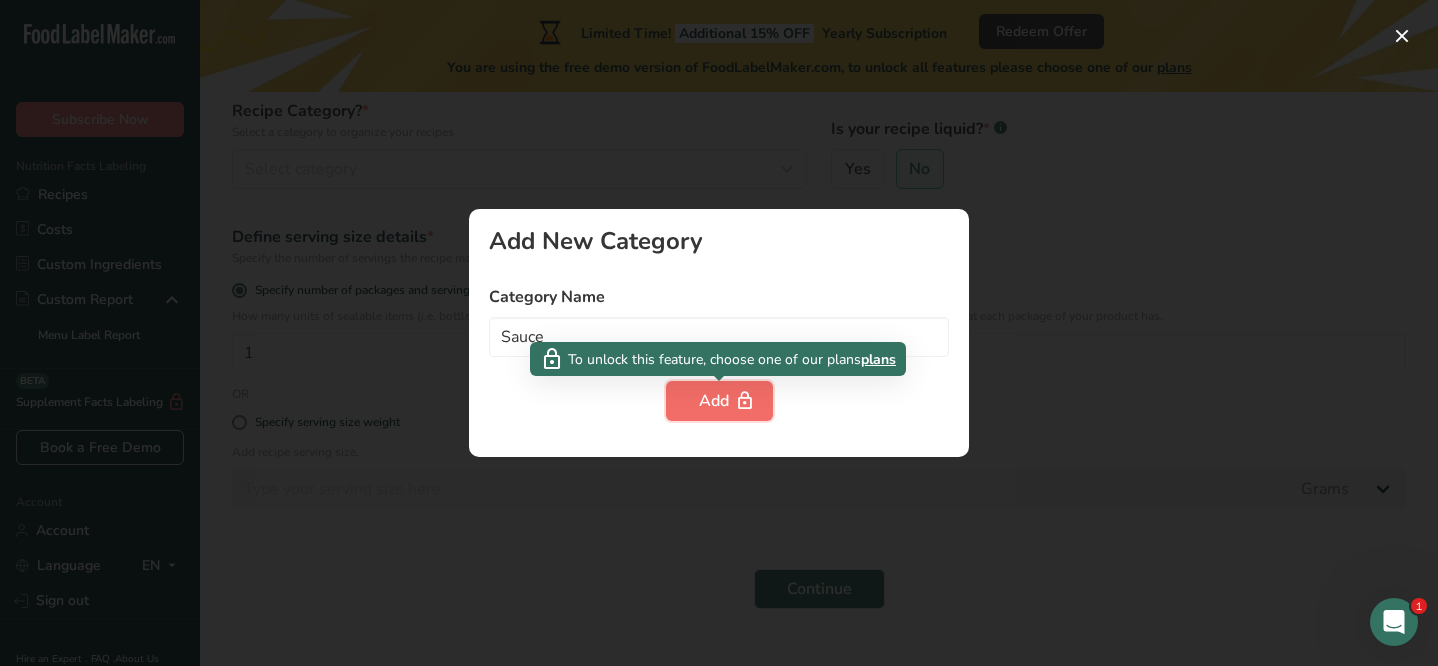 click on "Add" at bounding box center (719, 401) 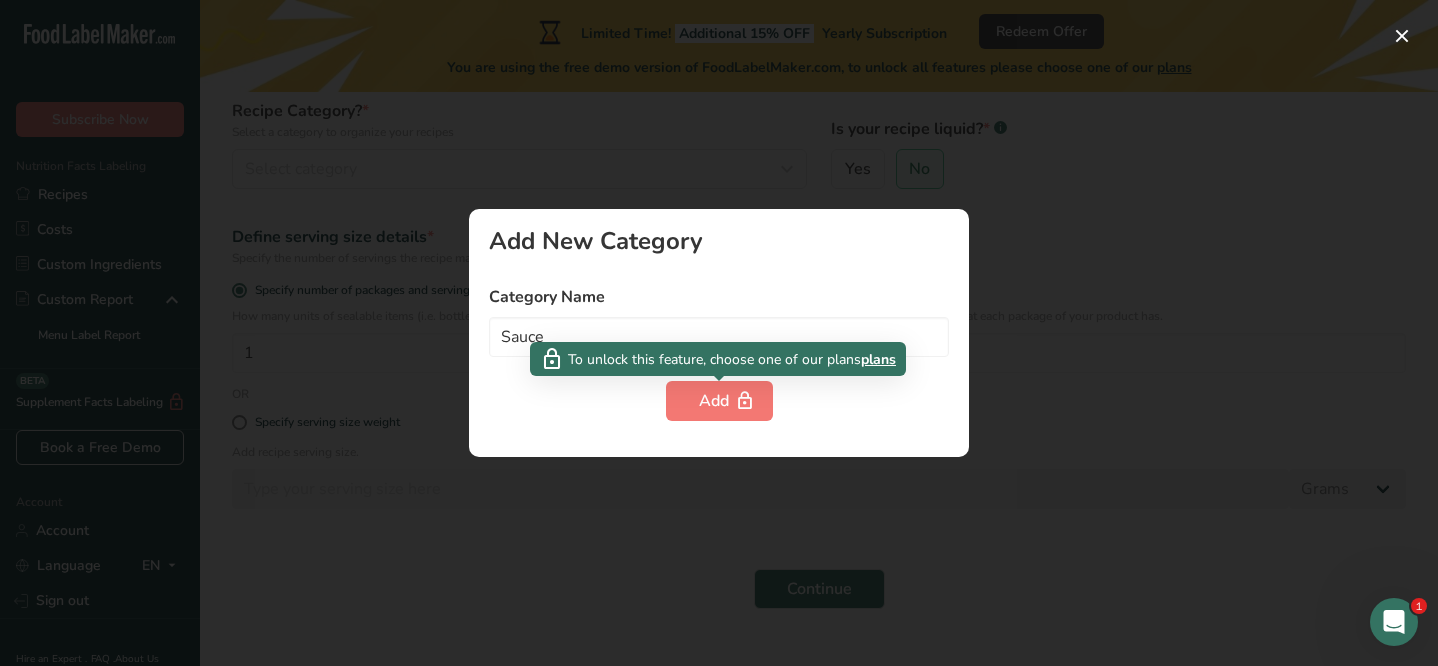 click at bounding box center [719, 333] 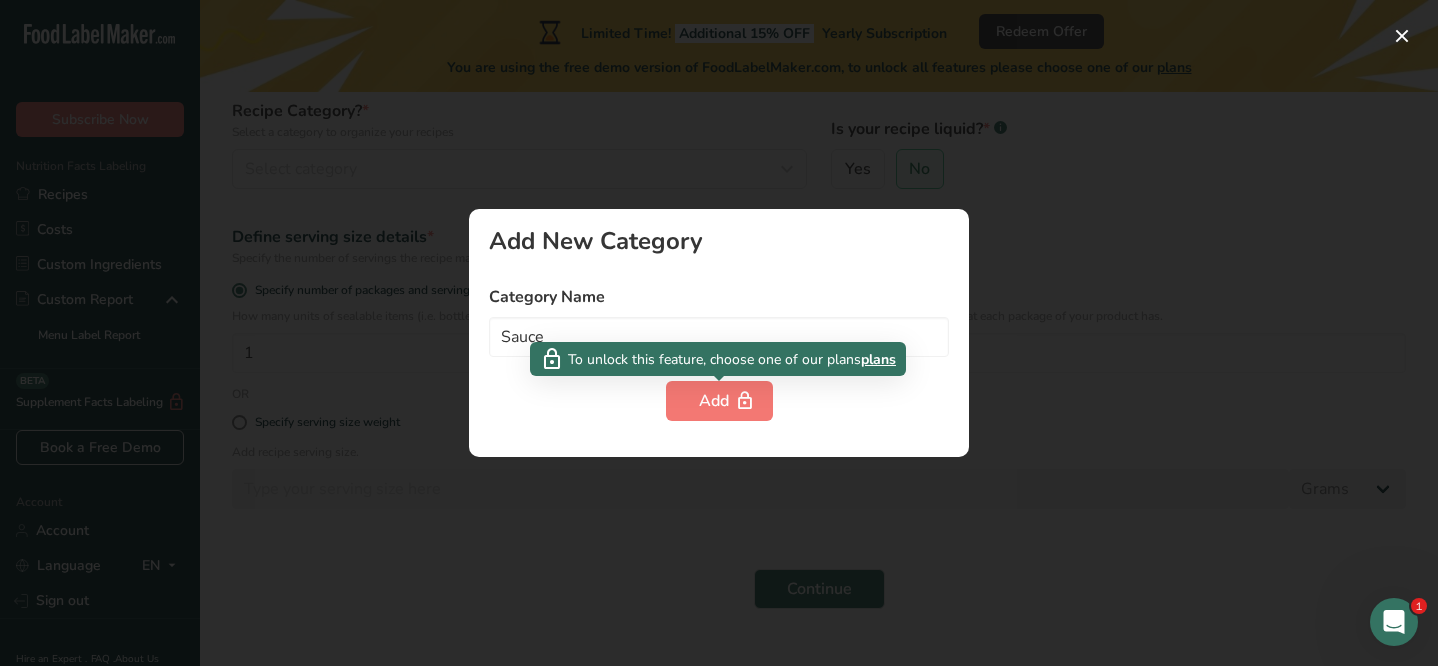 type 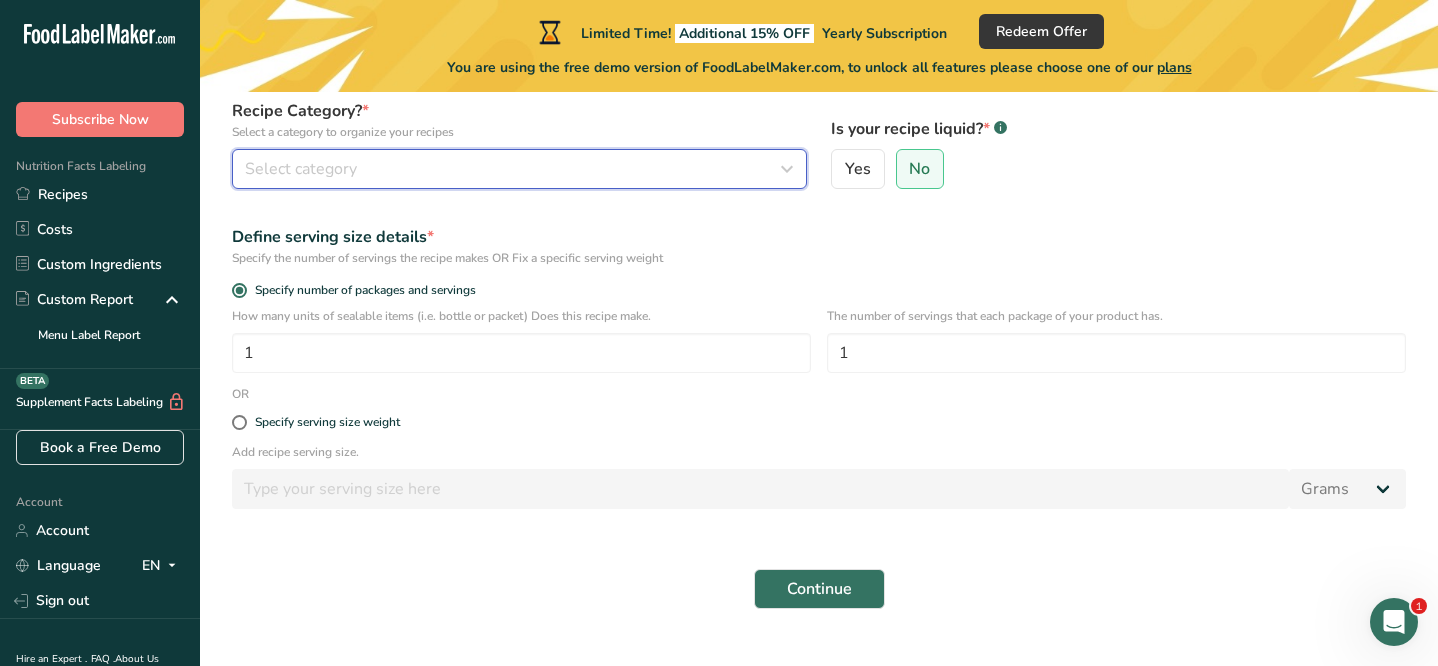 click on "Select category" at bounding box center [519, 169] 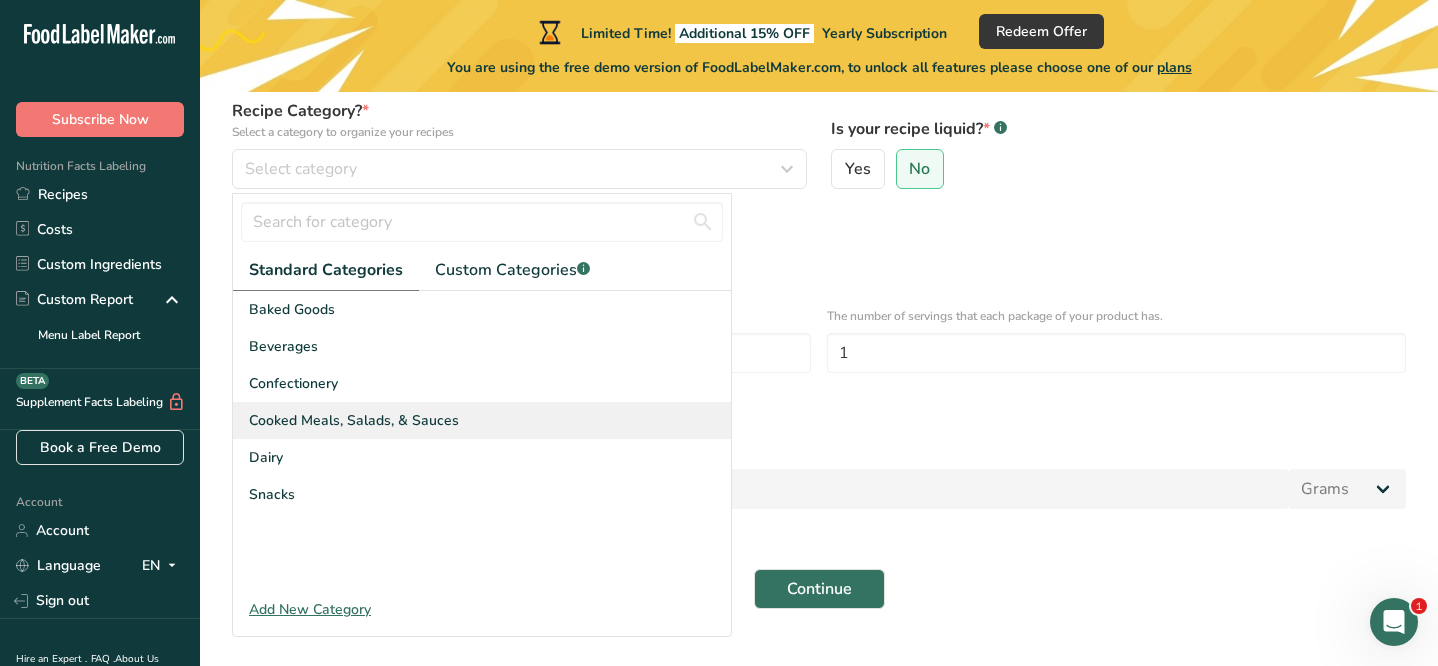 click on "Cooked Meals, Salads, & Sauces" at bounding box center (354, 420) 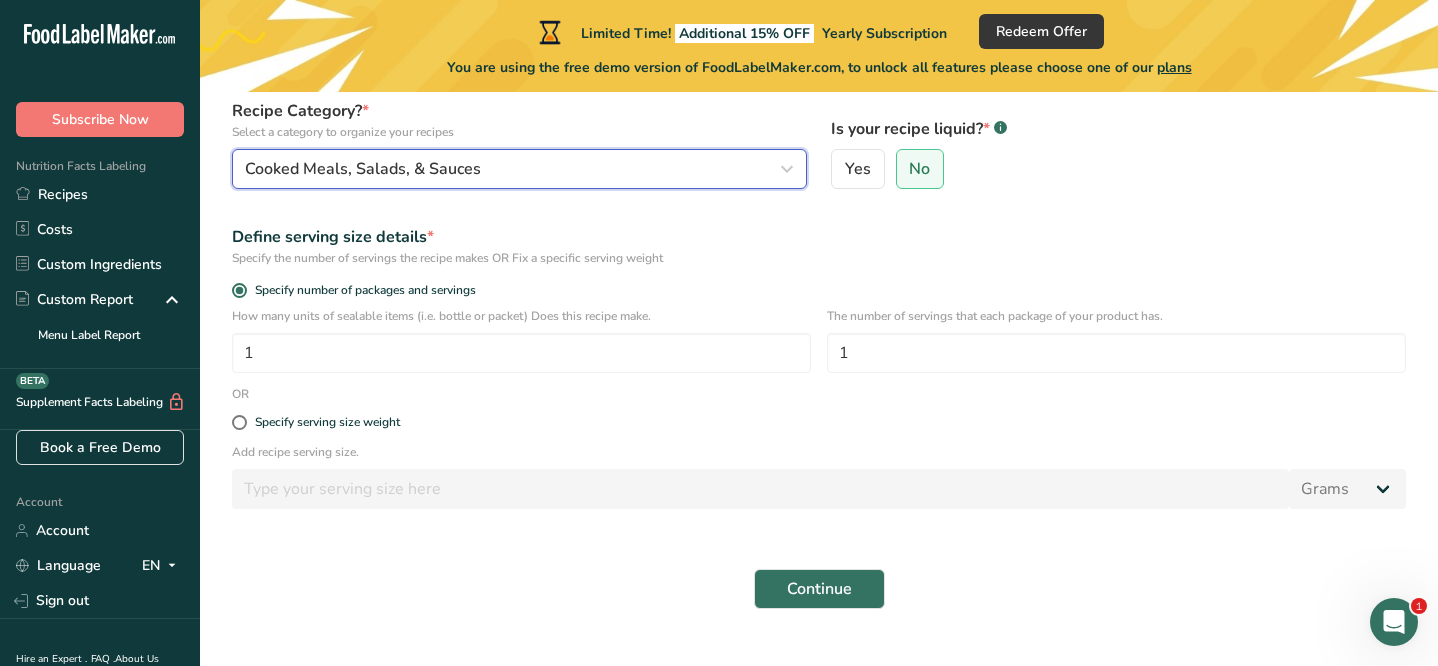 click on "Cooked Meals, Salads, & Sauces" at bounding box center (519, 169) 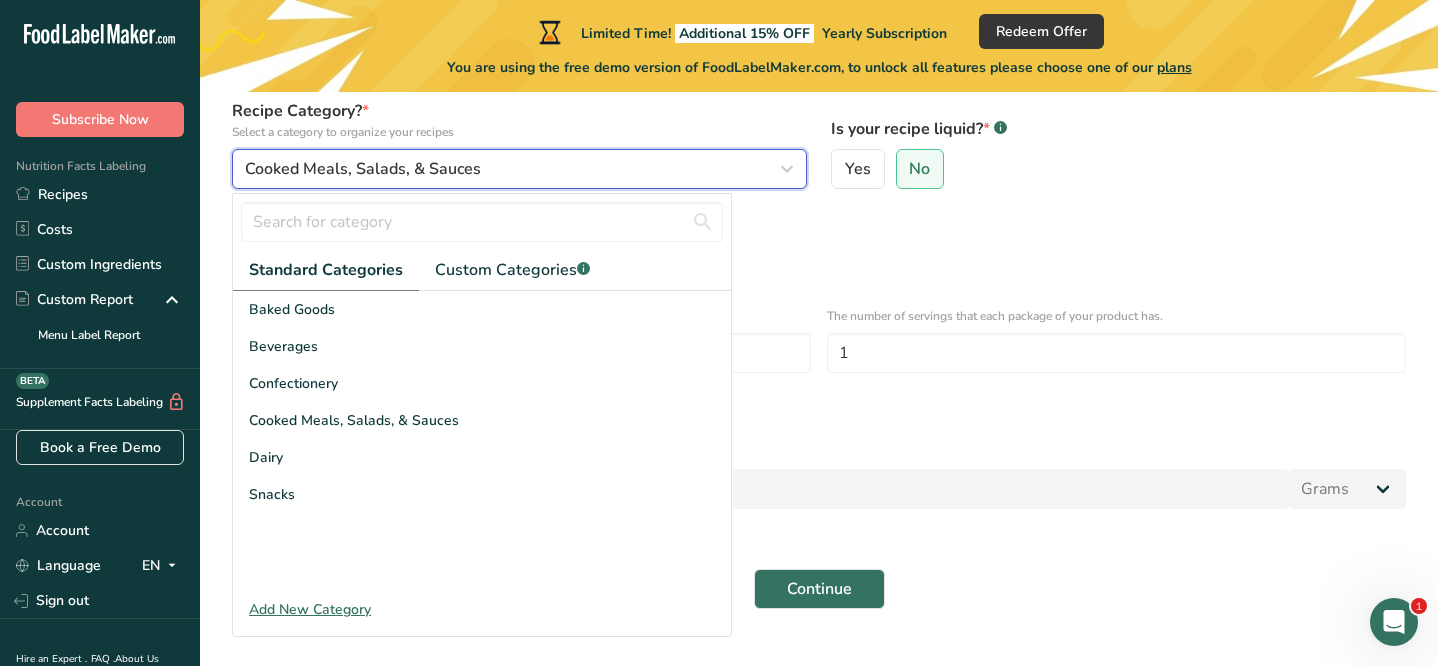 click on "Cooked Meals, Salads, & Sauces" at bounding box center [513, 169] 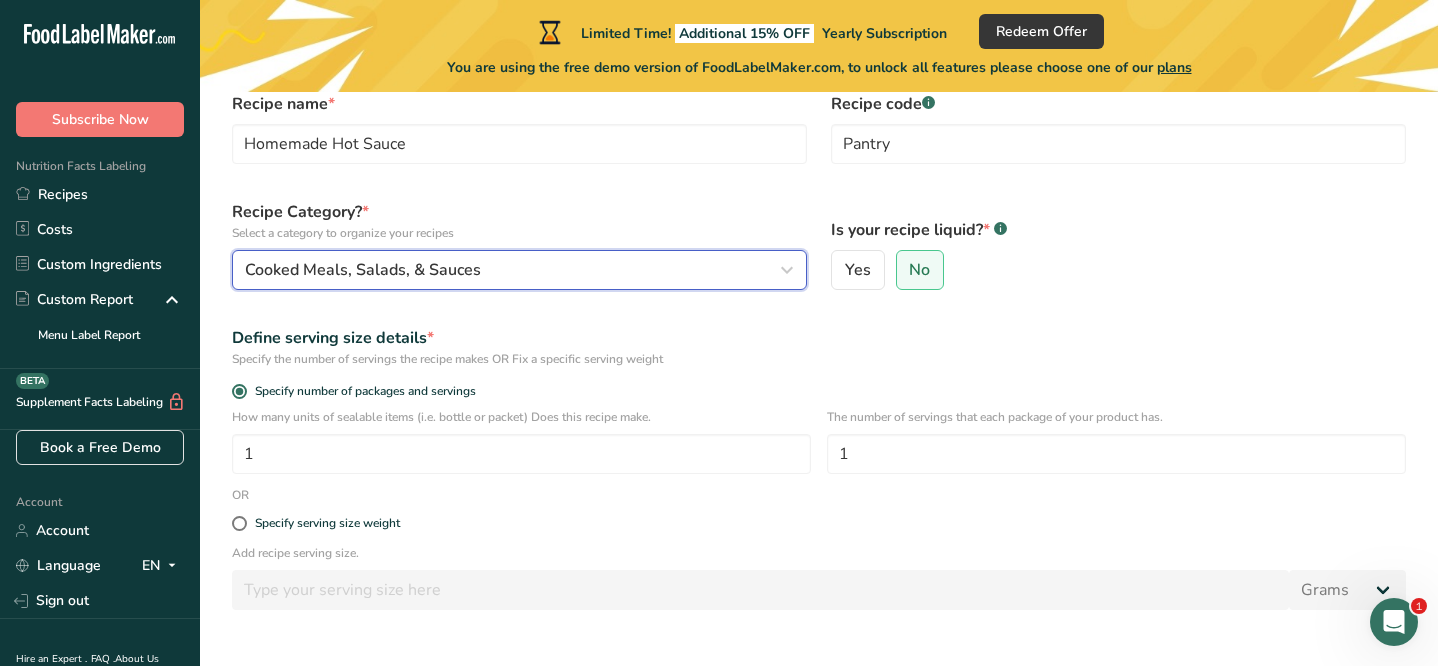 scroll, scrollTop: 103, scrollLeft: 0, axis: vertical 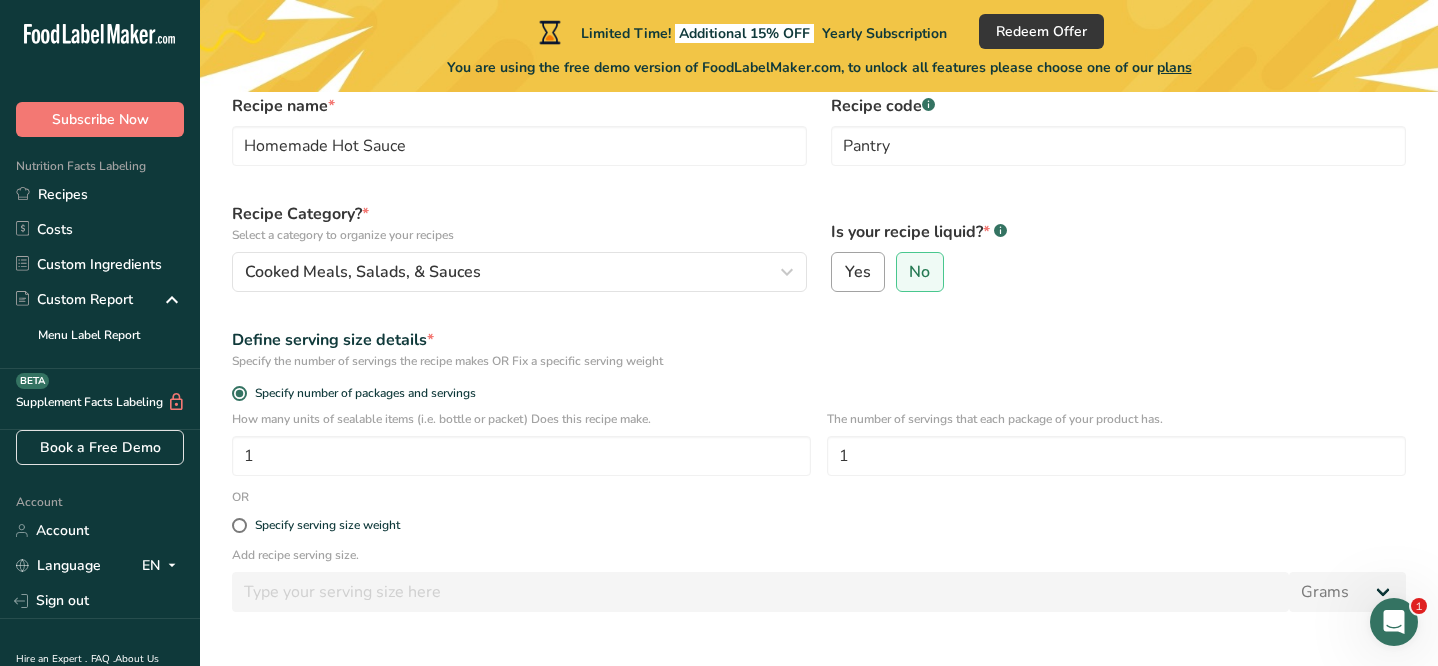 click on "Yes" at bounding box center [858, 272] 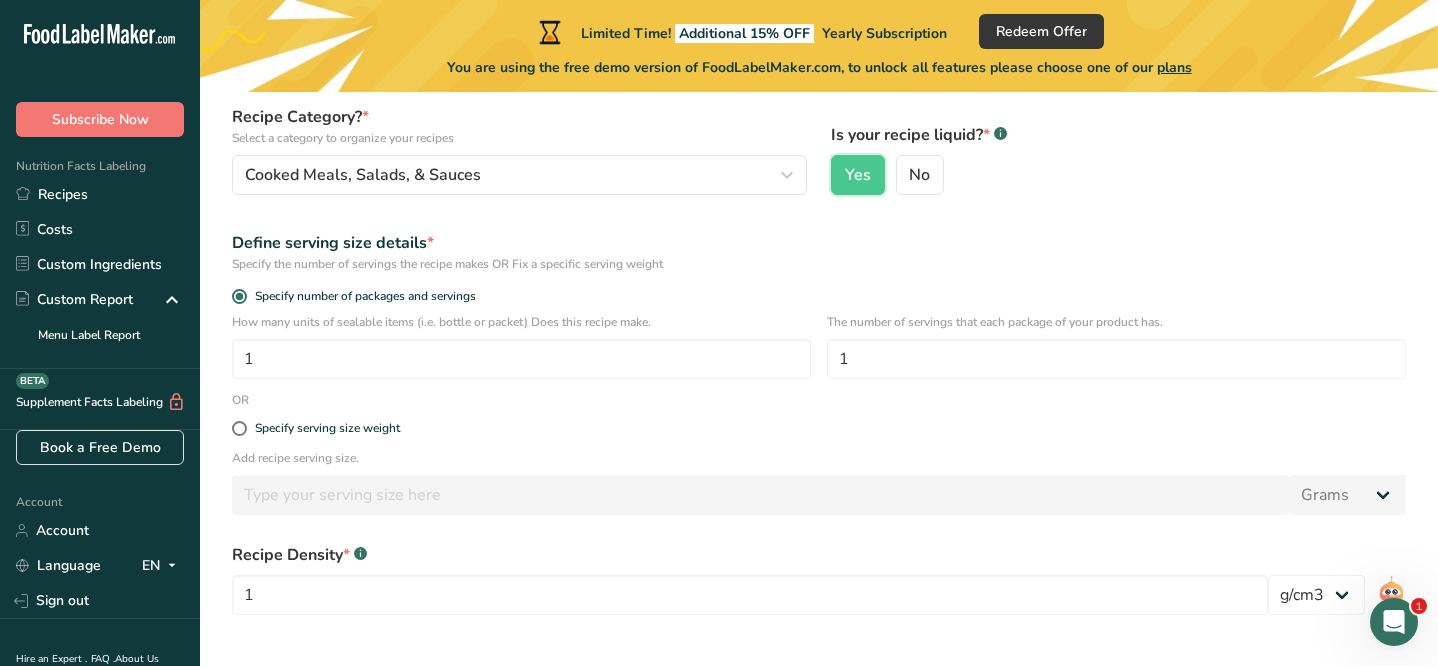 scroll, scrollTop: 213, scrollLeft: 0, axis: vertical 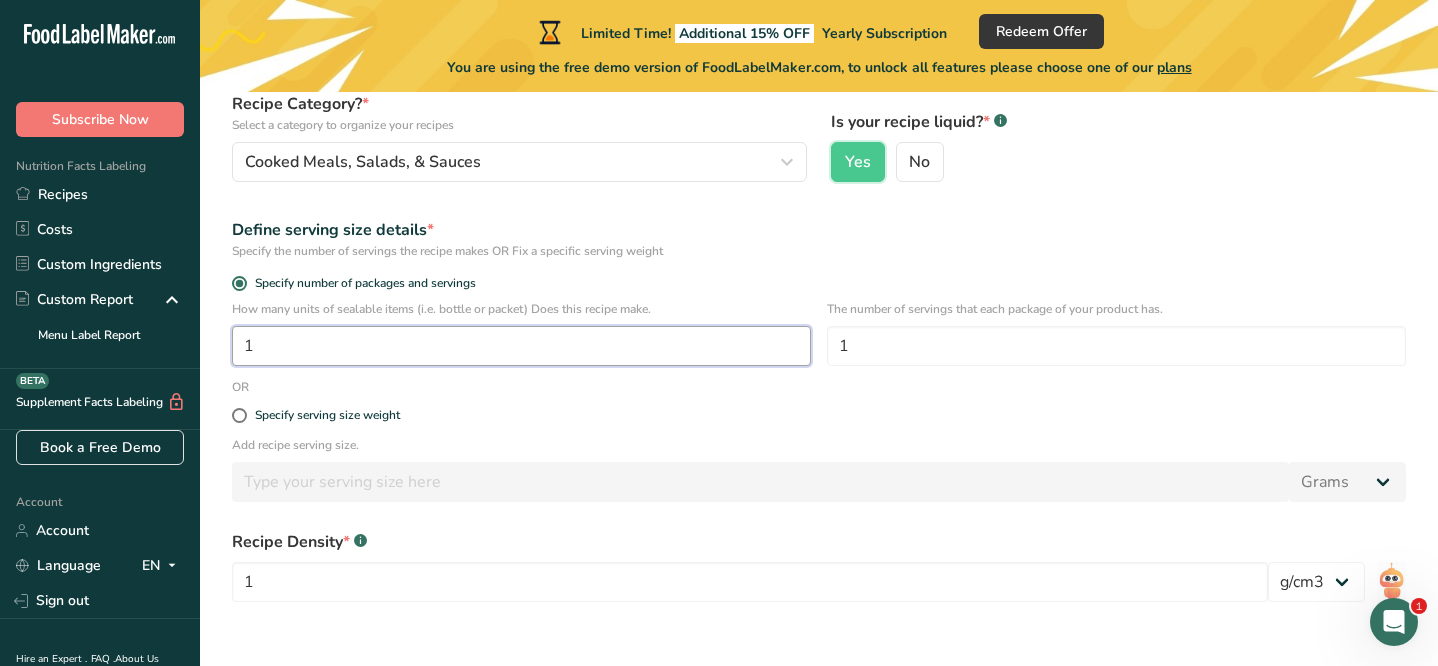 click on "1" at bounding box center (521, 346) 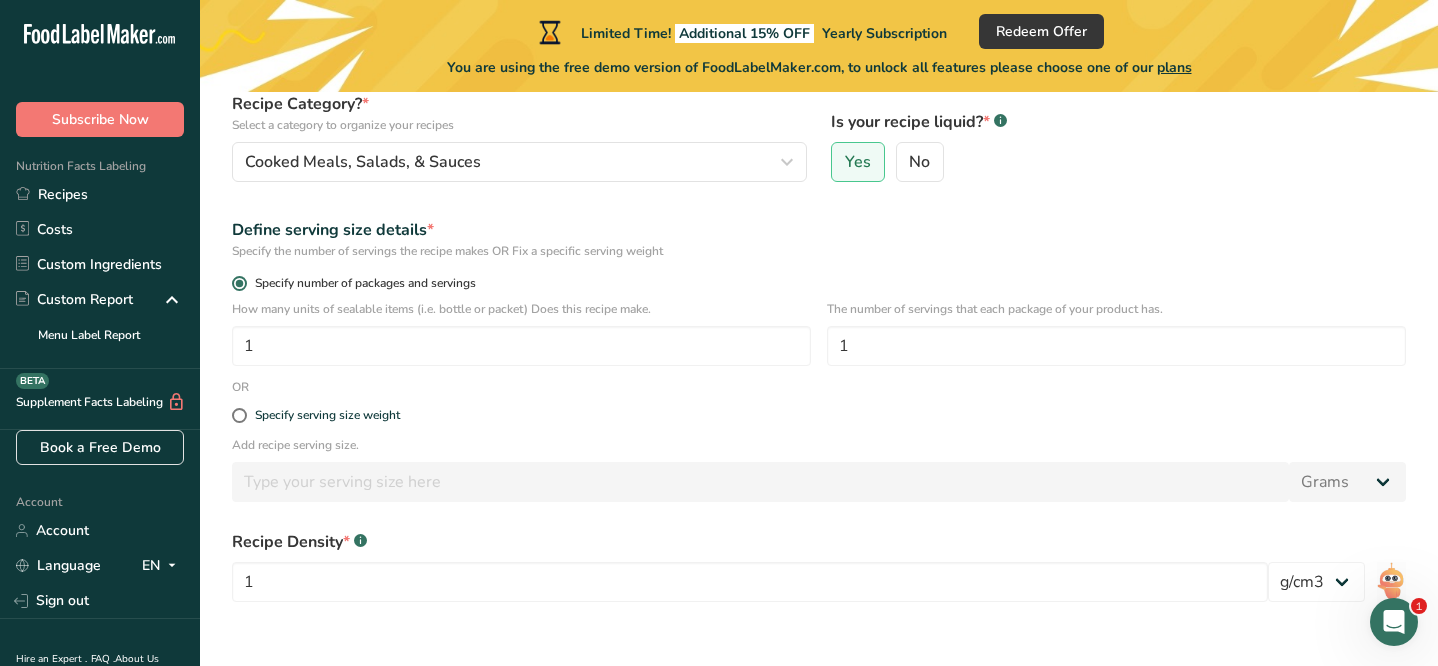 click on "Specify number of packages and servings" at bounding box center (819, 283) 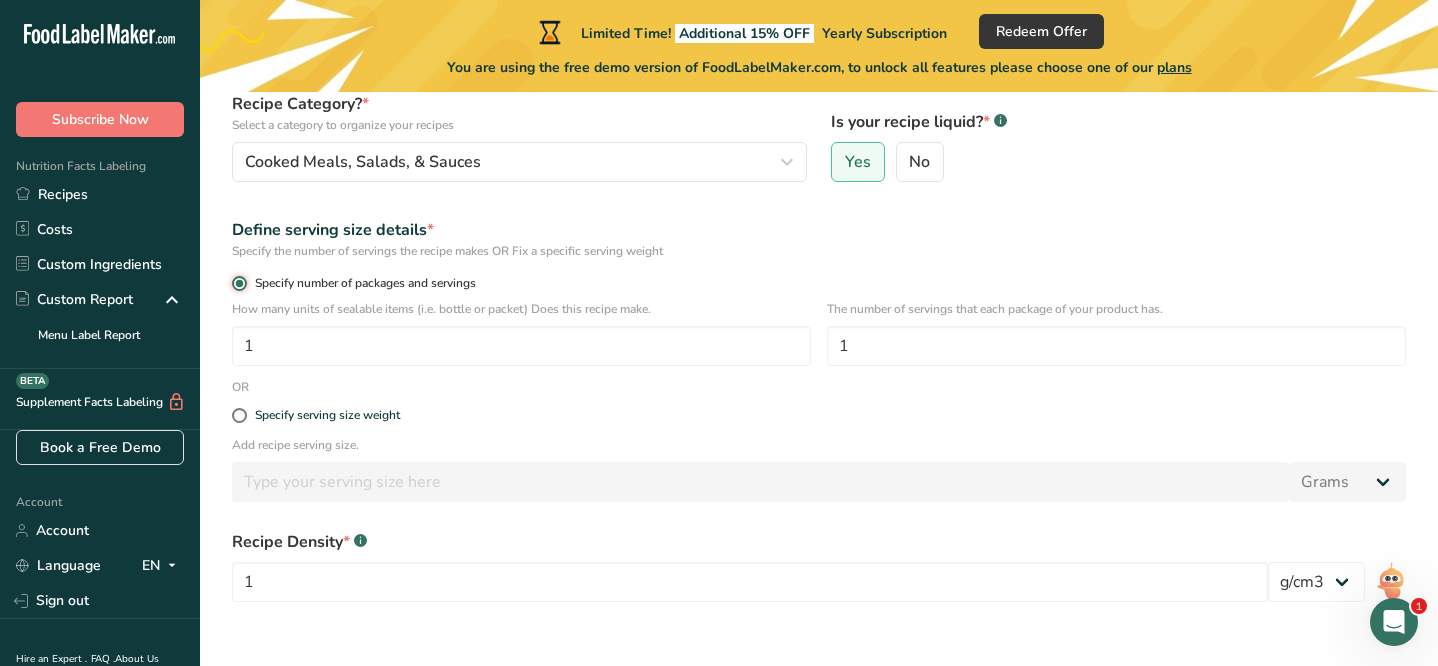 click on "Specify number of packages and servings" at bounding box center [238, 283] 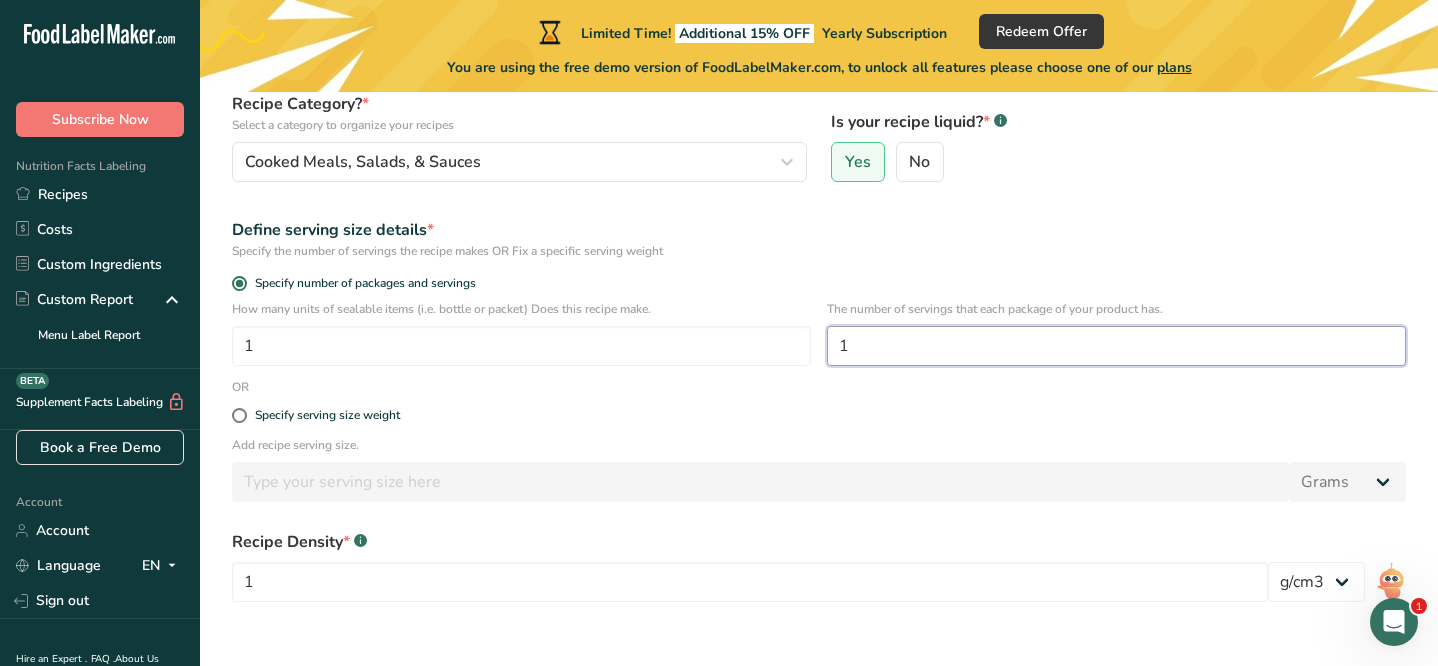 click on "1" at bounding box center (1116, 346) 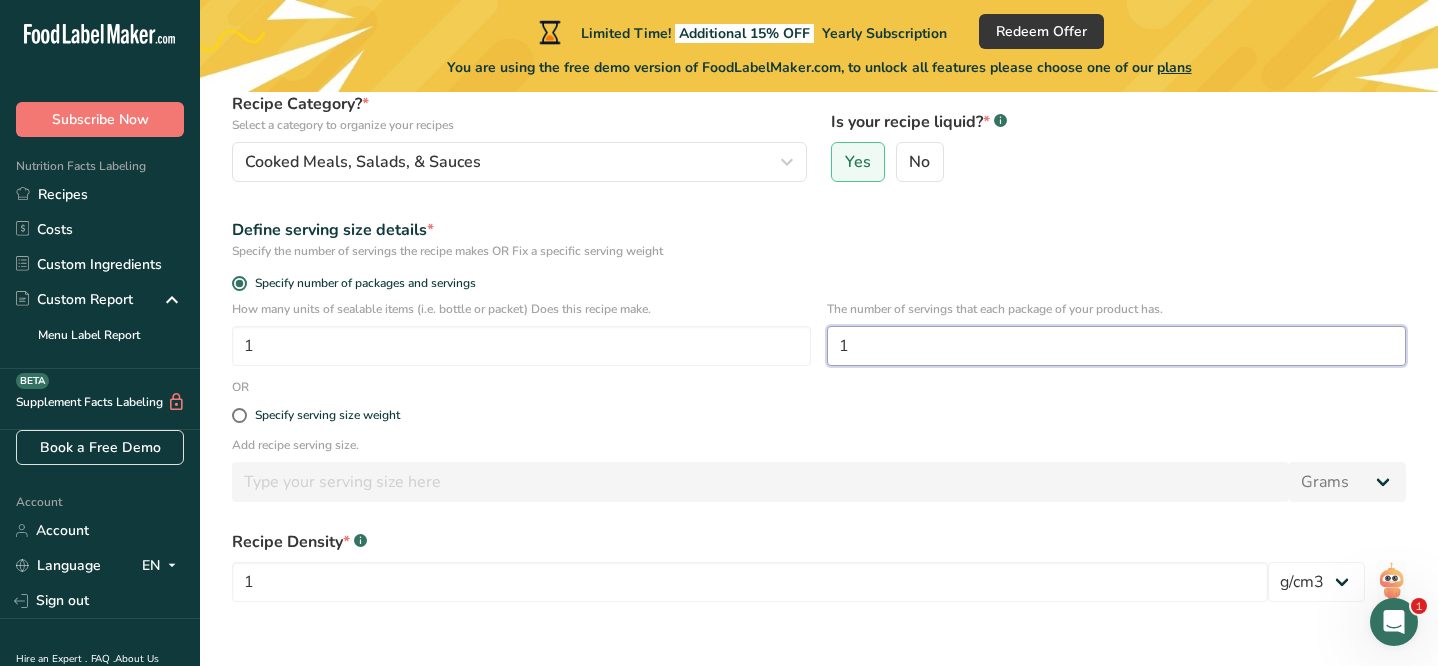drag, startPoint x: 875, startPoint y: 351, endPoint x: 814, endPoint y: 351, distance: 61 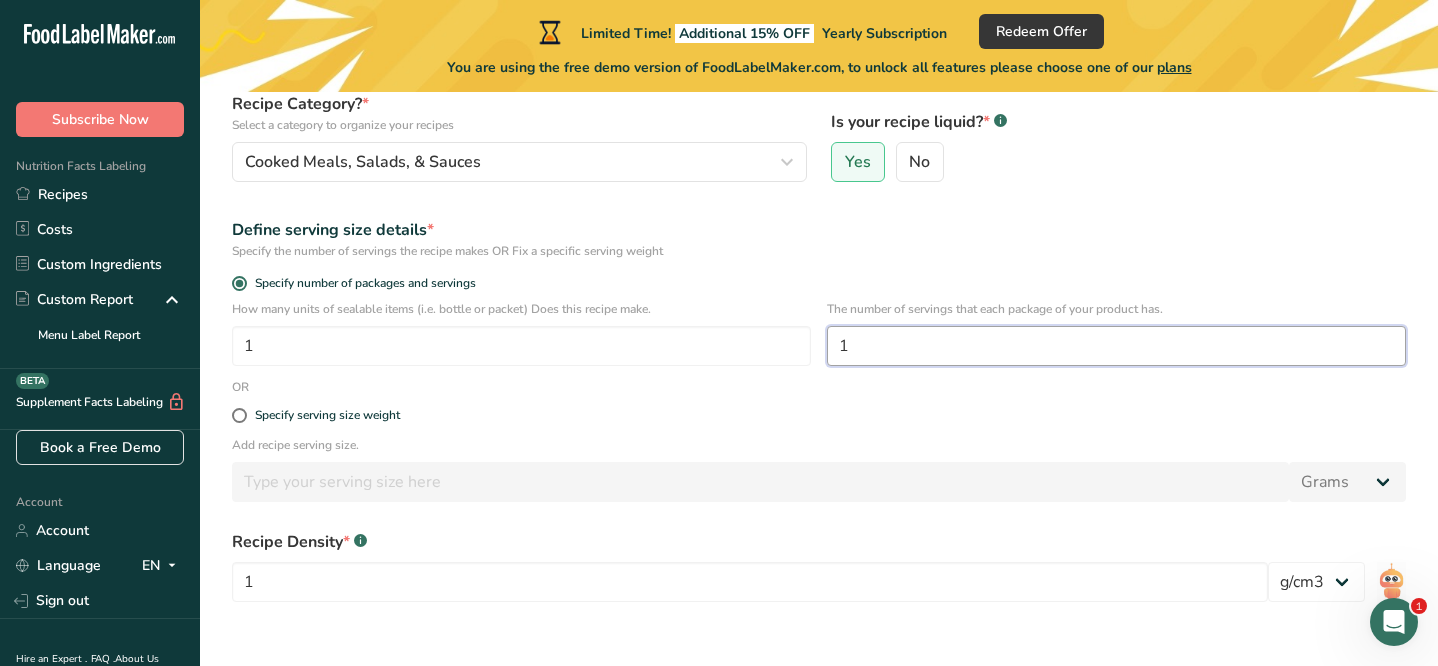 click on "How many units of sealable items (i.e. bottle or packet) Does this recipe make.
1
The number of servings that each package of your product has.
1" at bounding box center (819, 339) 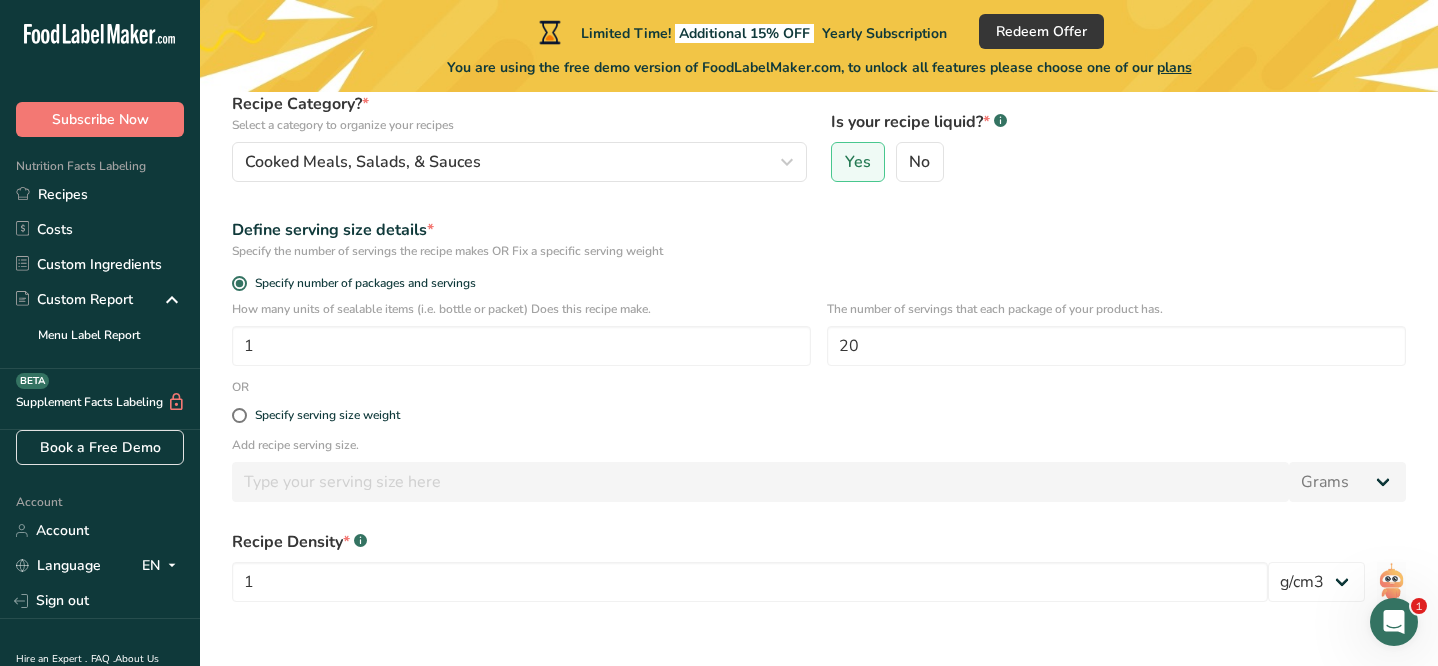 click on "Specify serving size weight" at bounding box center [819, 416] 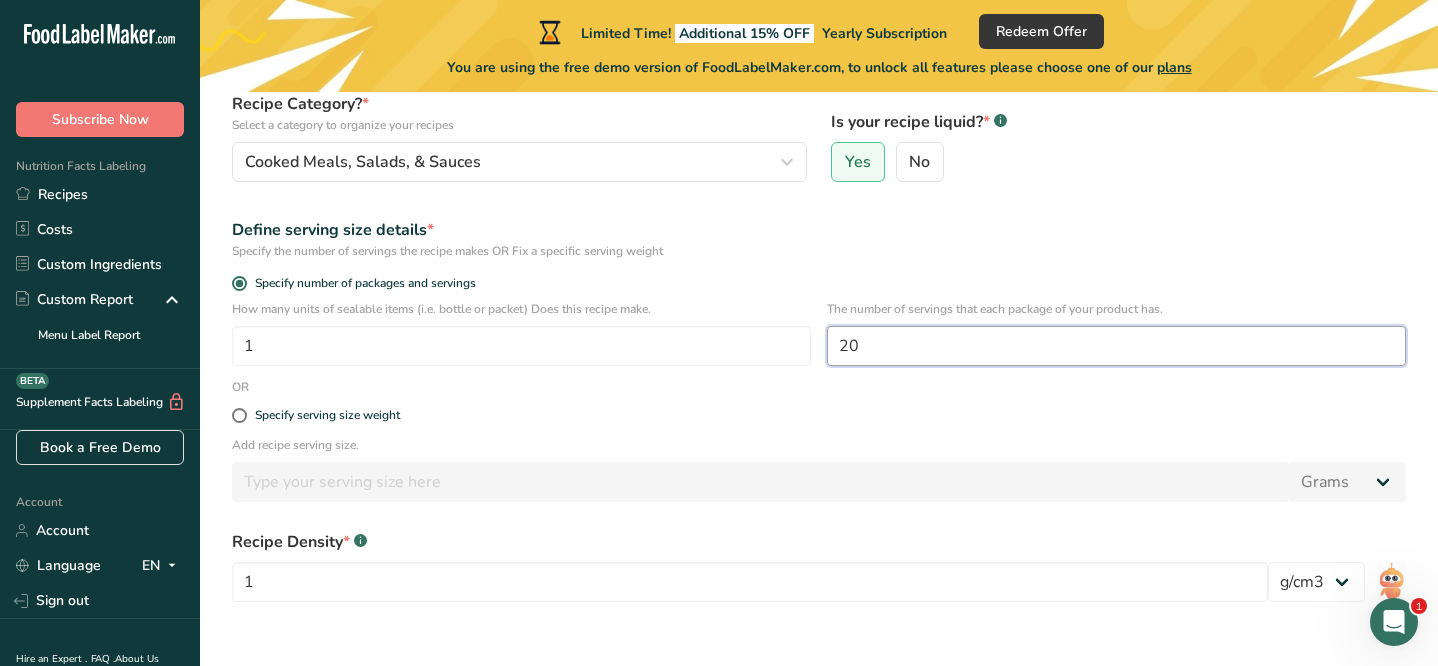 drag, startPoint x: 902, startPoint y: 347, endPoint x: 814, endPoint y: 347, distance: 88 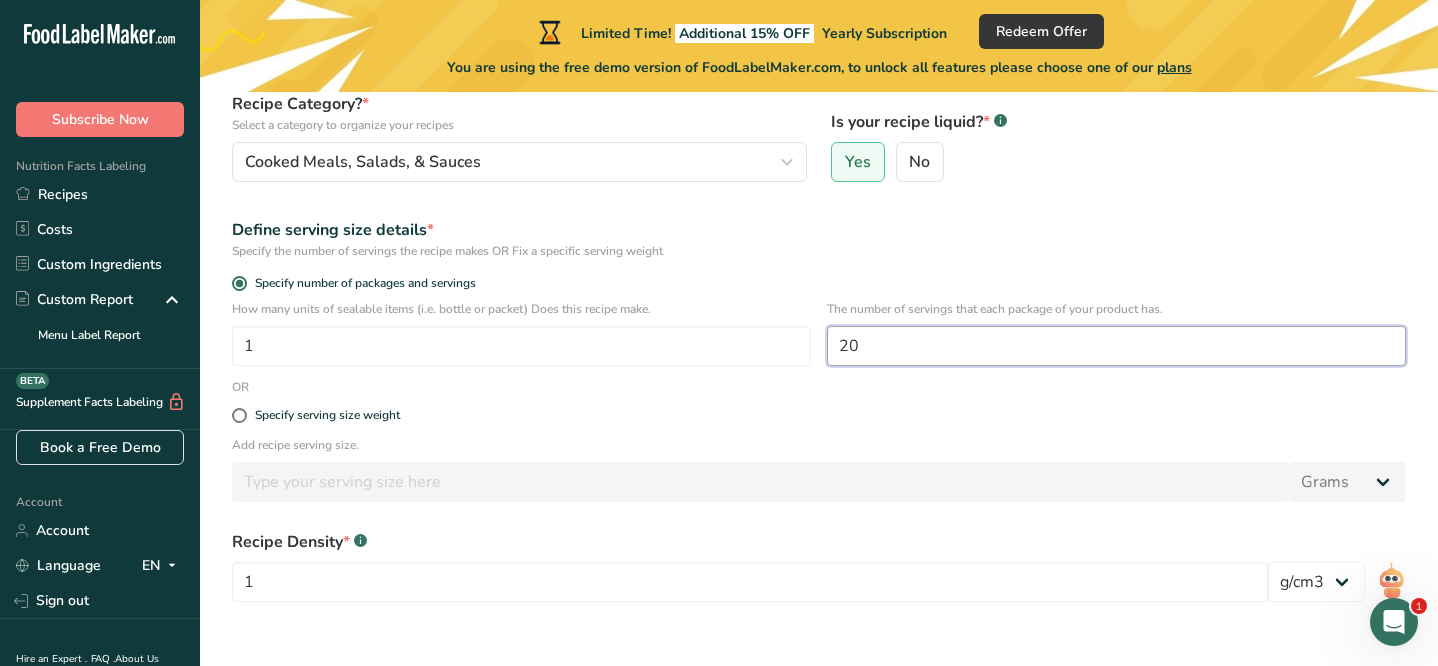 click on "How many units of sealable items (i.e. bottle or packet) Does this recipe make.
1
The number of servings that each package of your product has.
20" at bounding box center [819, 339] 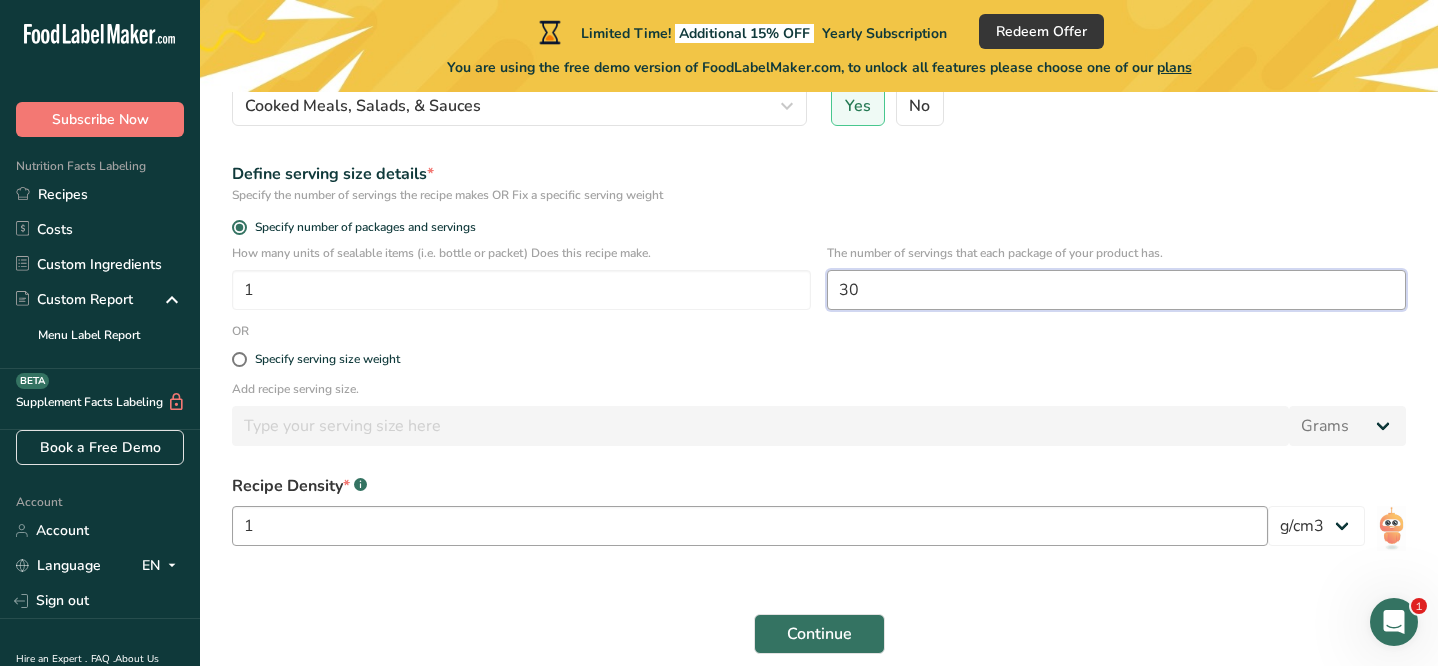 scroll, scrollTop: 273, scrollLeft: 0, axis: vertical 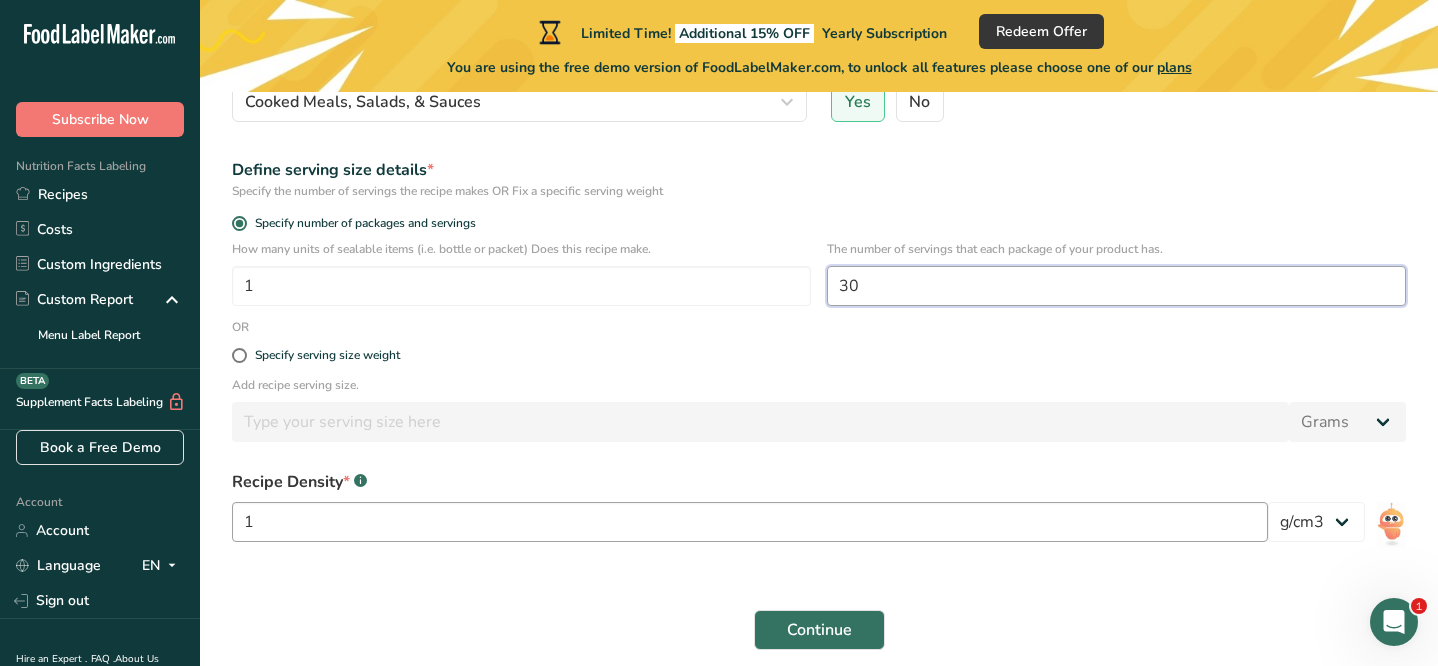 type on "30" 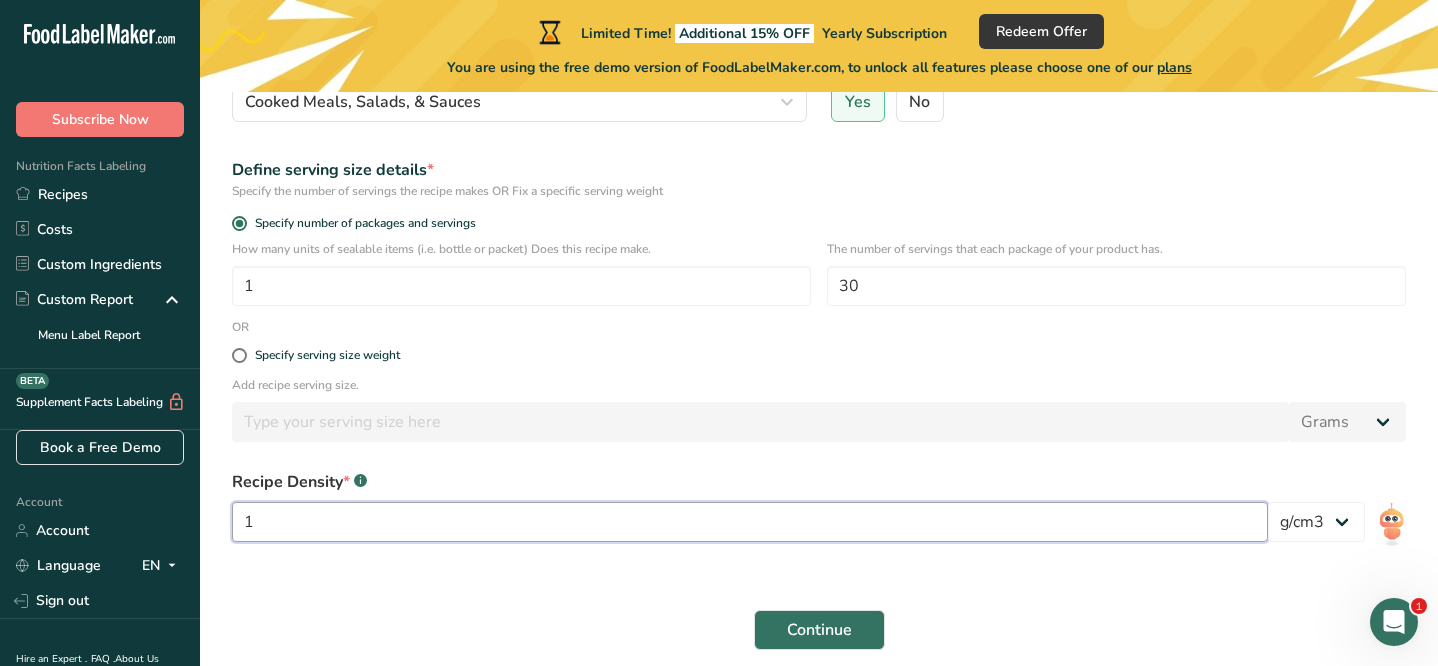 click on "1" at bounding box center [750, 522] 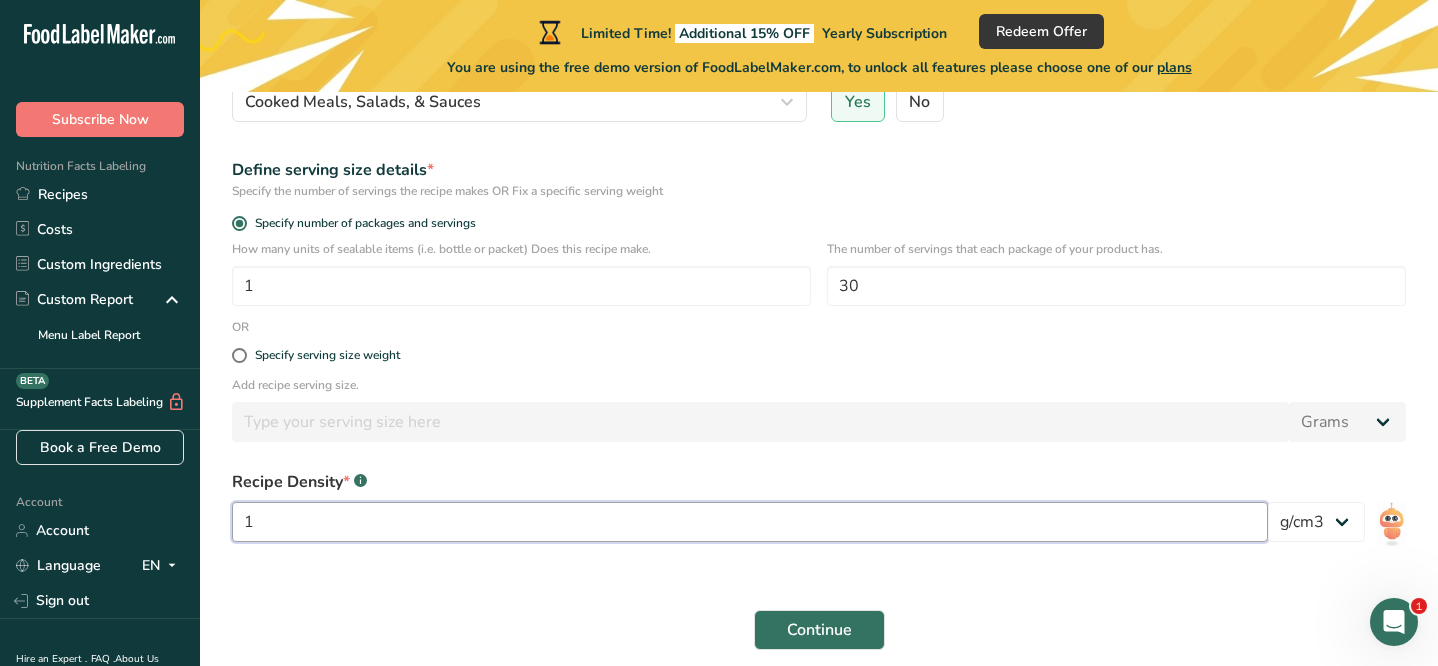 click on "1" at bounding box center [750, 522] 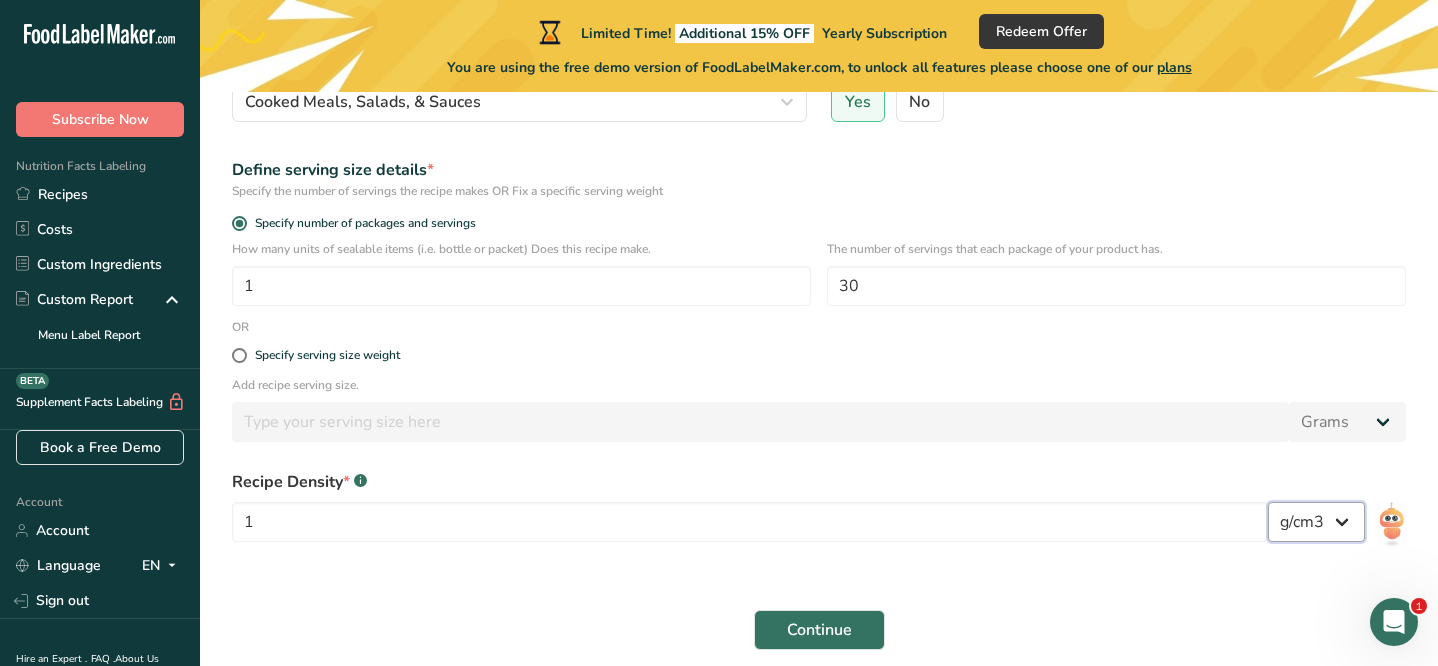 click on "lb/ft3
g/cm3" at bounding box center [1316, 522] 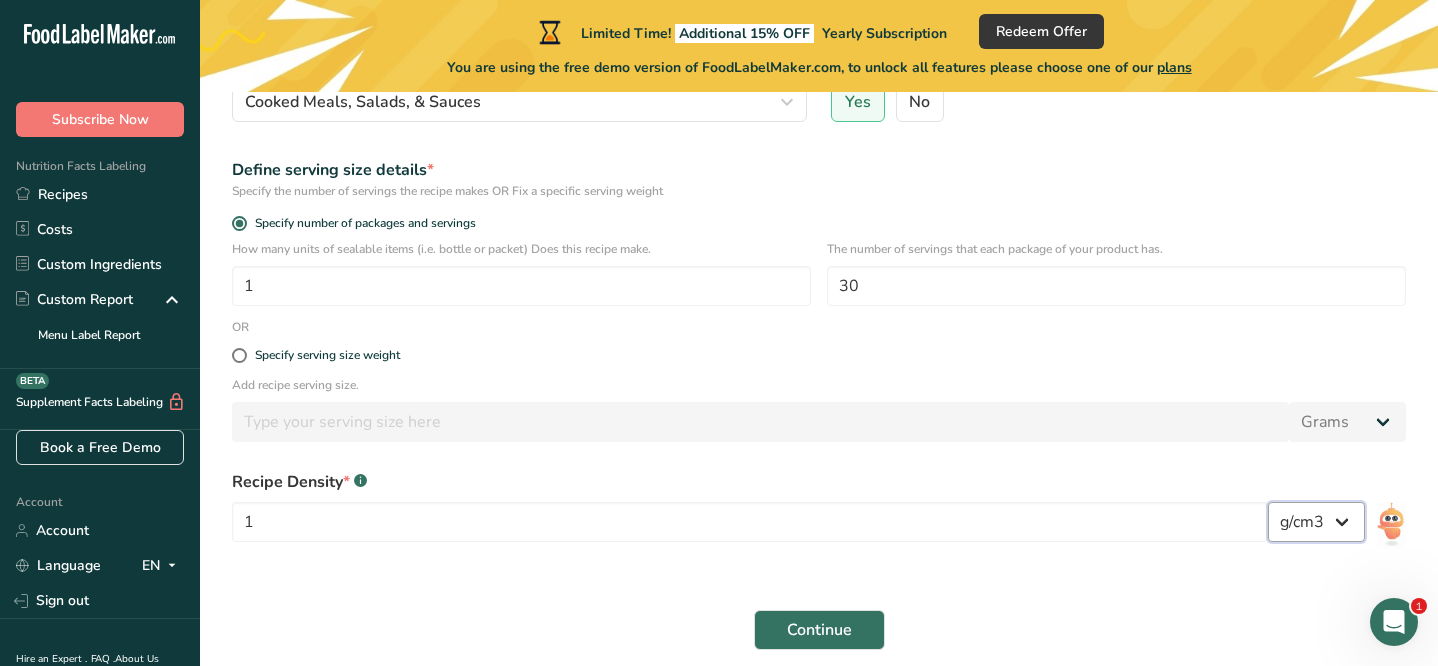 select on "23" 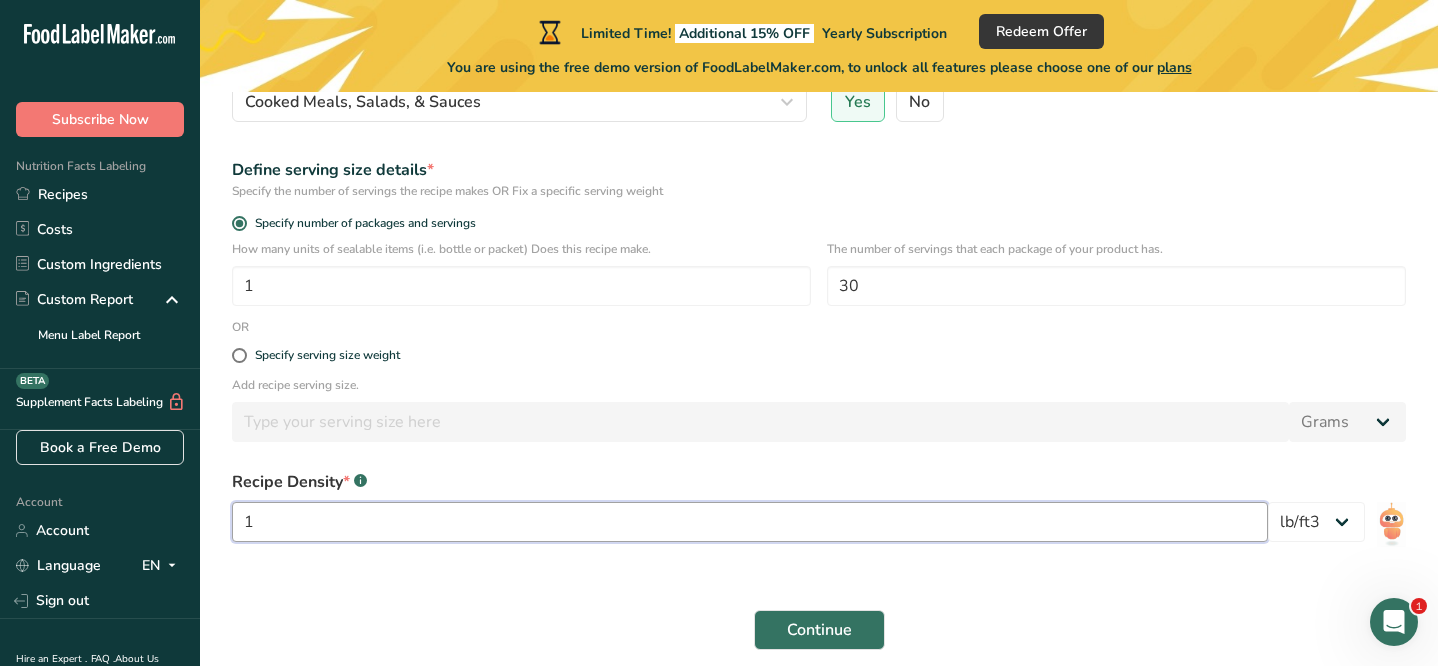 click on "1" at bounding box center (750, 522) 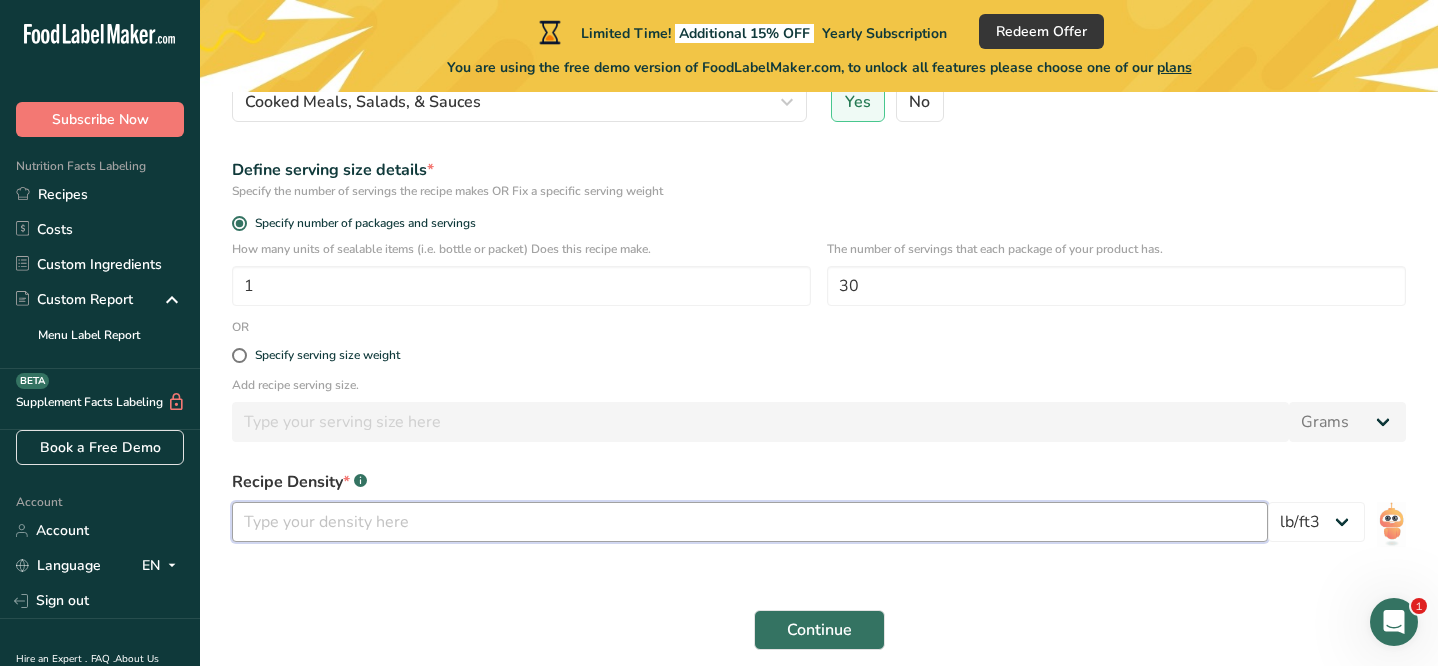 type on "1" 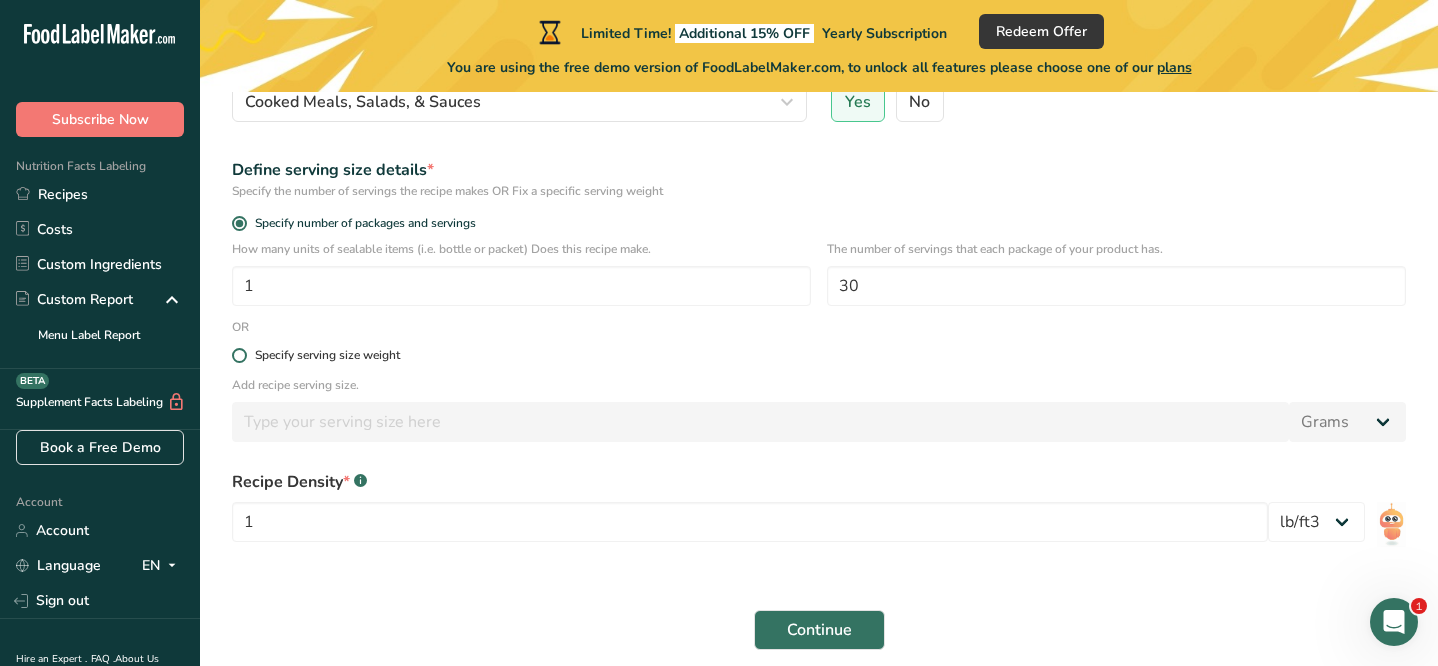 click on "Specify serving size weight" at bounding box center [819, 355] 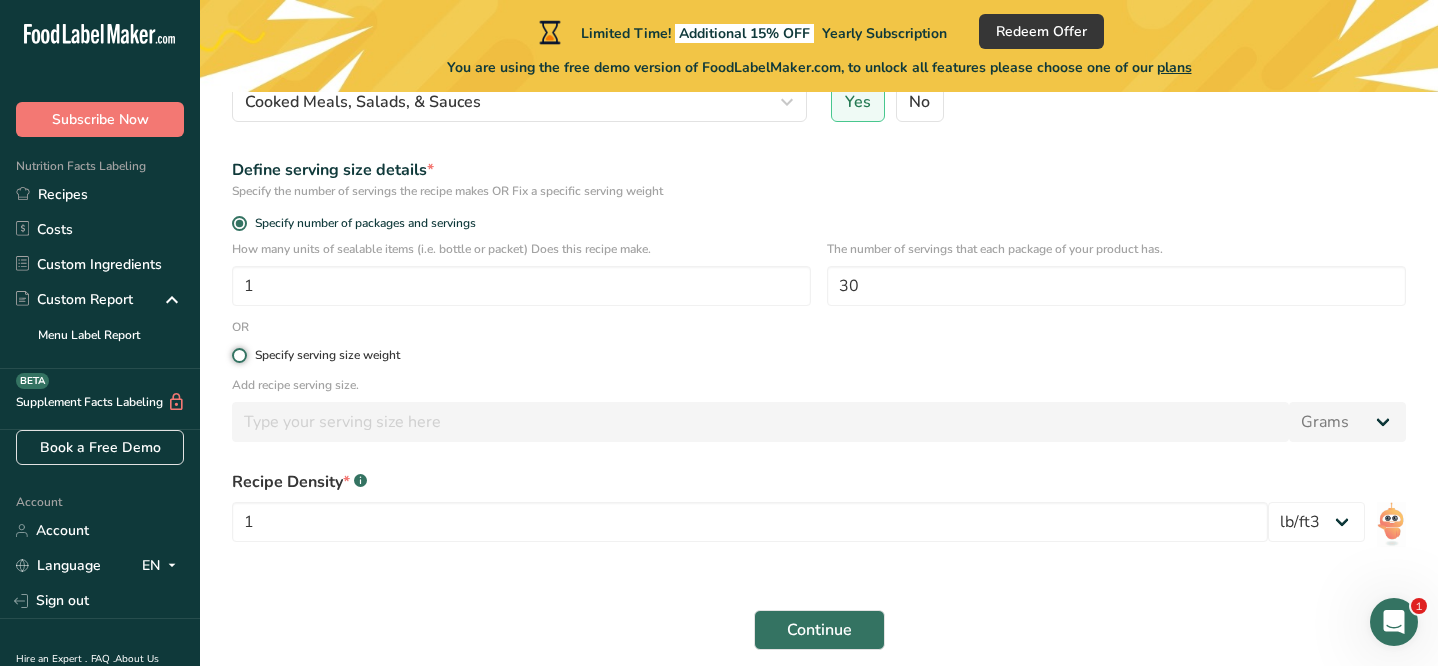 click on "Specify serving size weight" at bounding box center [238, 355] 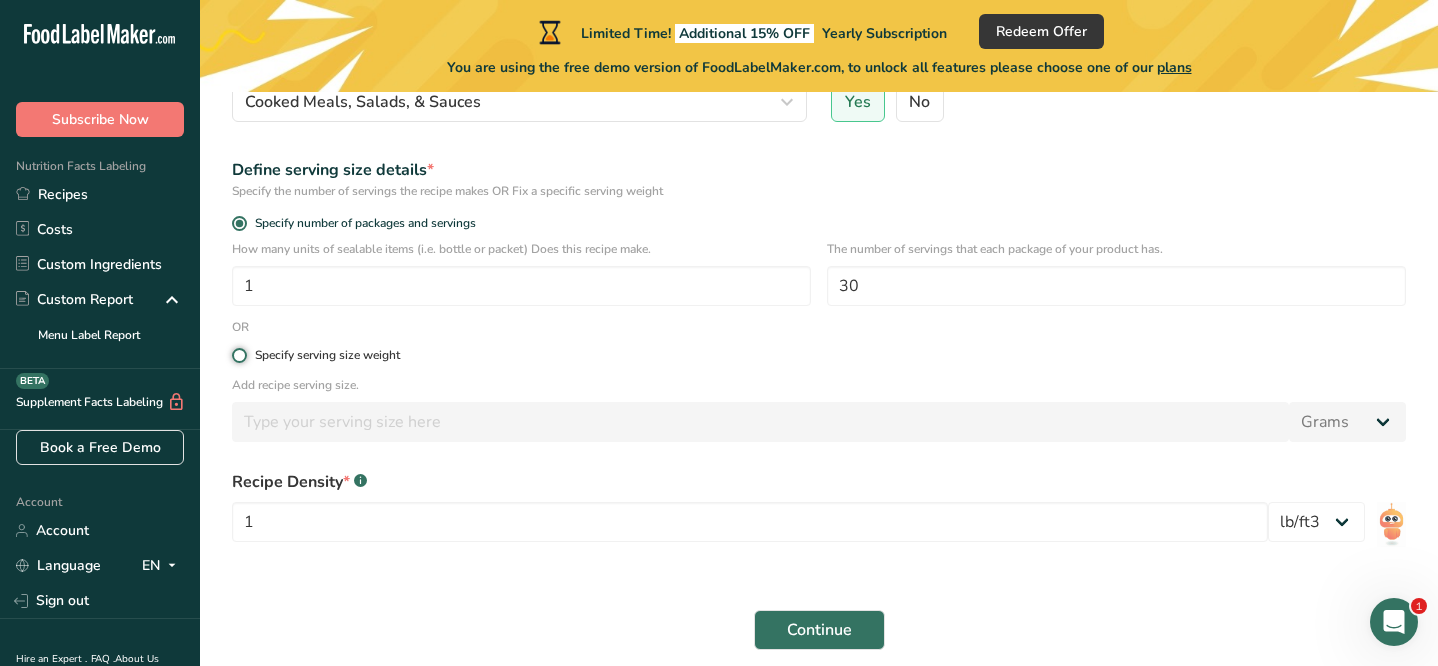 radio on "true" 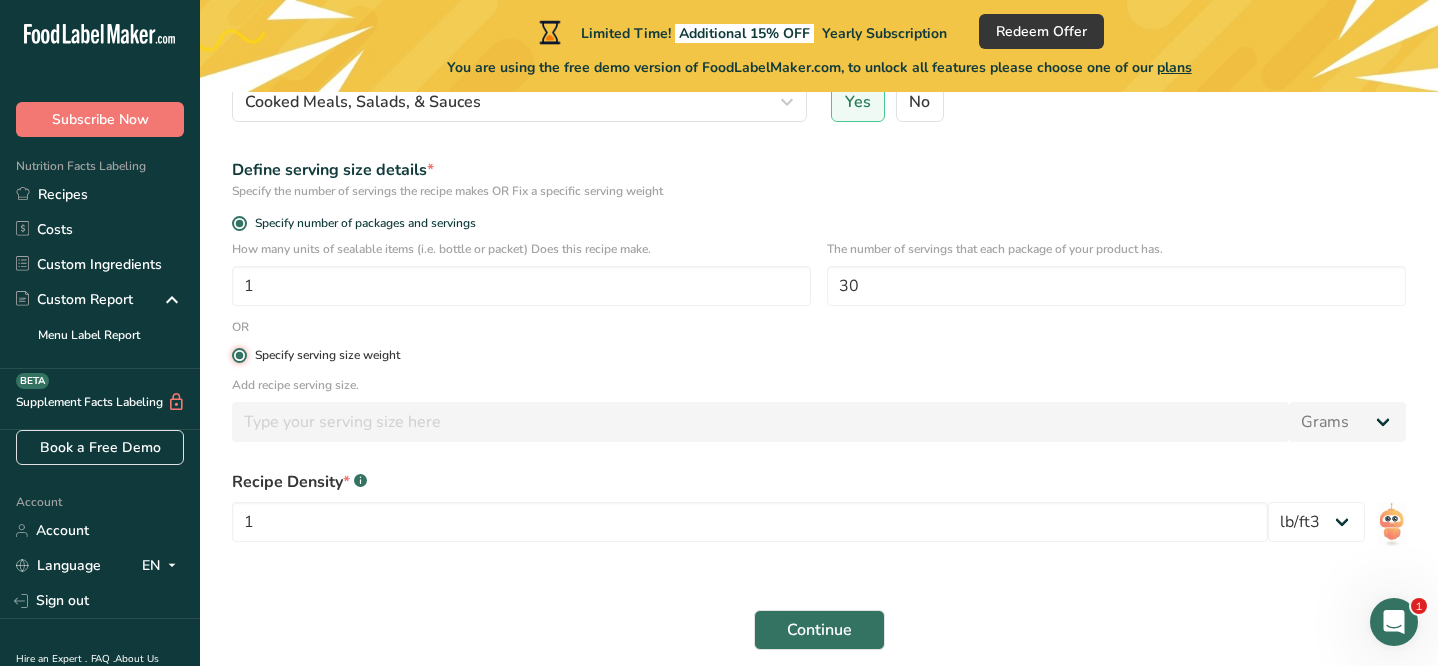 radio on "false" 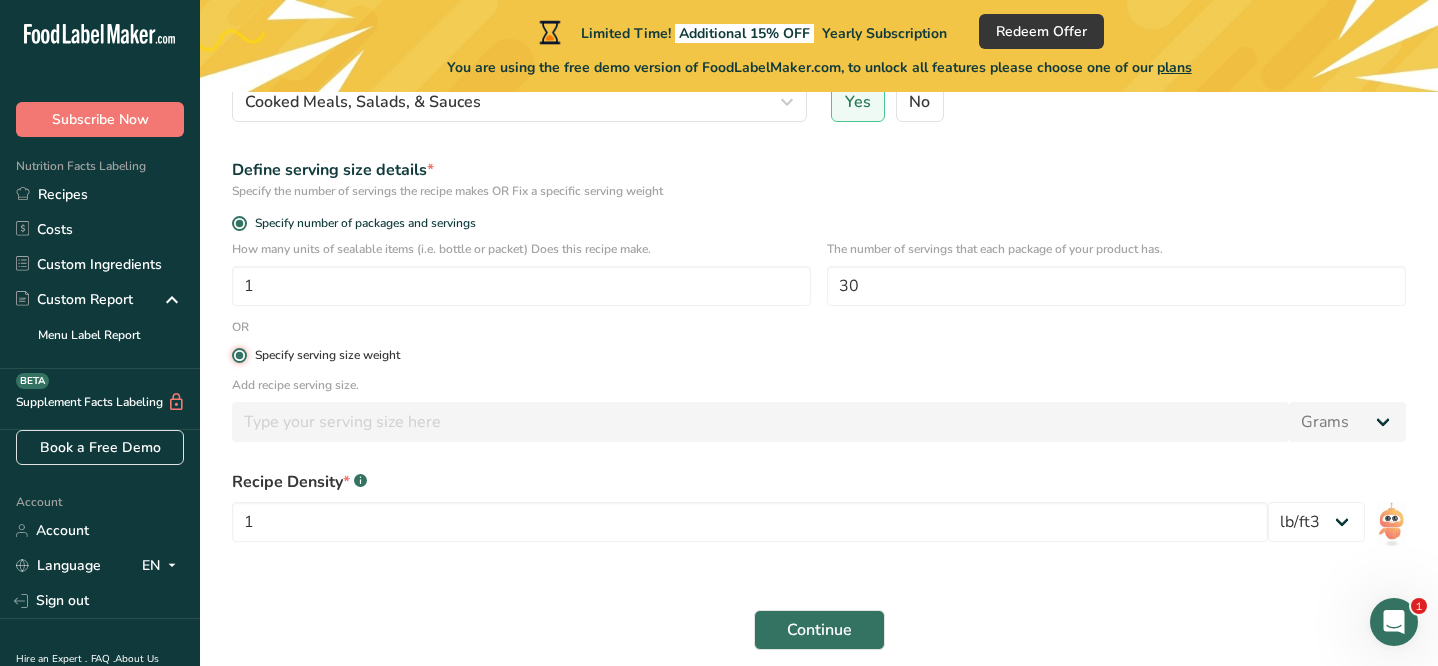type 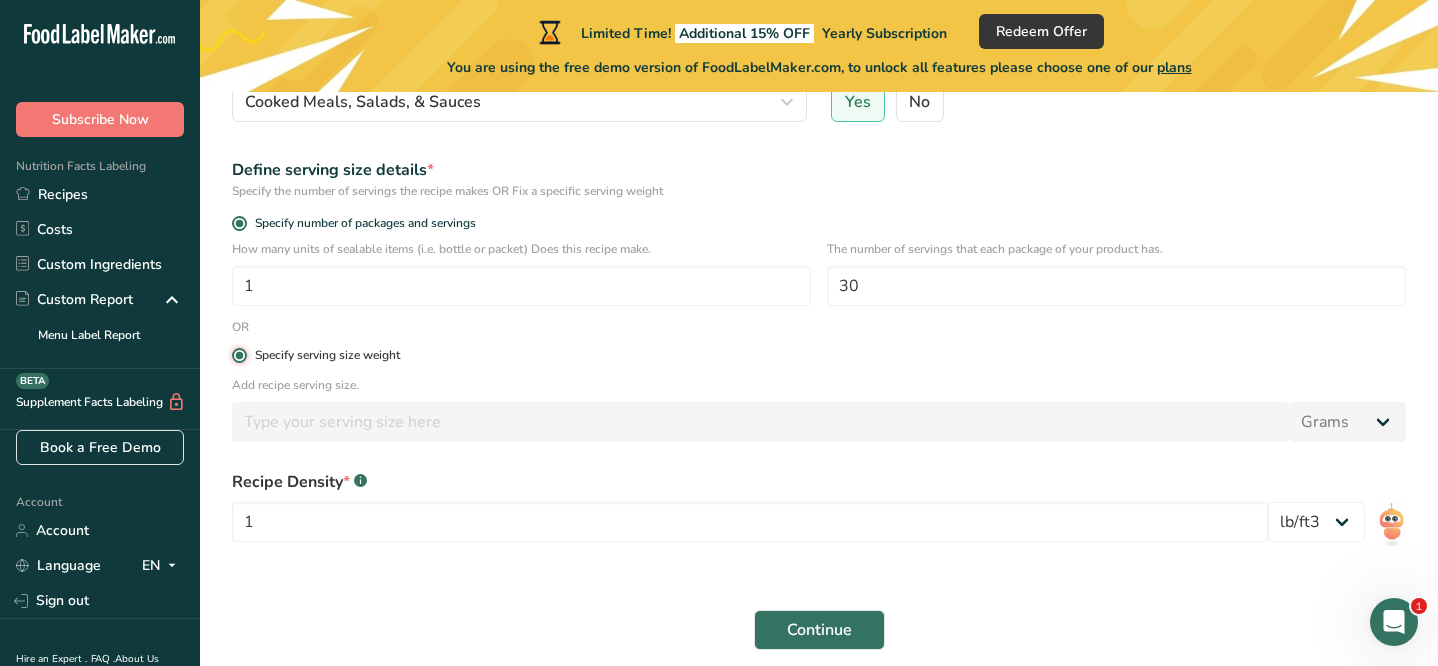 type 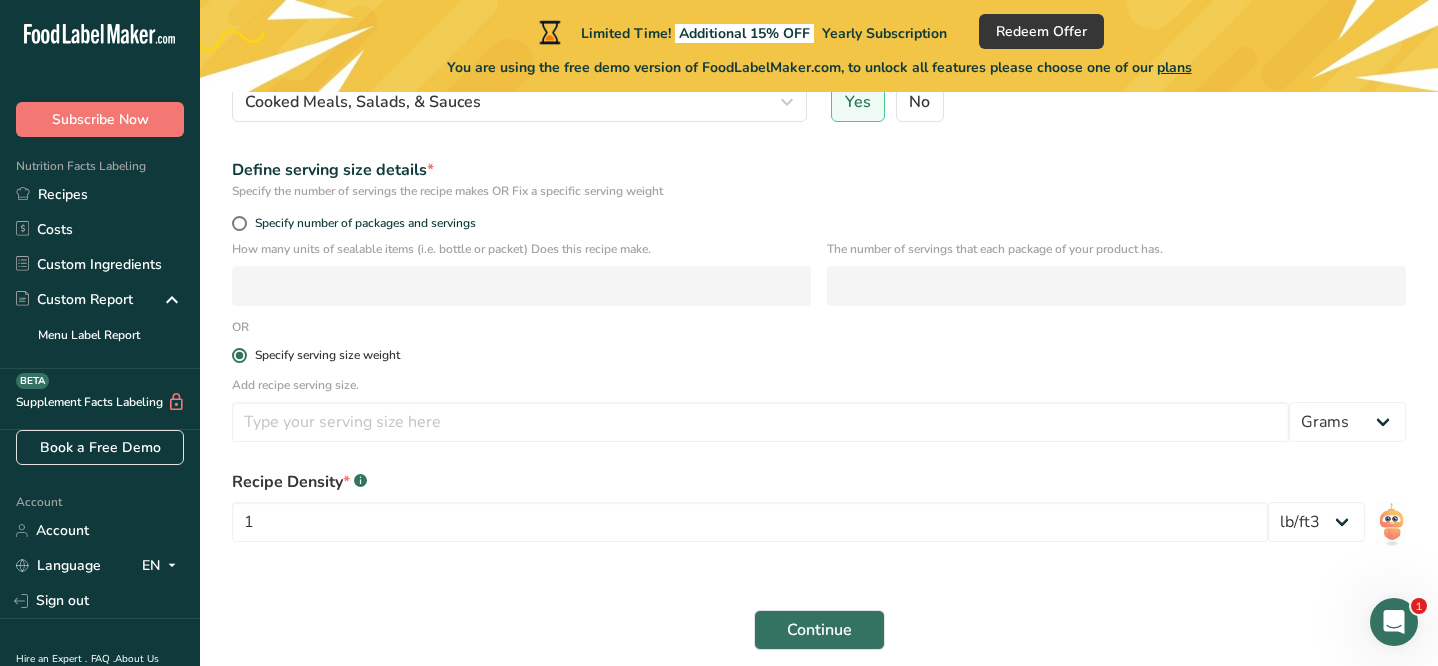 click on "Specify serving size weight" at bounding box center (819, 355) 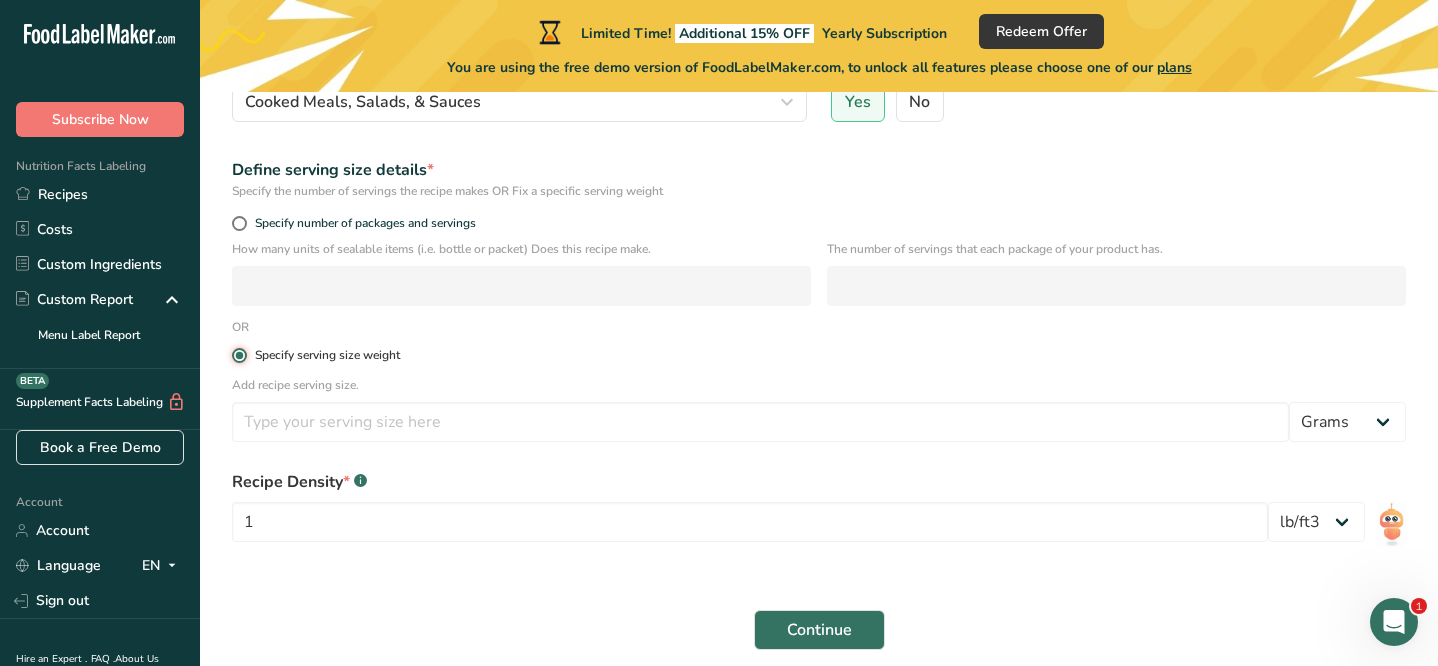 click on "Specify serving size weight" at bounding box center [238, 355] 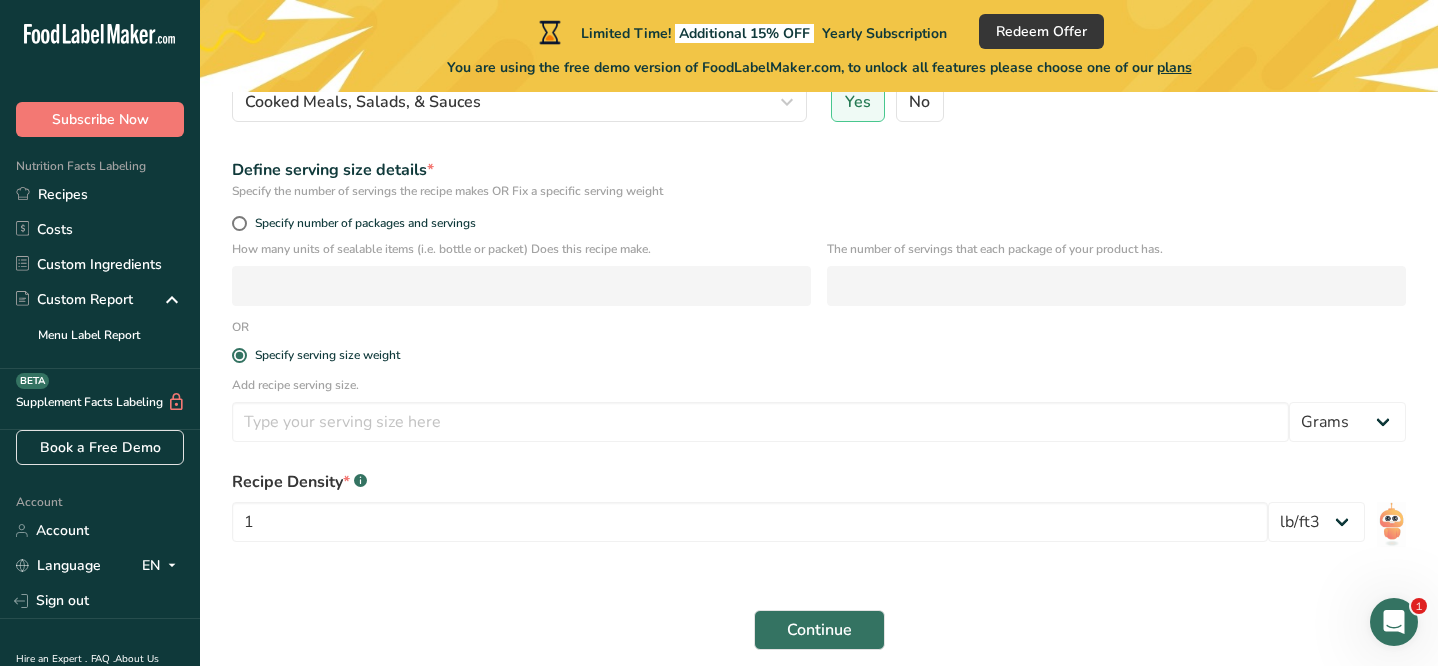 click on "How many units of sealable items (i.e. bottle or packet) Does this recipe make." at bounding box center [521, 249] 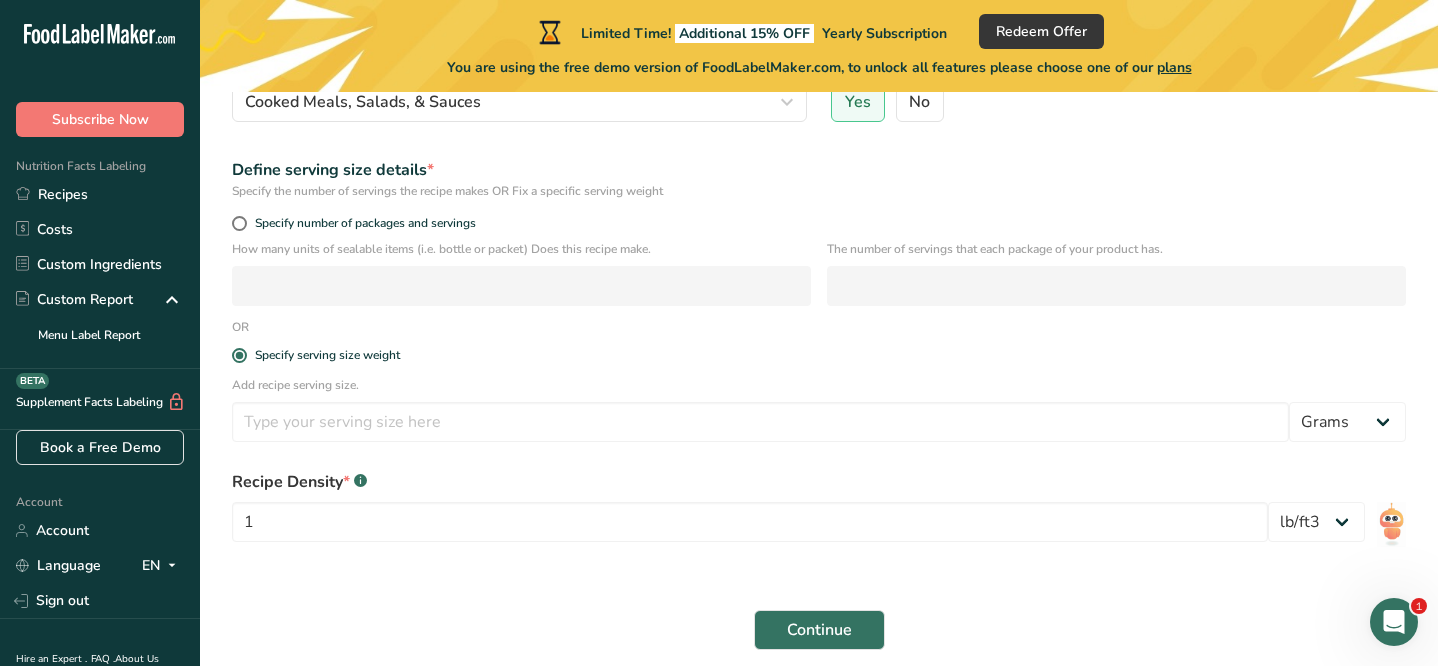 click on "Specify number of packages and servings" at bounding box center (819, 226) 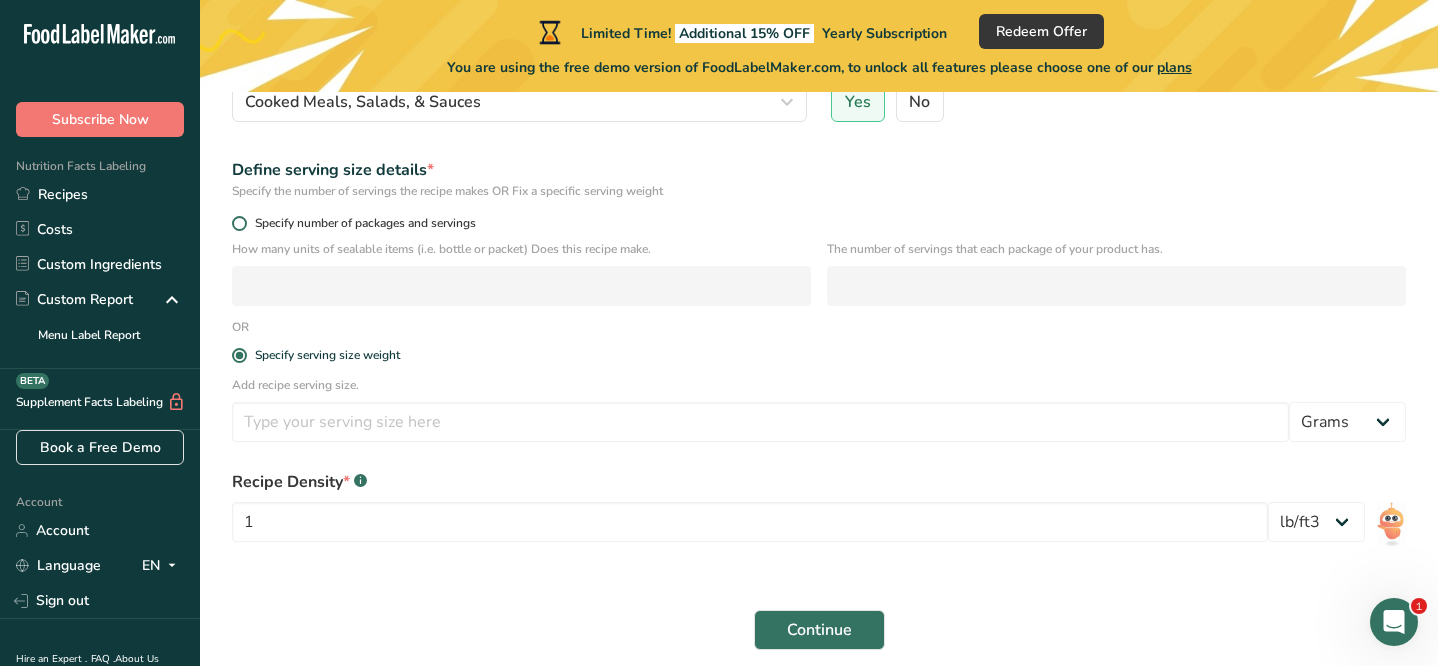 click on "Specify number of packages and servings" at bounding box center (361, 223) 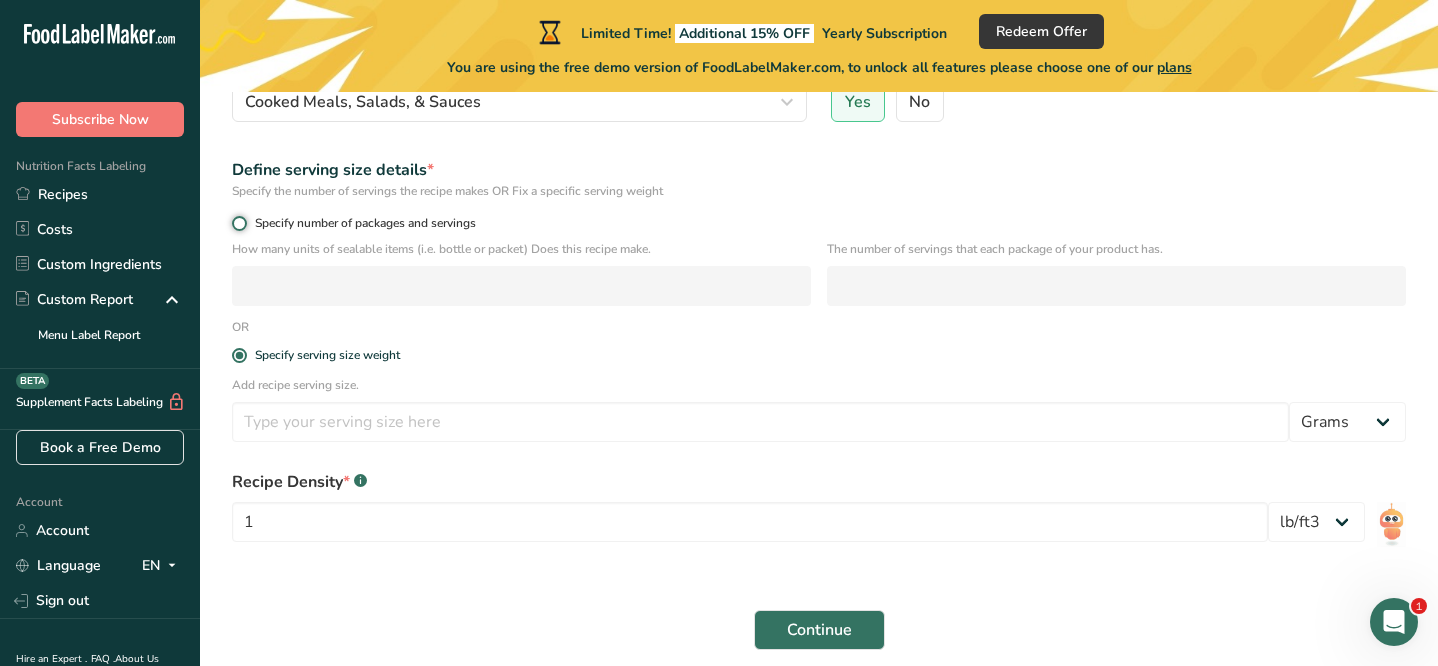 click on "Specify number of packages and servings" at bounding box center (238, 223) 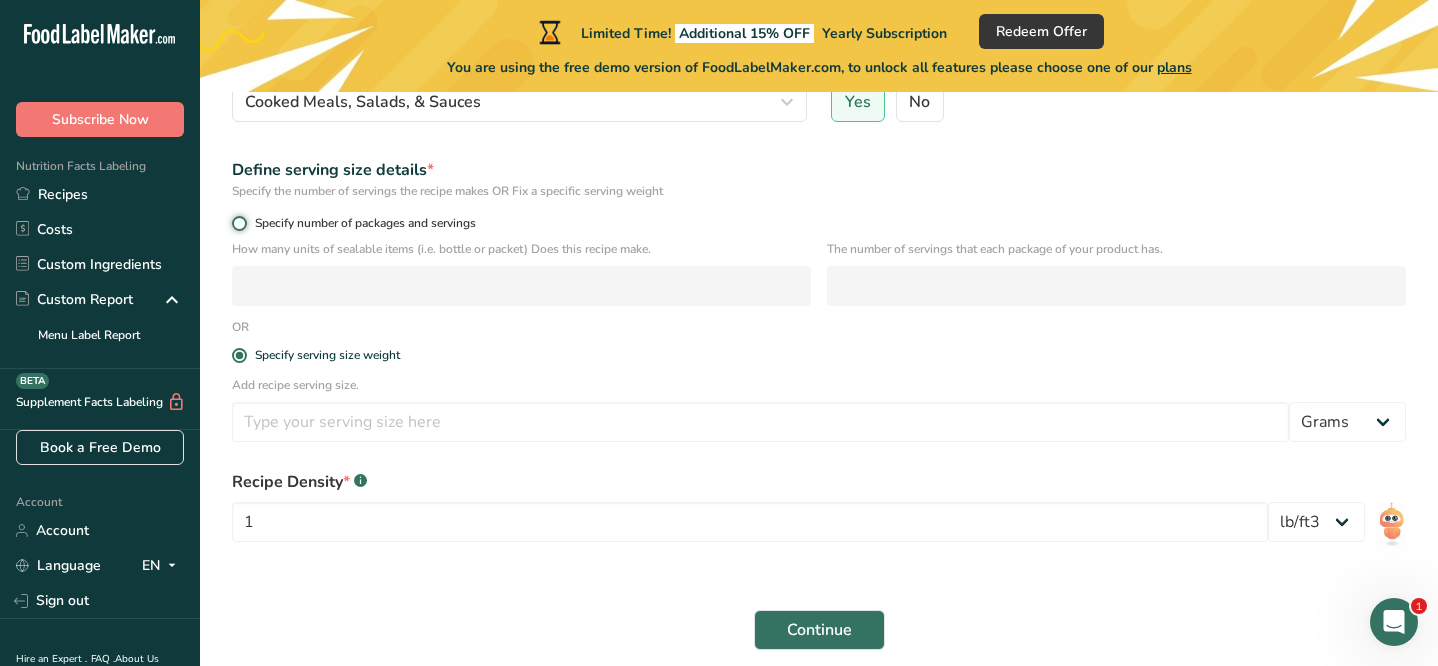 radio on "true" 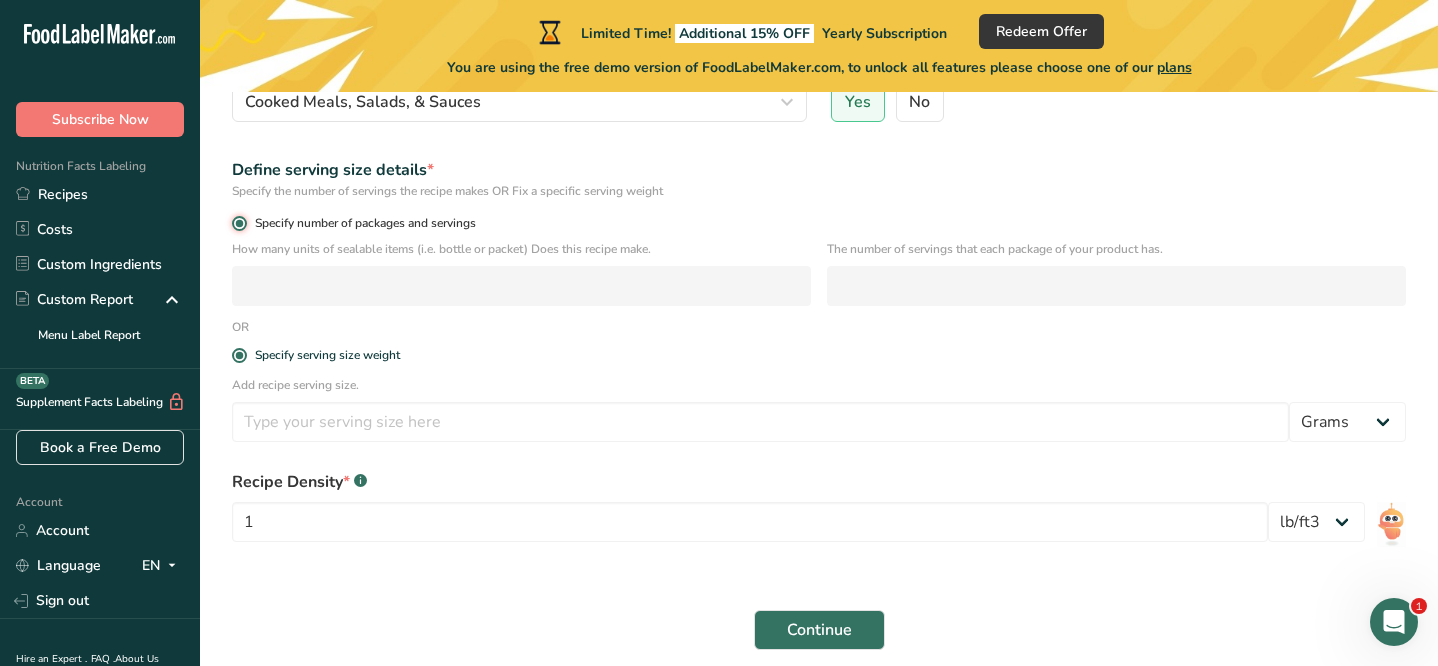 radio on "false" 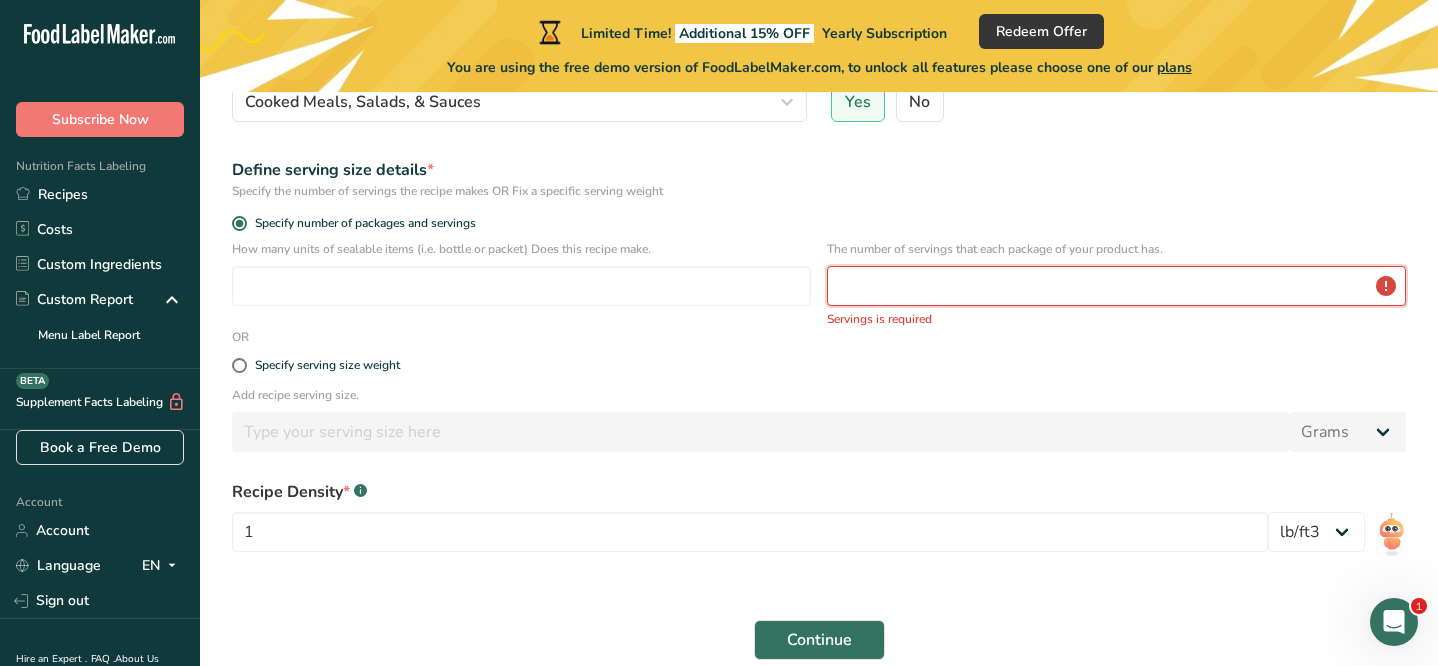 click at bounding box center (1116, 286) 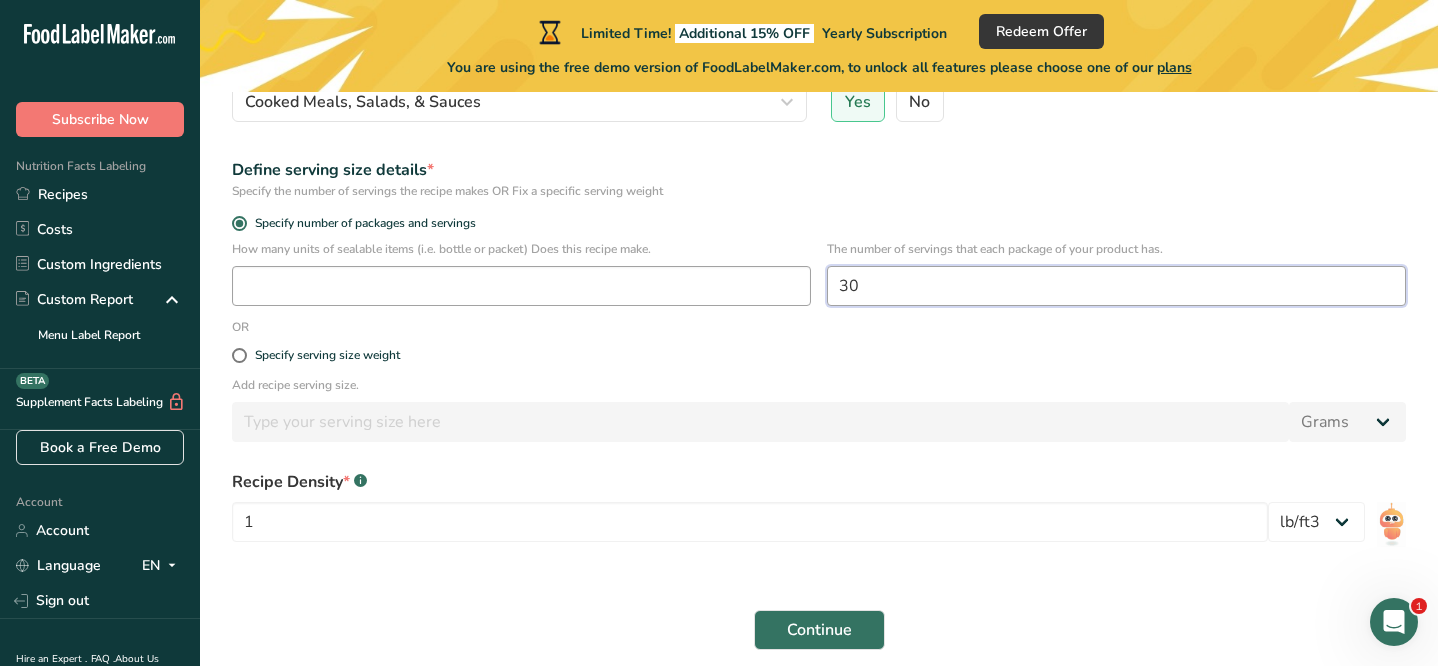 type on "30" 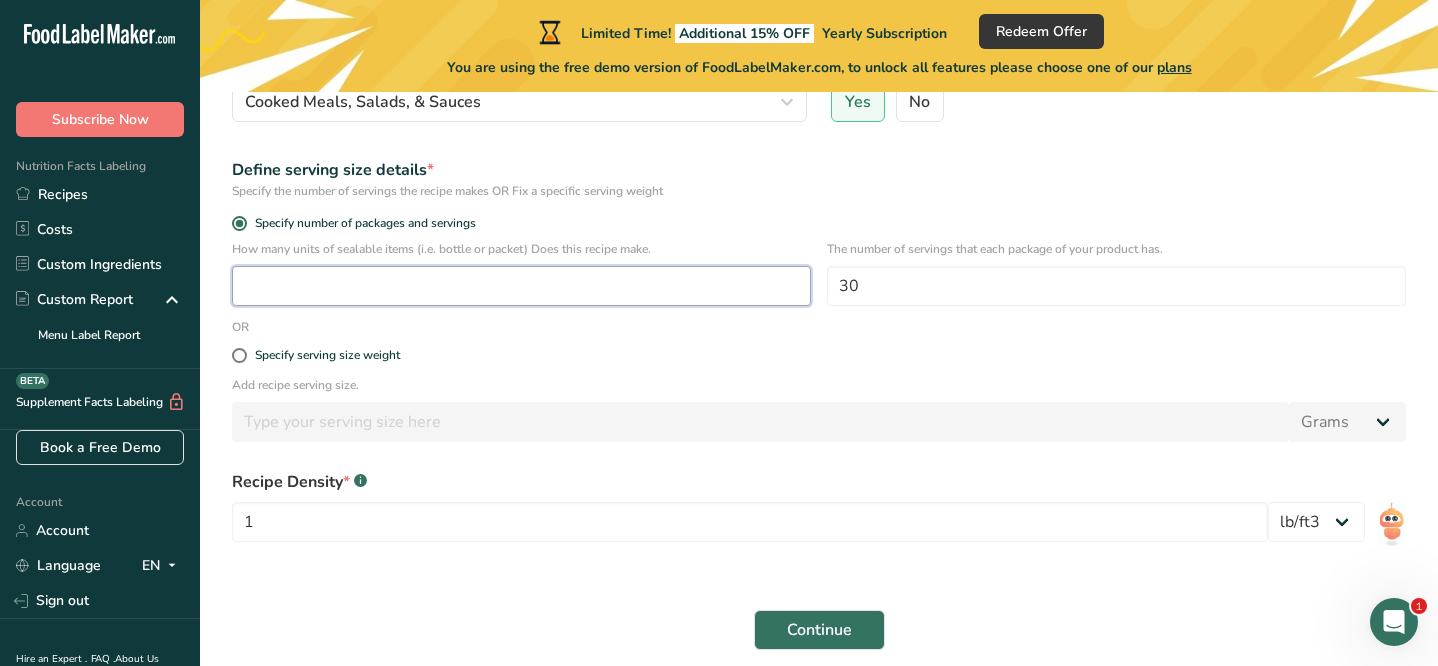 click at bounding box center (521, 286) 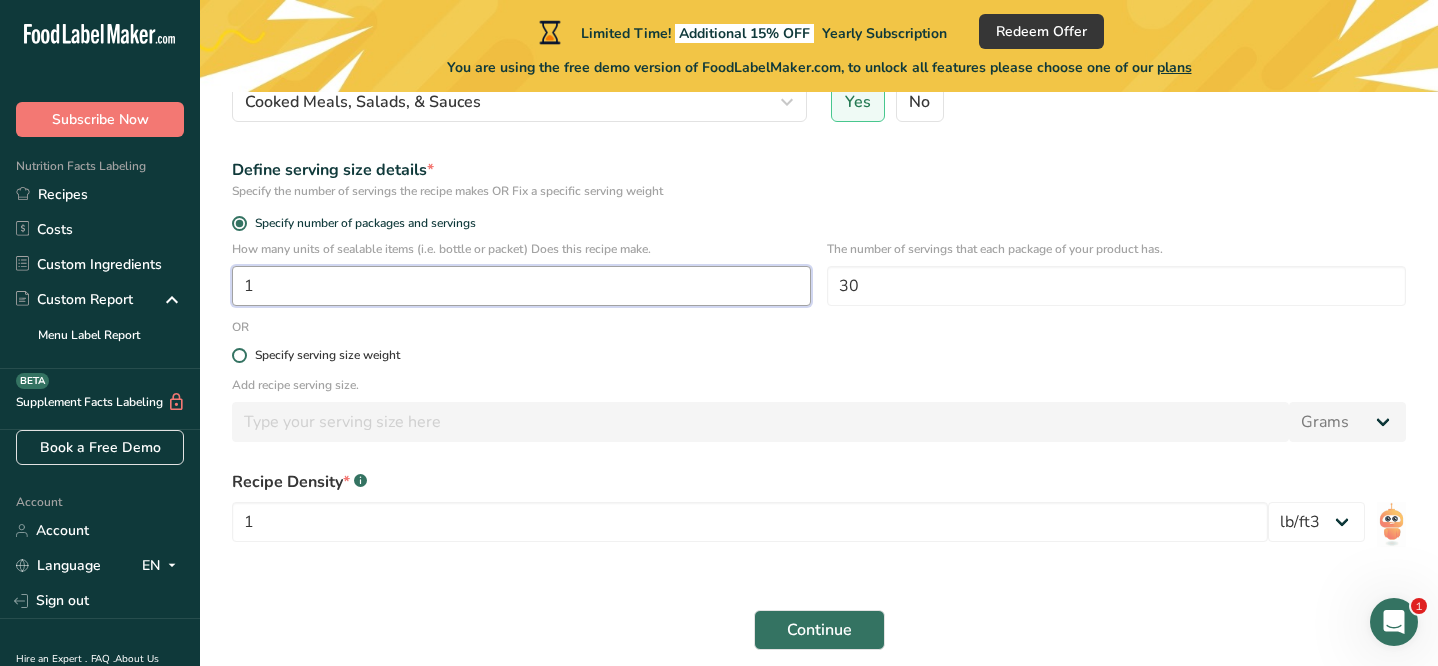 type on "1" 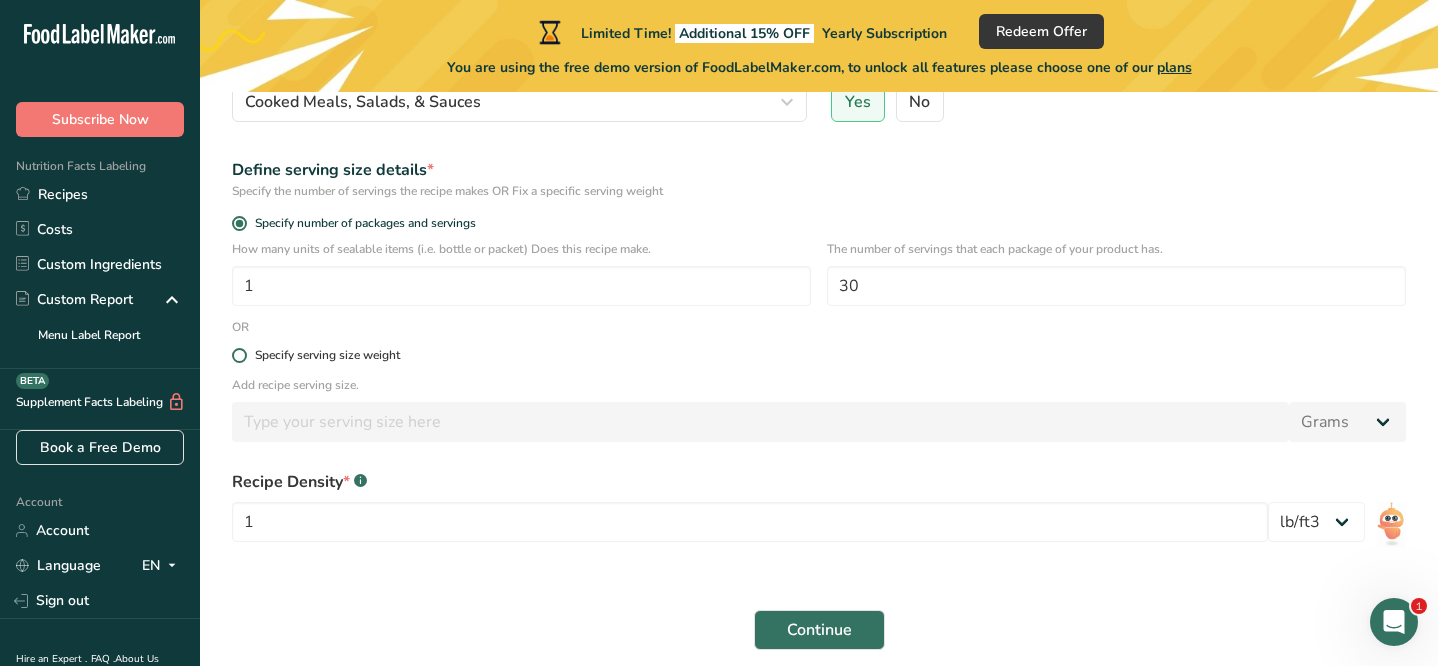 click on "Specify serving size weight" at bounding box center [819, 355] 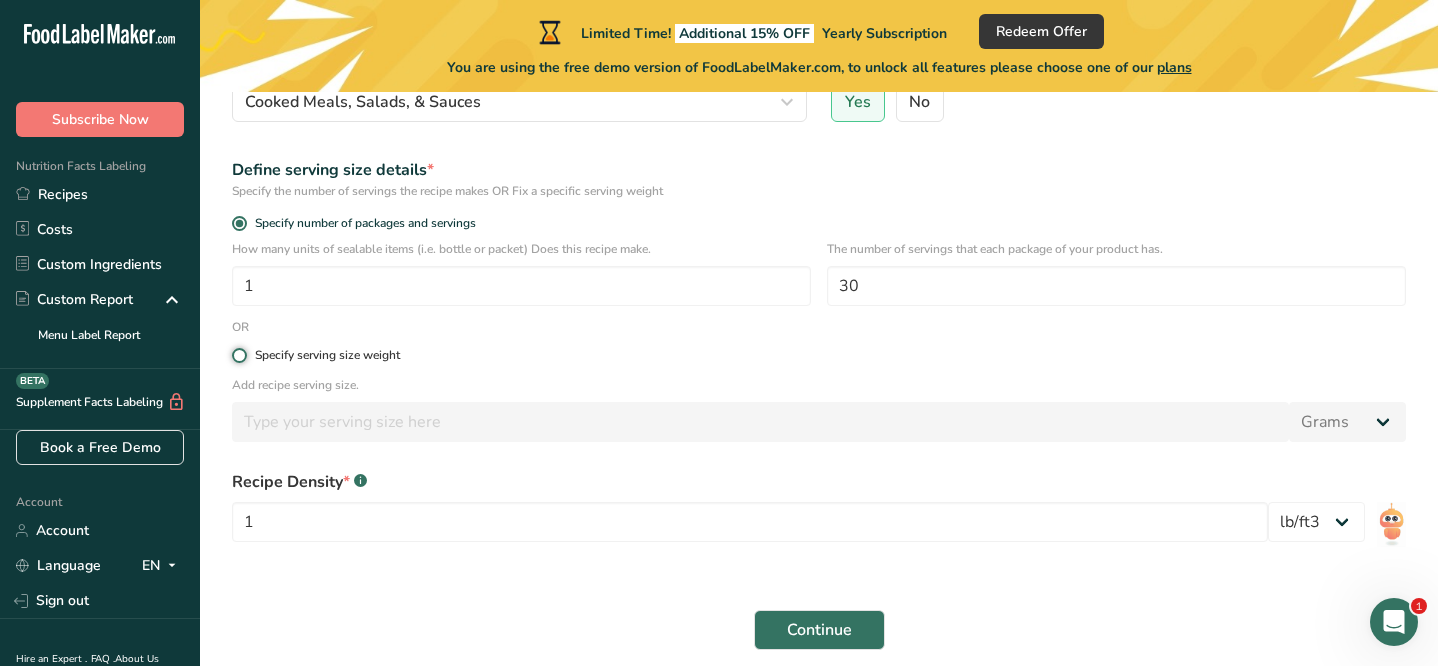 click on "Specify serving size weight" at bounding box center (238, 355) 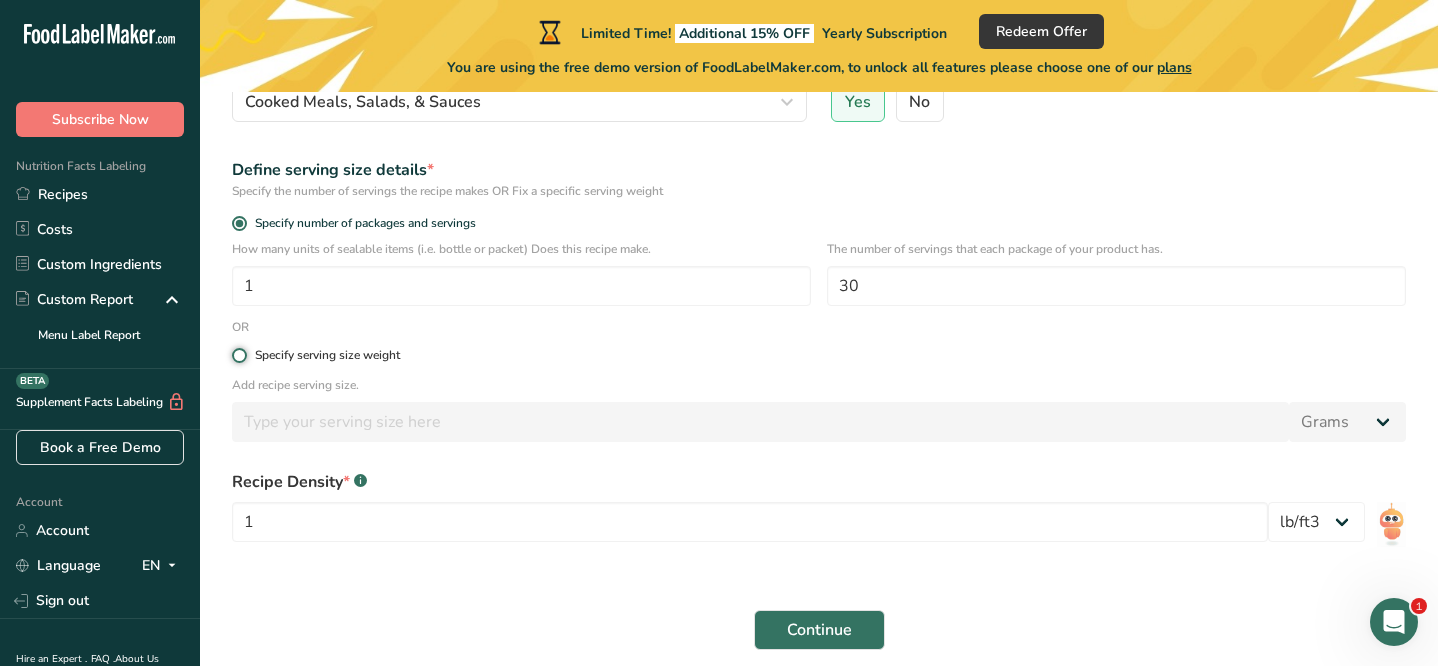 radio on "true" 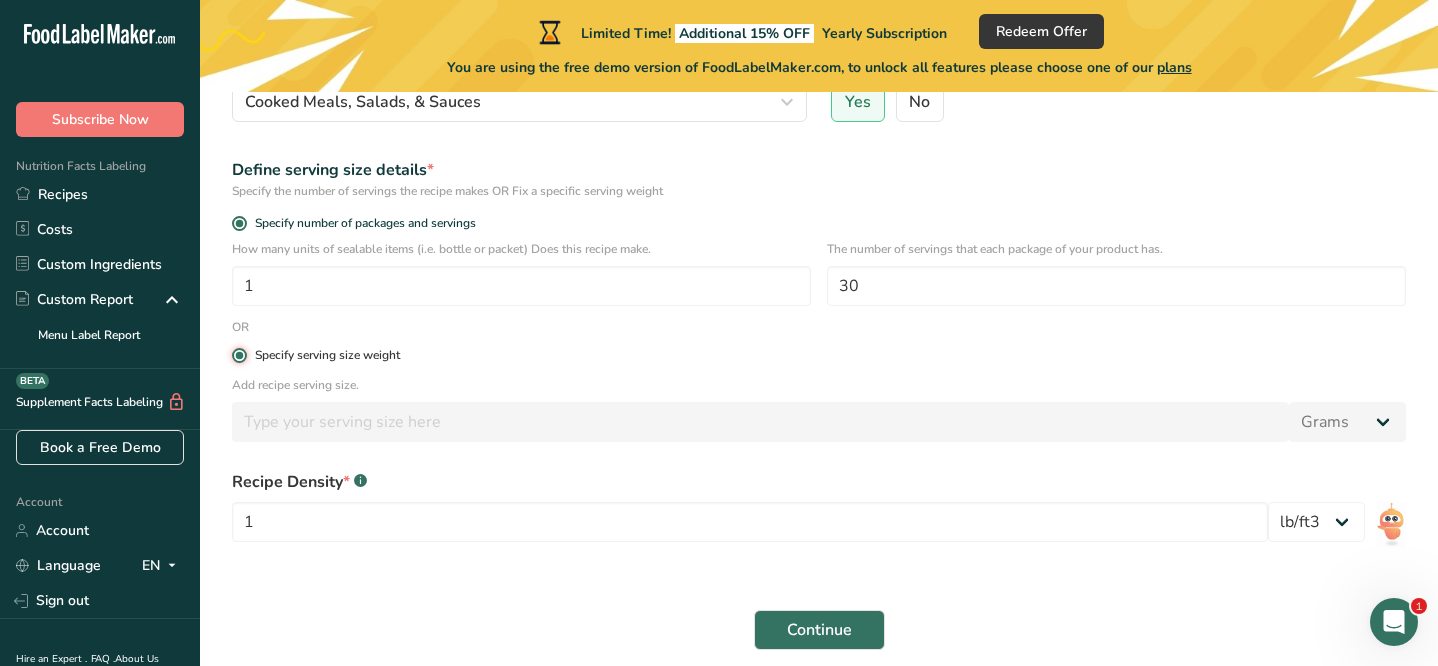 radio on "false" 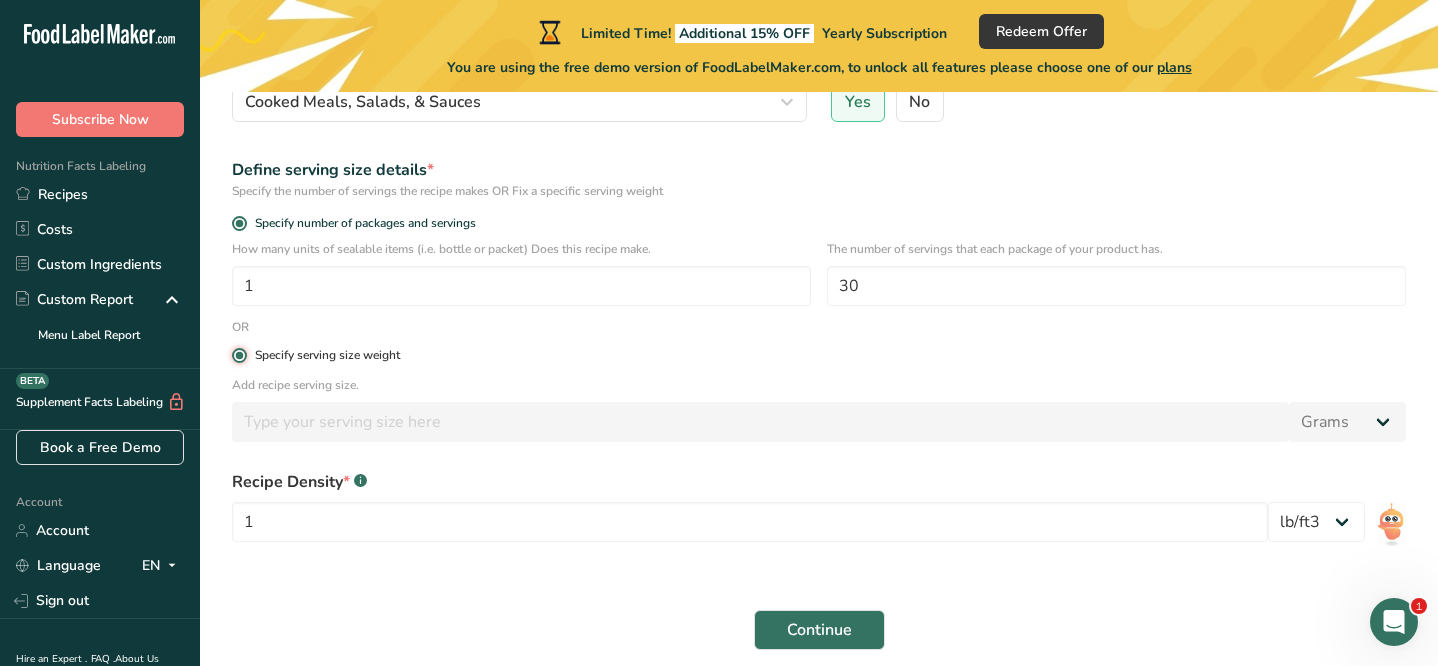 type 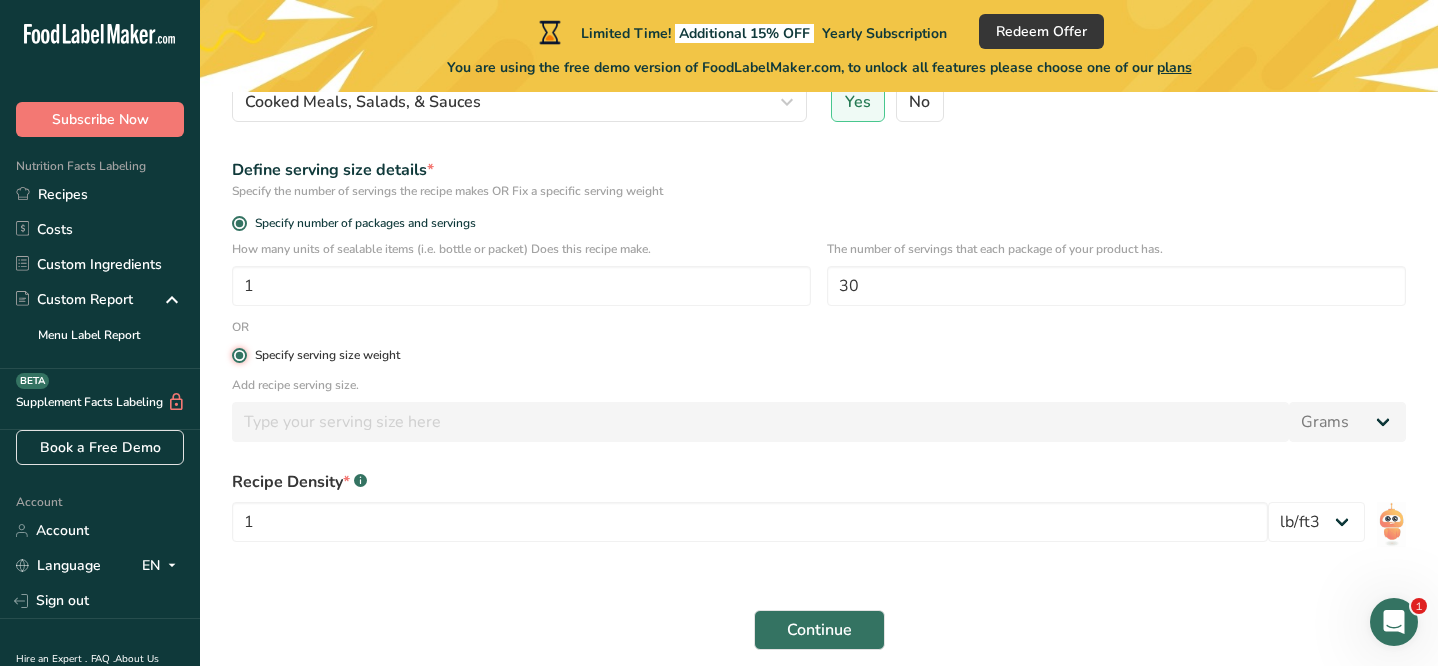 type 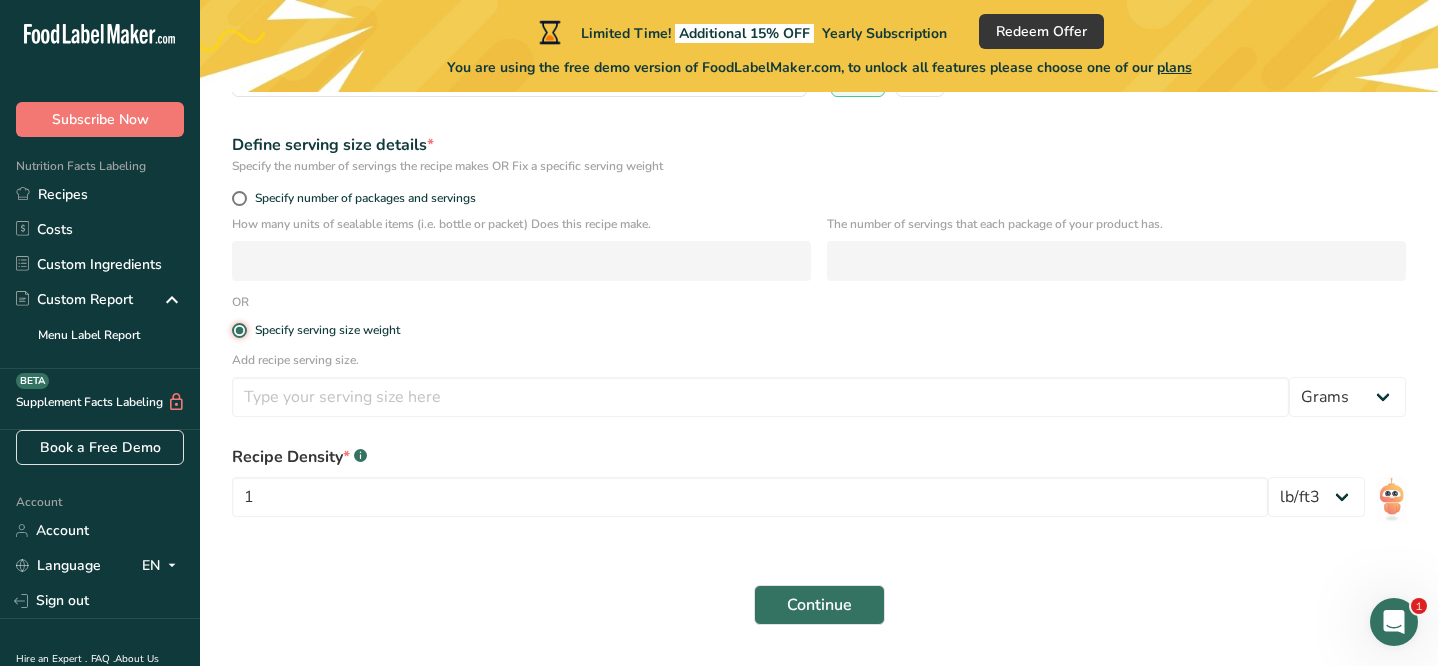 scroll, scrollTop: 297, scrollLeft: 0, axis: vertical 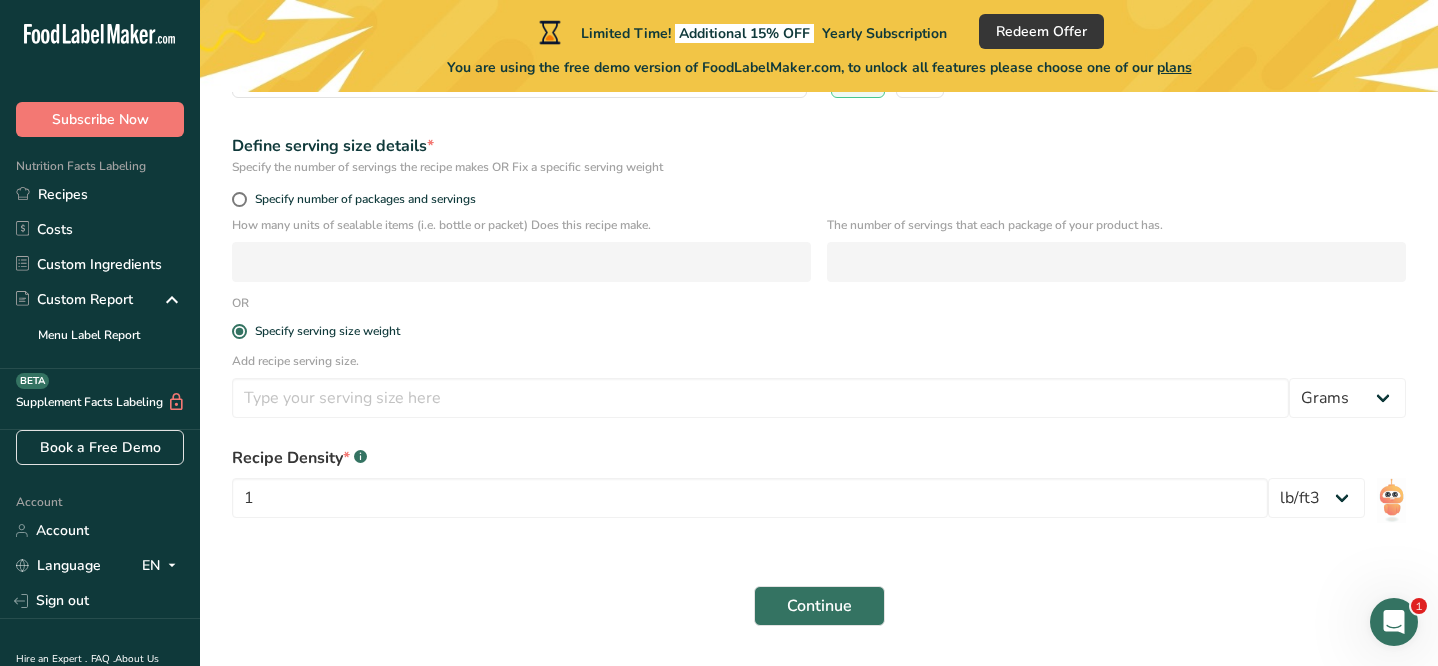 click on "Specify number of packages and servings" at bounding box center (819, 202) 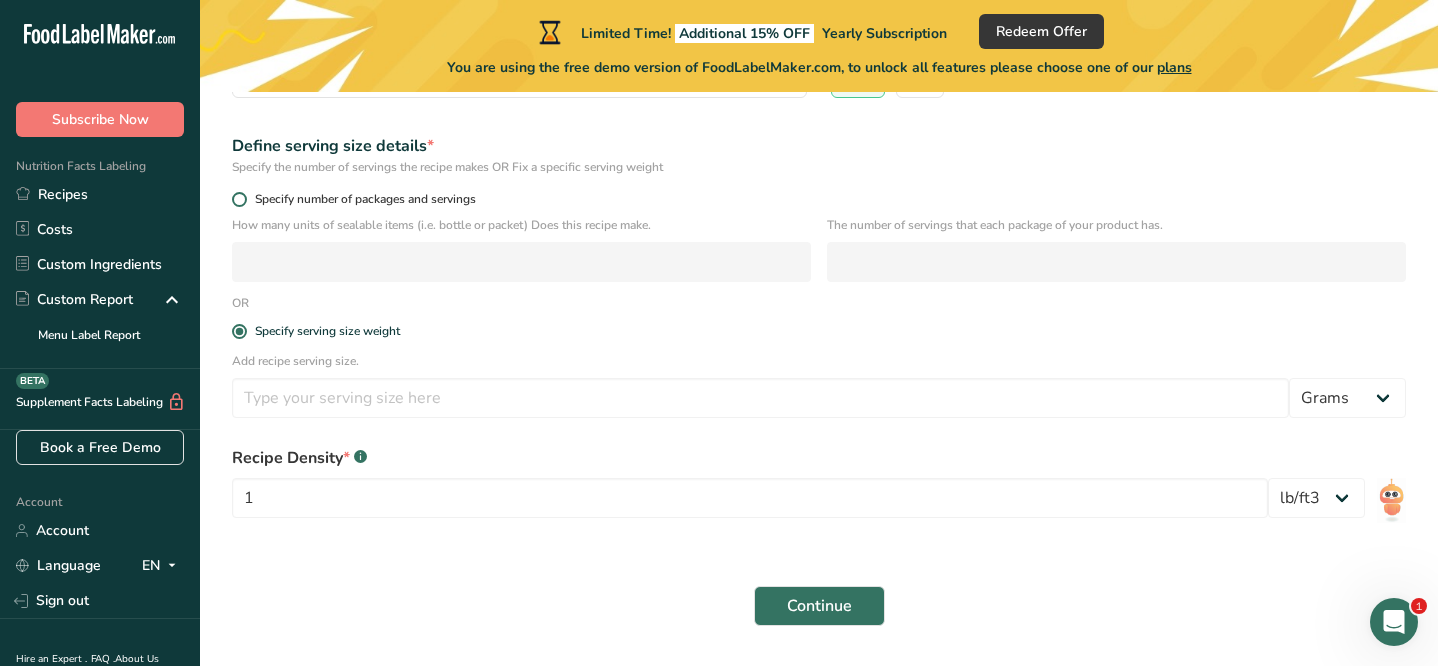 click on "Specify number of packages and servings" at bounding box center [361, 199] 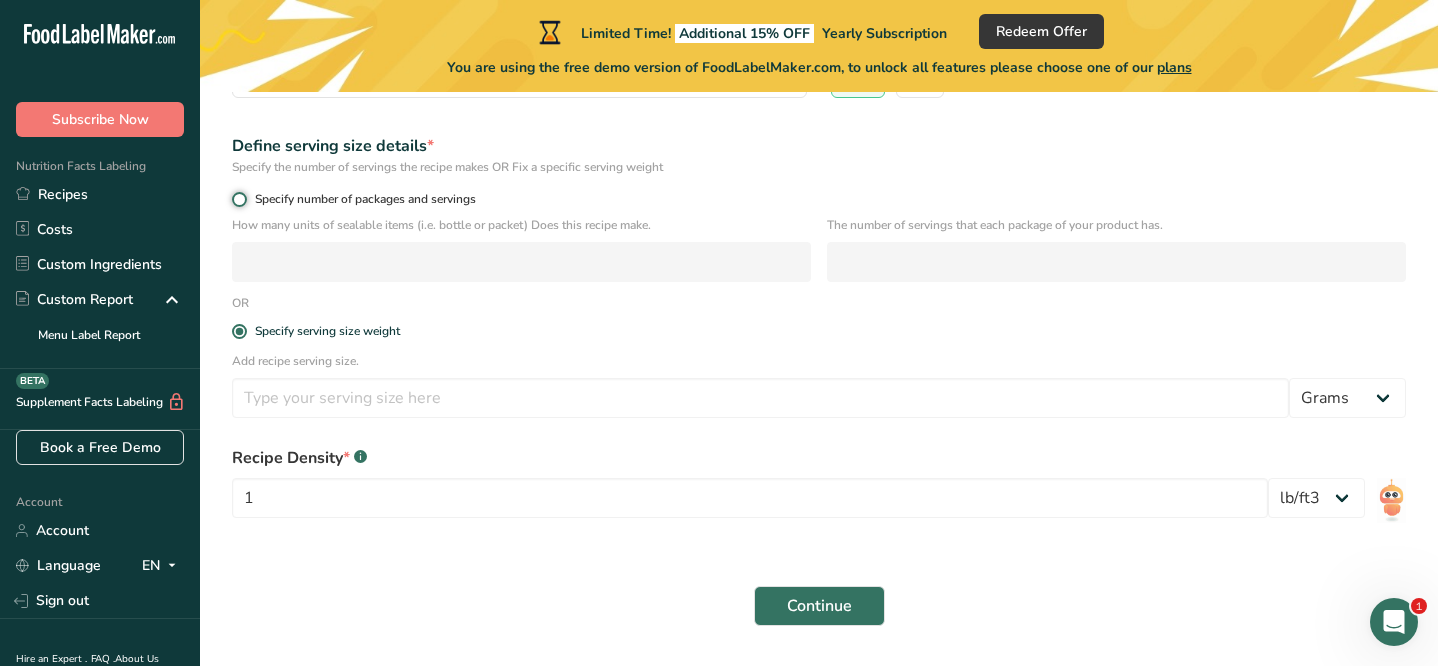 click on "Specify number of packages and servings" at bounding box center [238, 199] 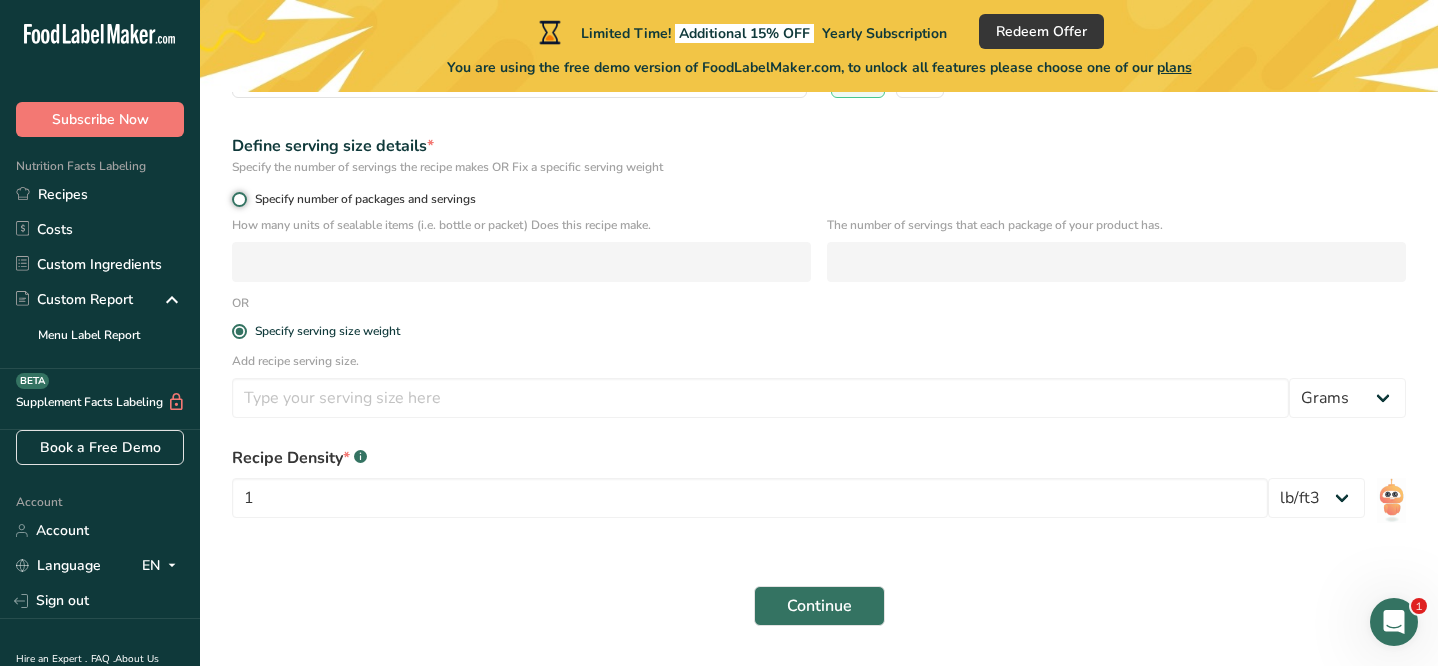 radio on "true" 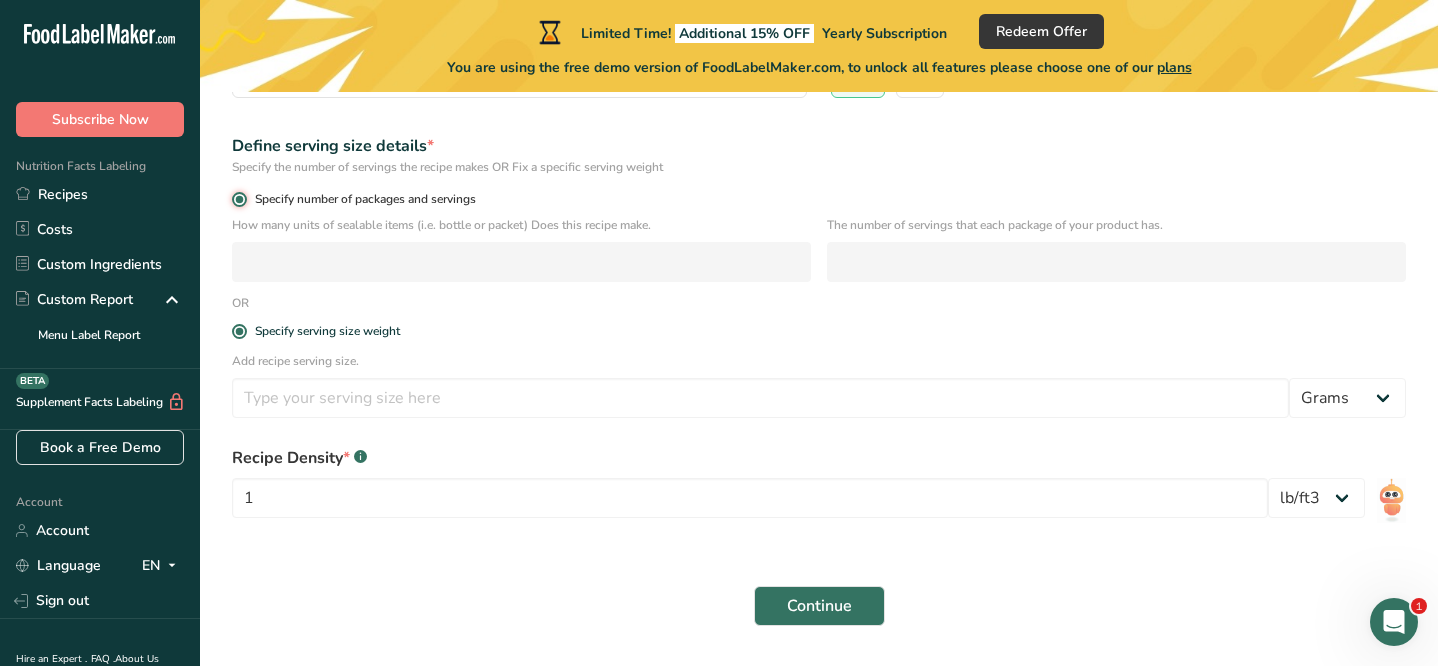 radio on "false" 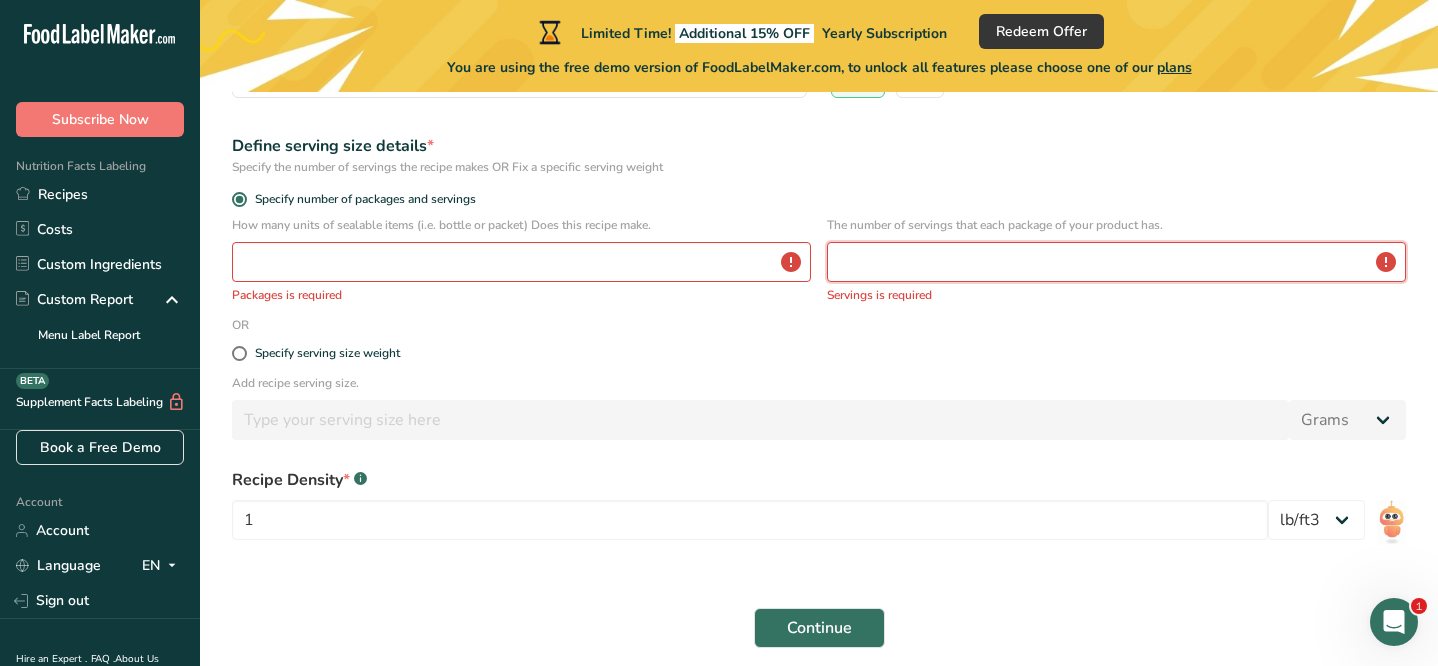 click at bounding box center (1116, 262) 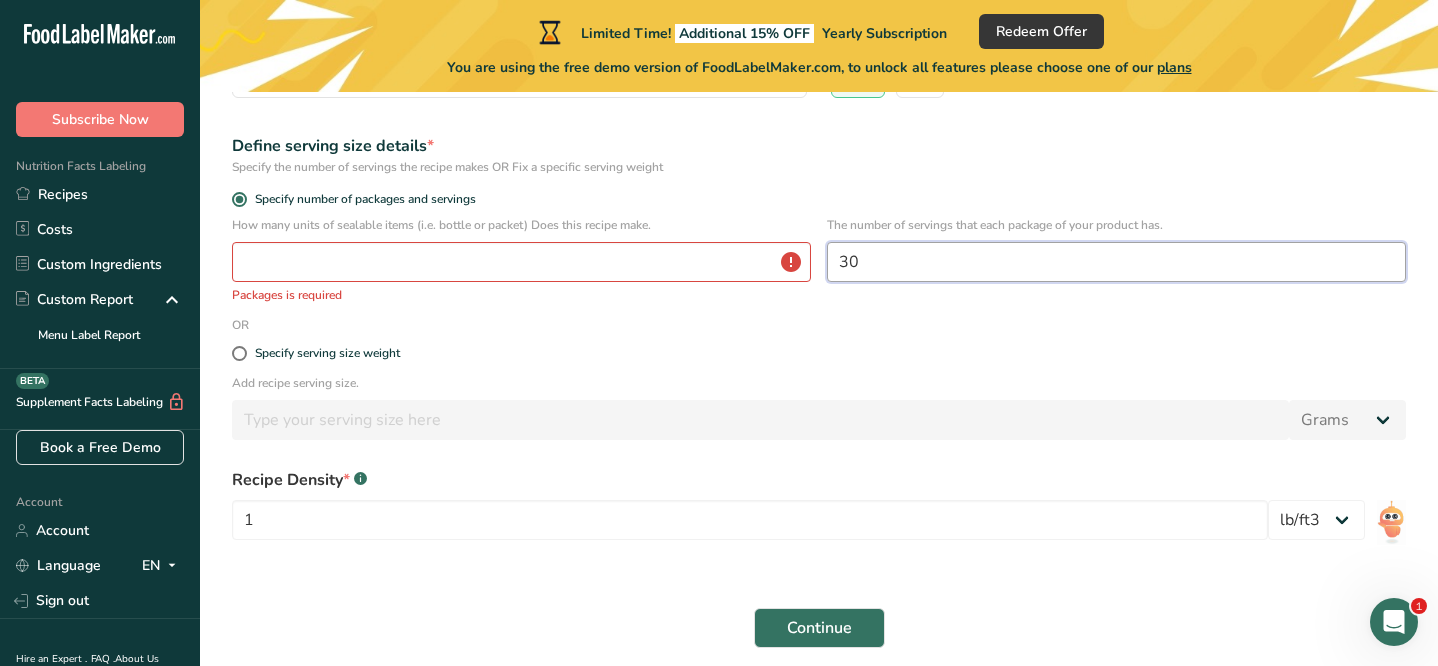 type on "30" 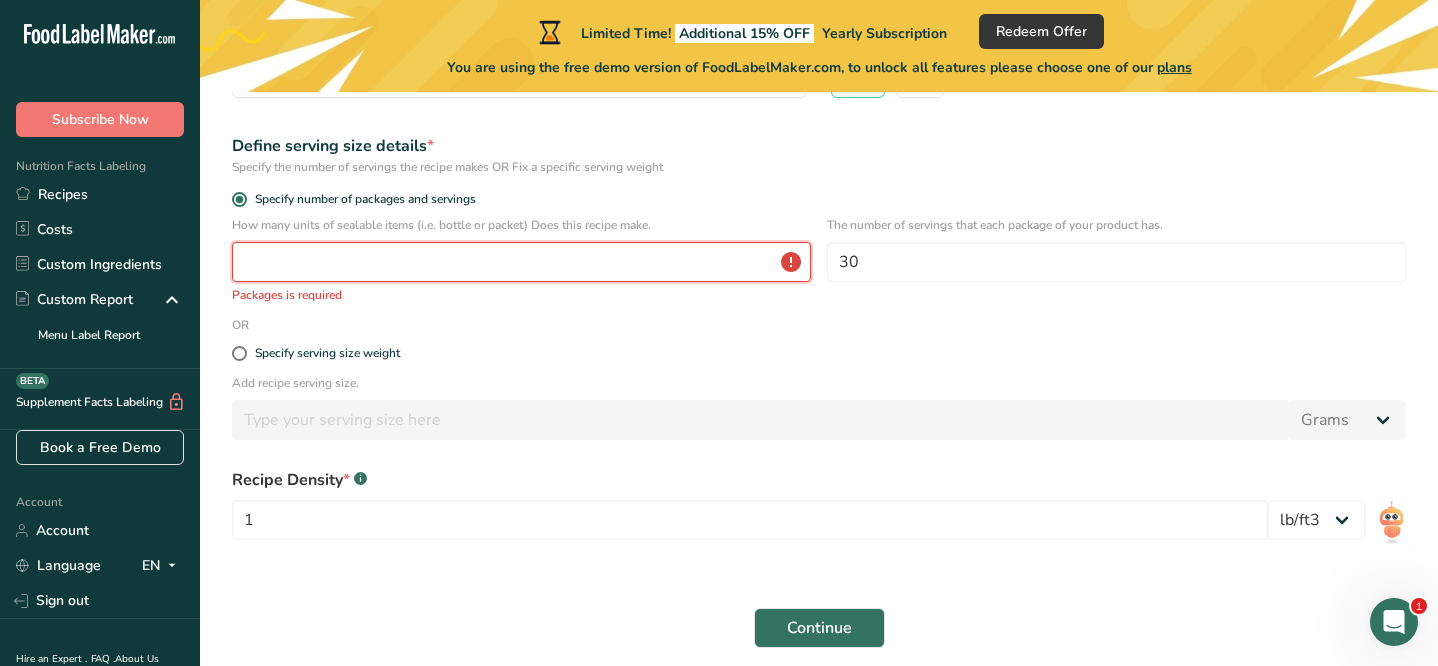 click at bounding box center (521, 262) 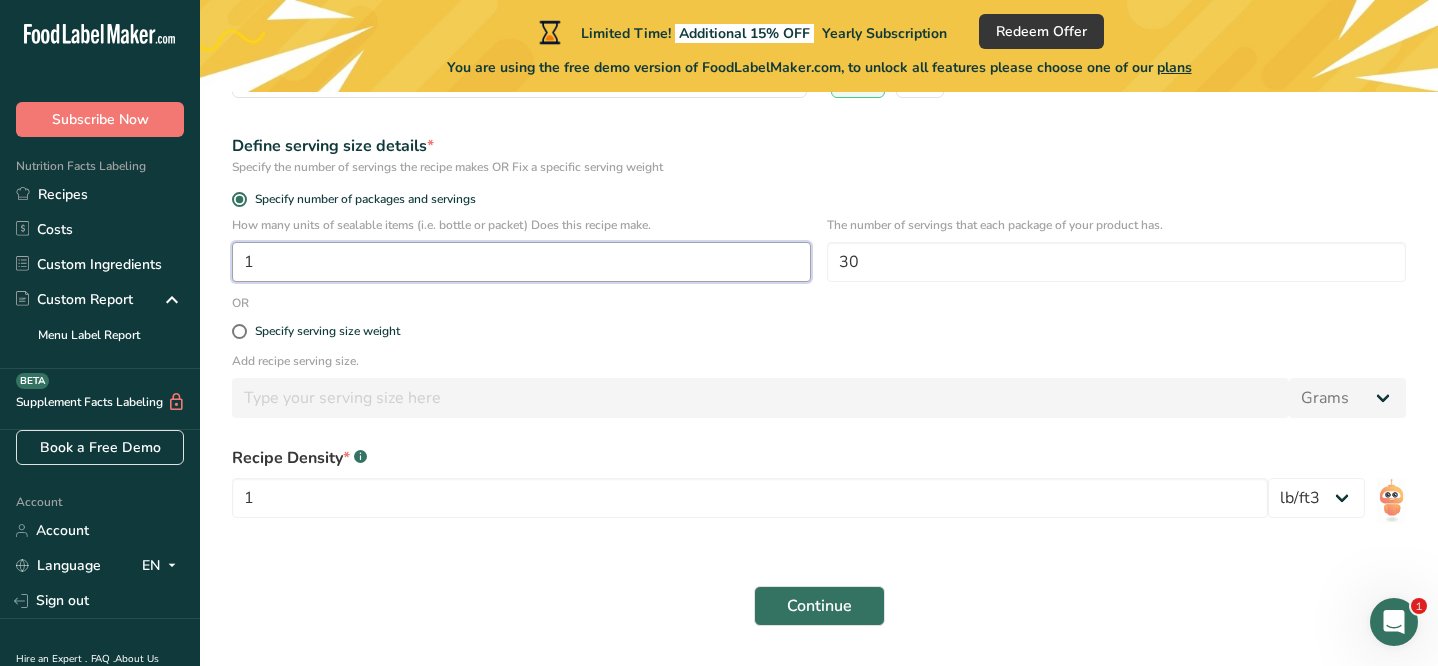 scroll, scrollTop: 374, scrollLeft: 0, axis: vertical 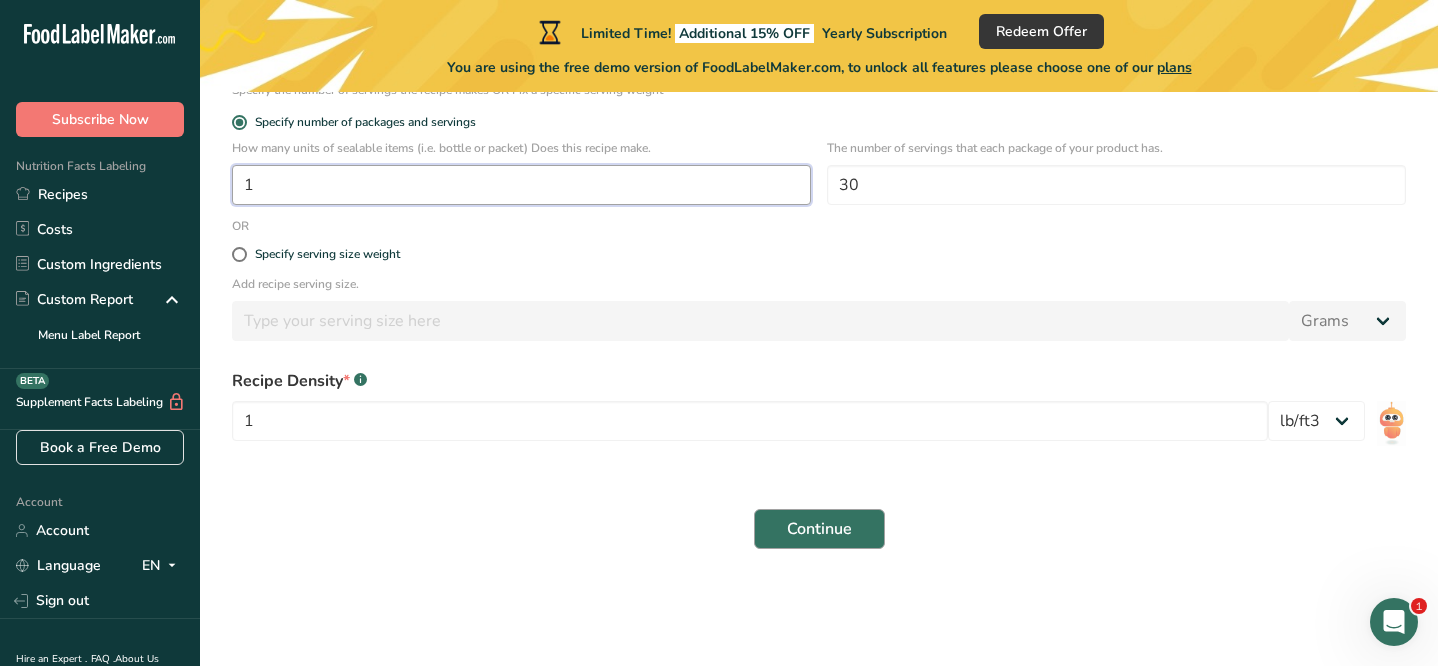 type on "1" 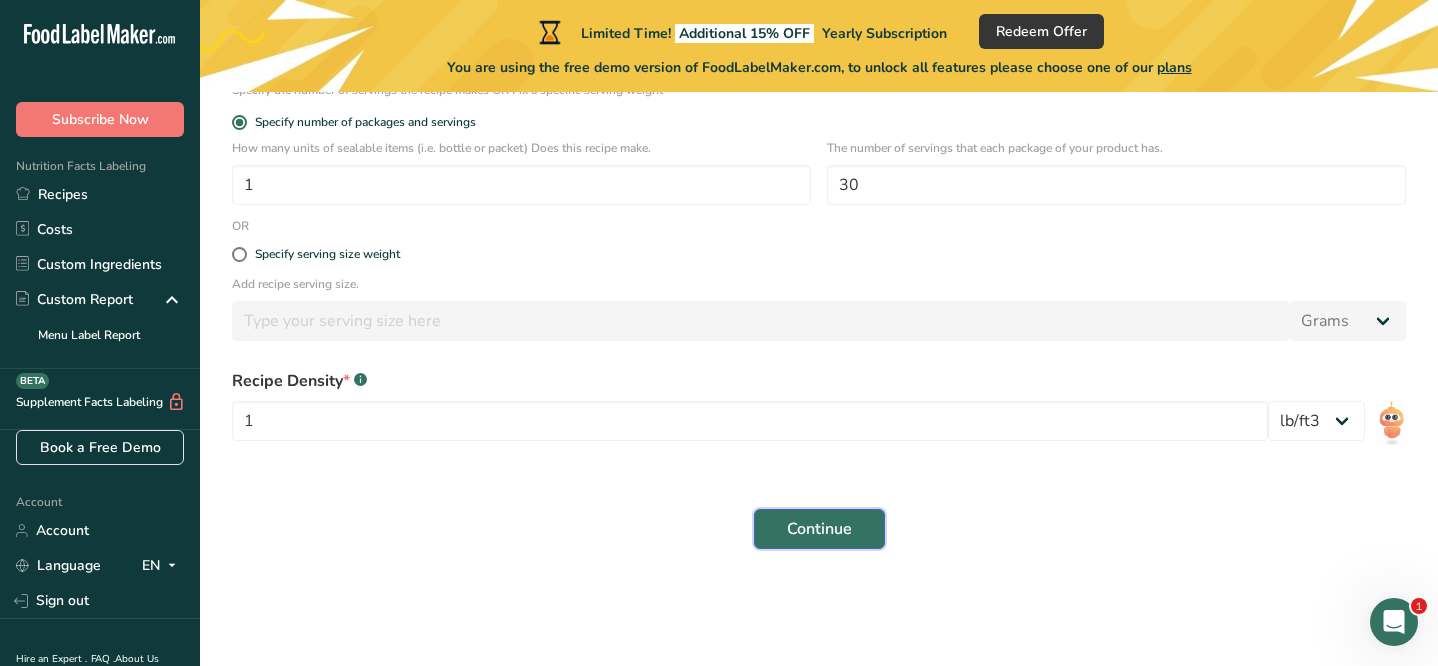 click on "Continue" at bounding box center (819, 529) 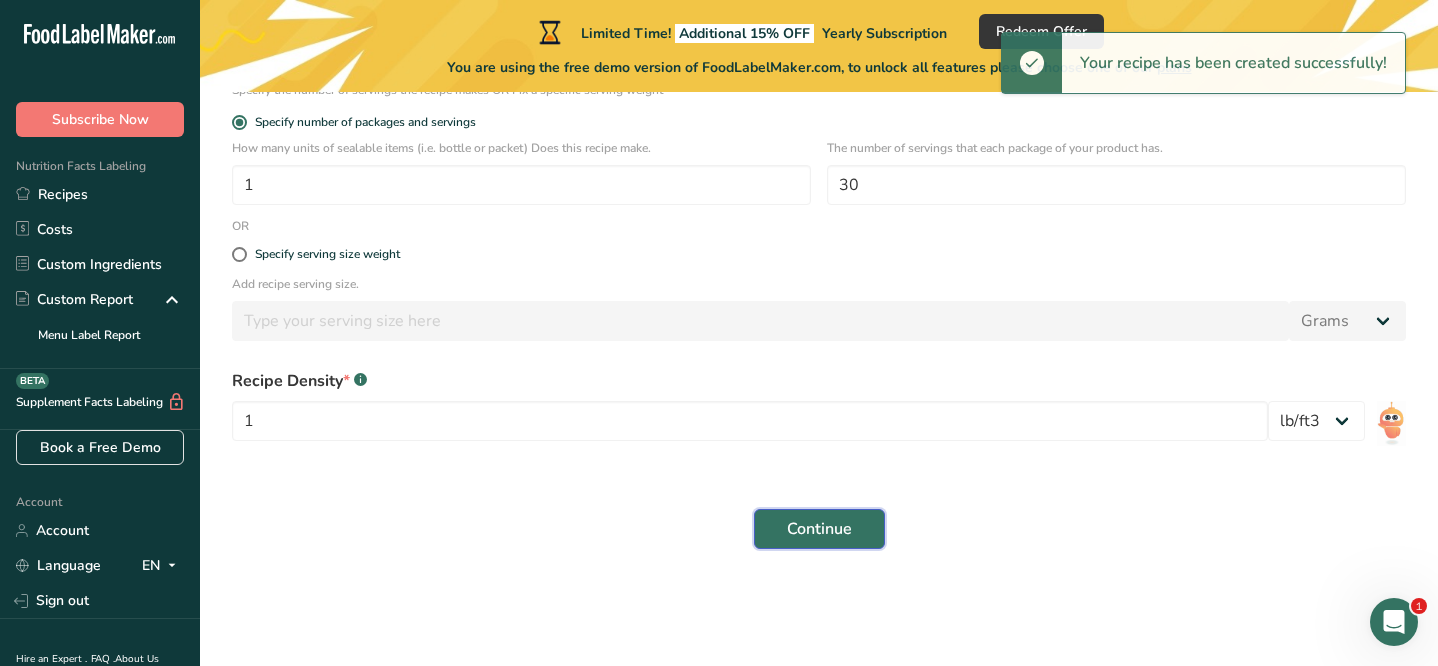 scroll, scrollTop: 84, scrollLeft: 0, axis: vertical 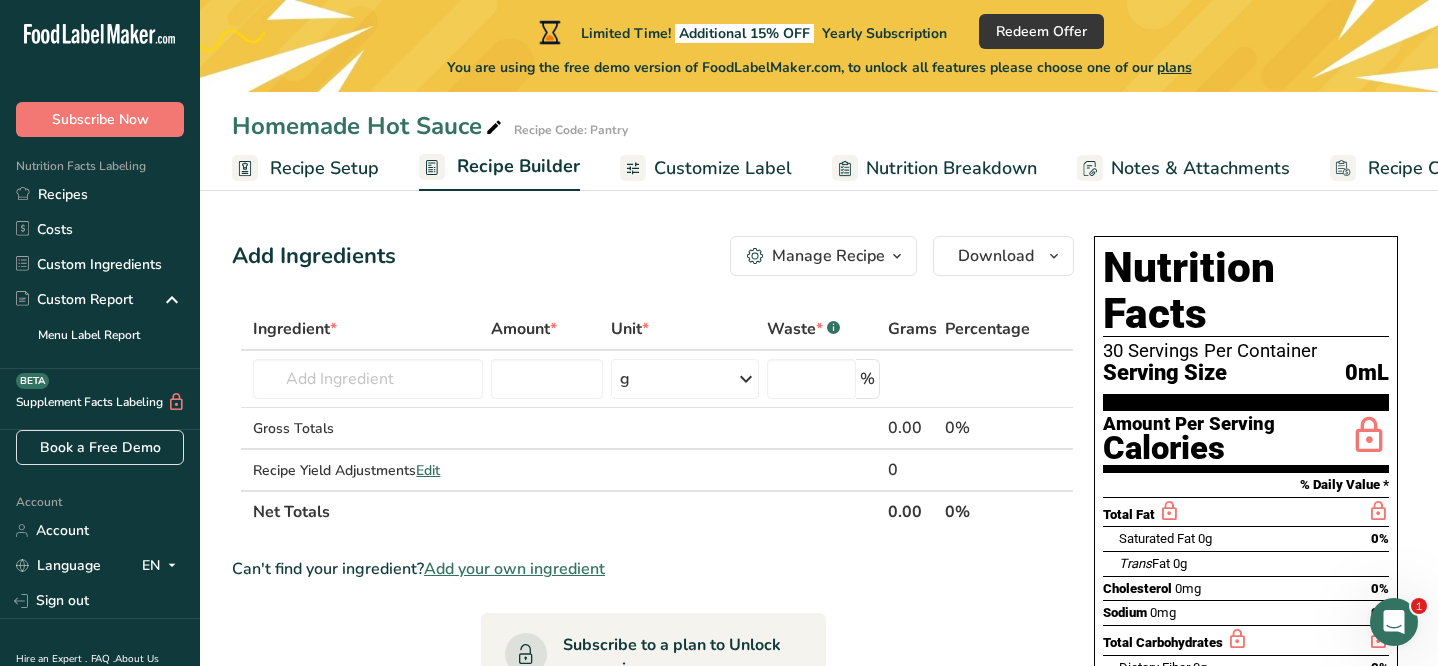click on "Customize Label" at bounding box center [723, 168] 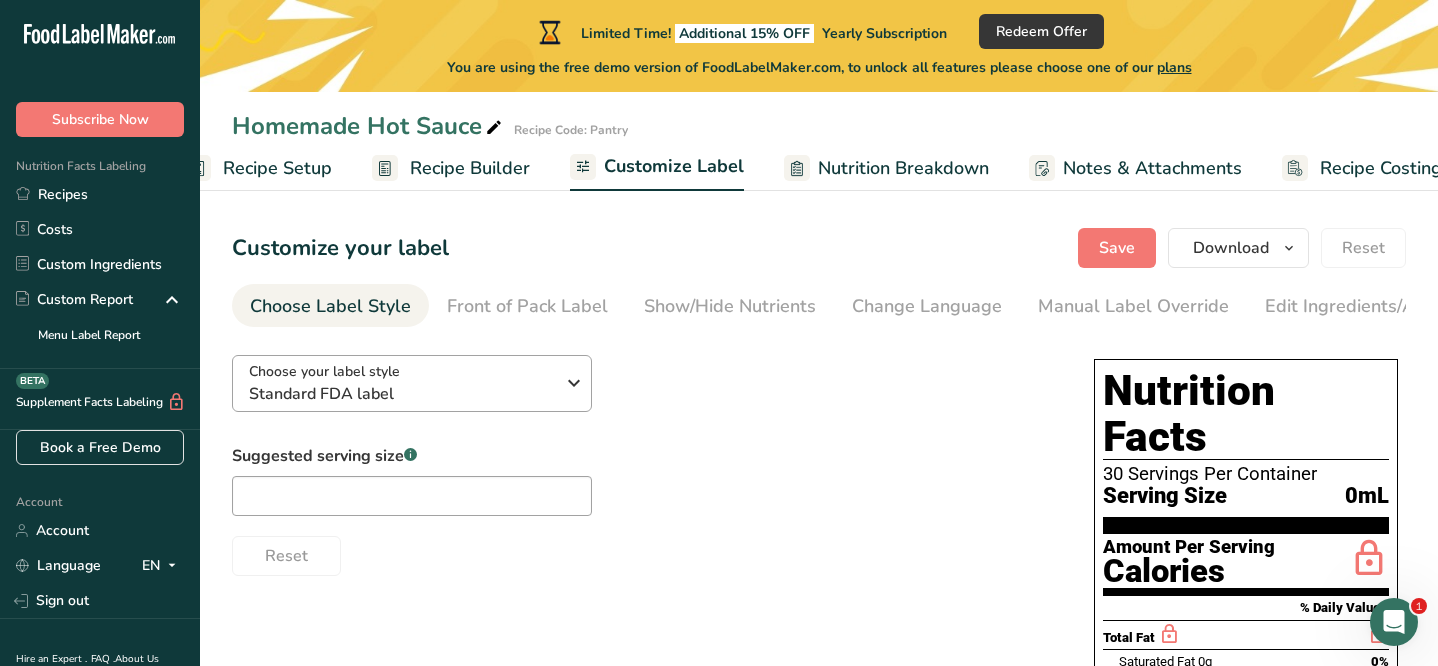 scroll, scrollTop: 0, scrollLeft: 83, axis: horizontal 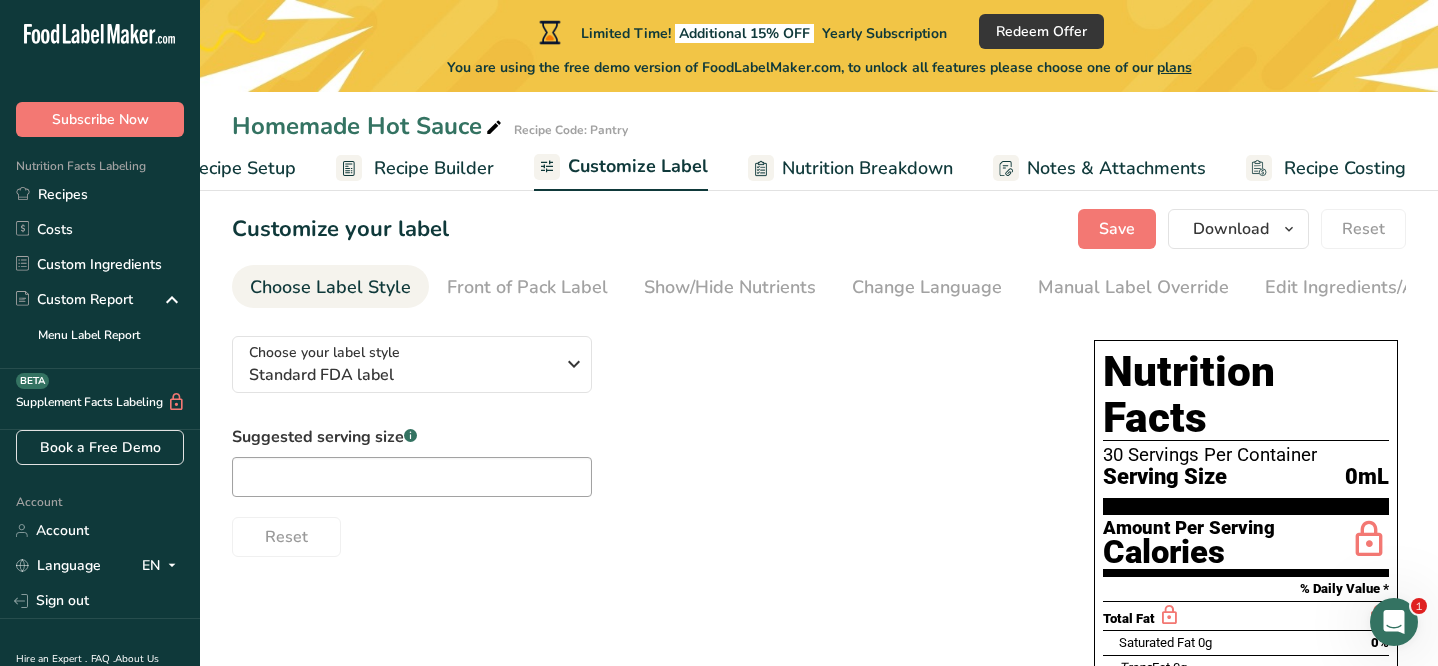 click on "Recipe Builder" at bounding box center (434, 168) 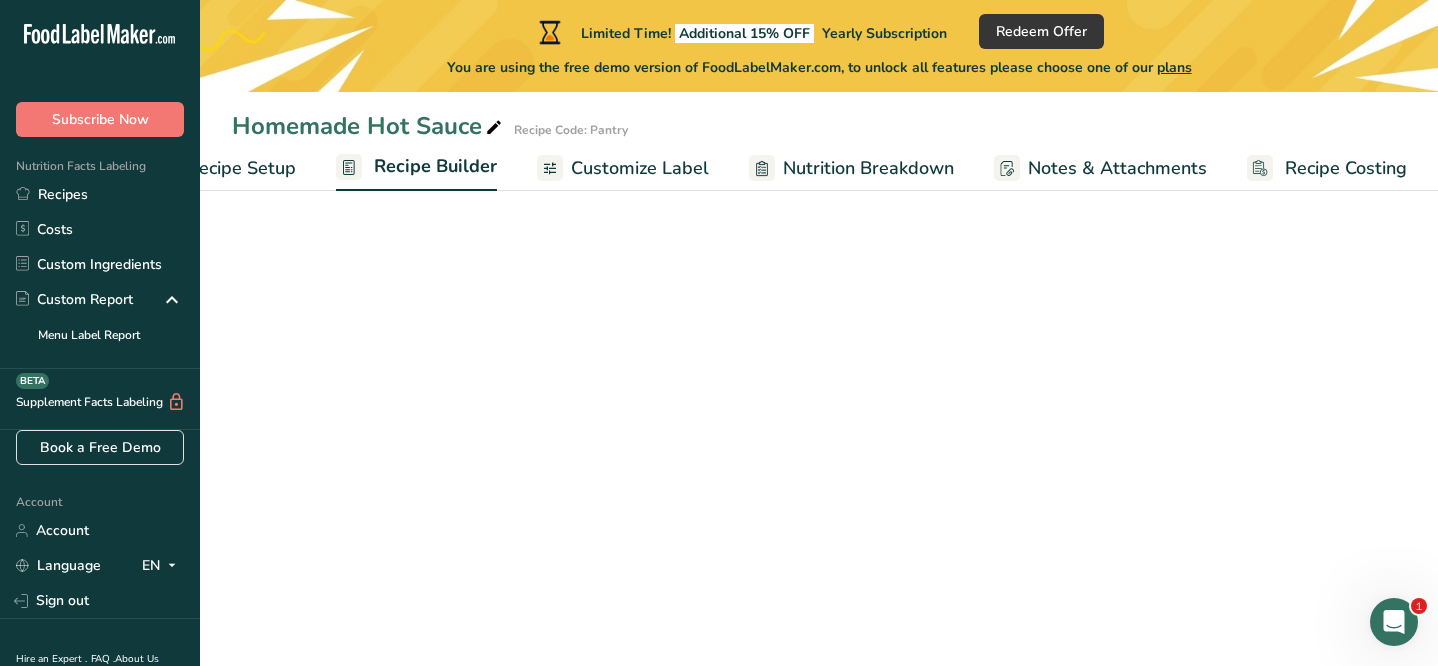 scroll, scrollTop: 0, scrollLeft: 83, axis: horizontal 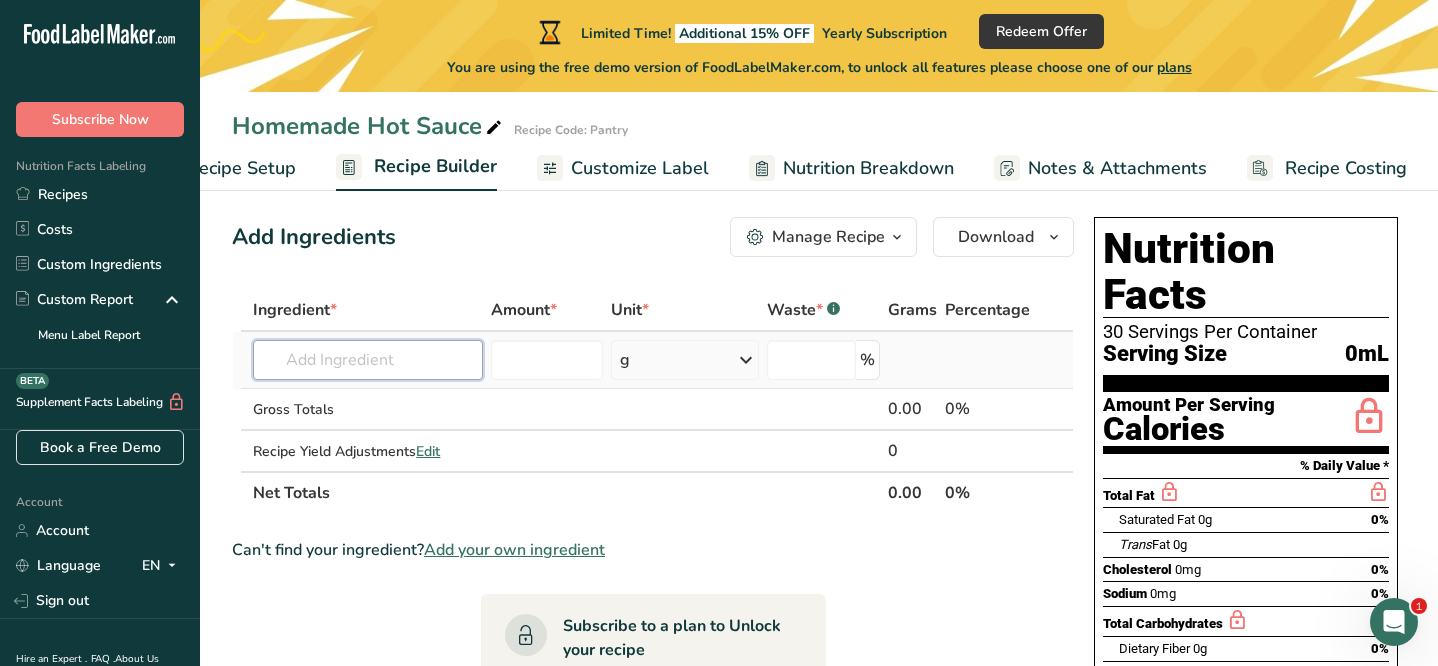 click at bounding box center [367, 360] 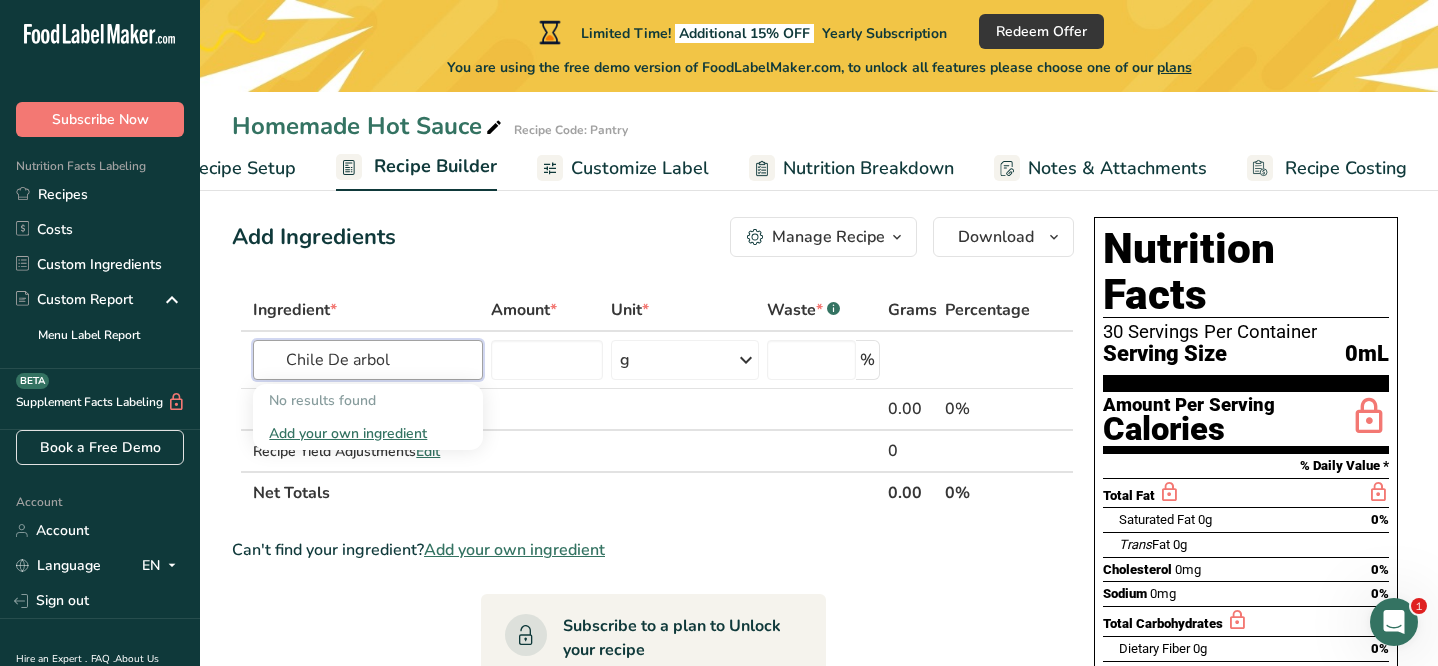 type on "Chile De arbol" 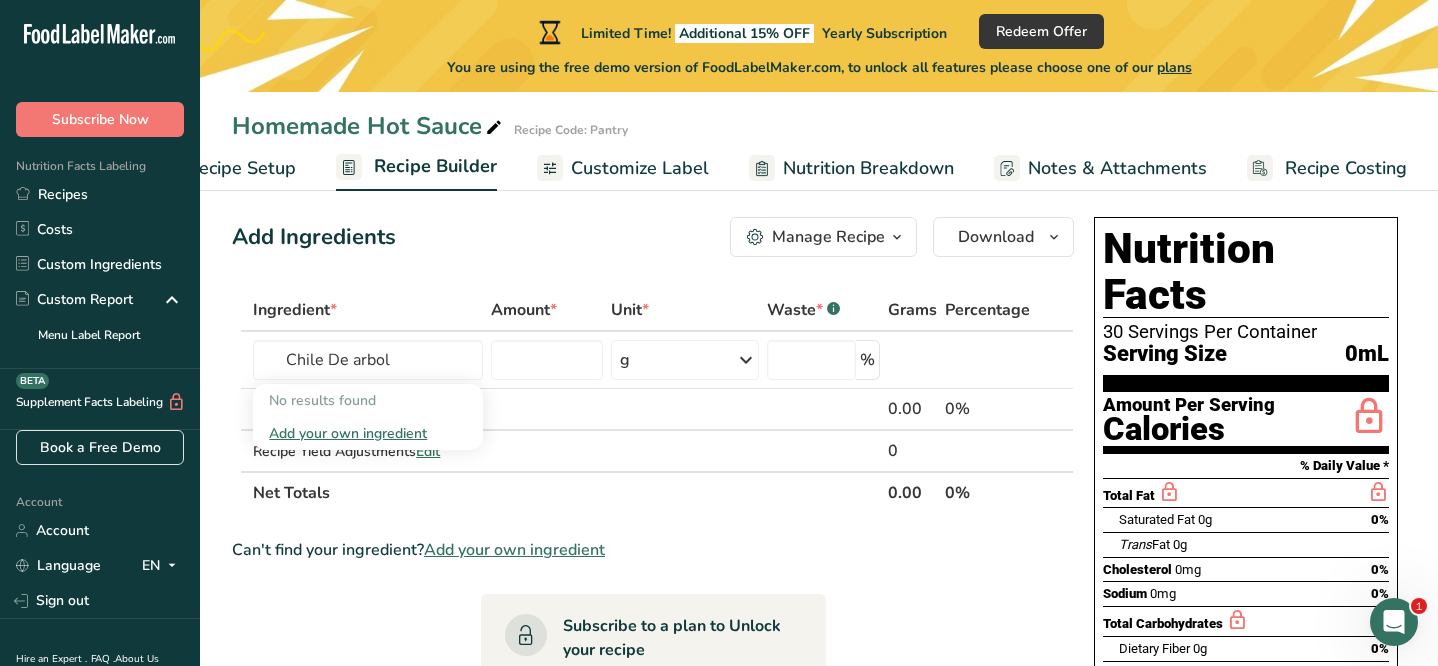 type 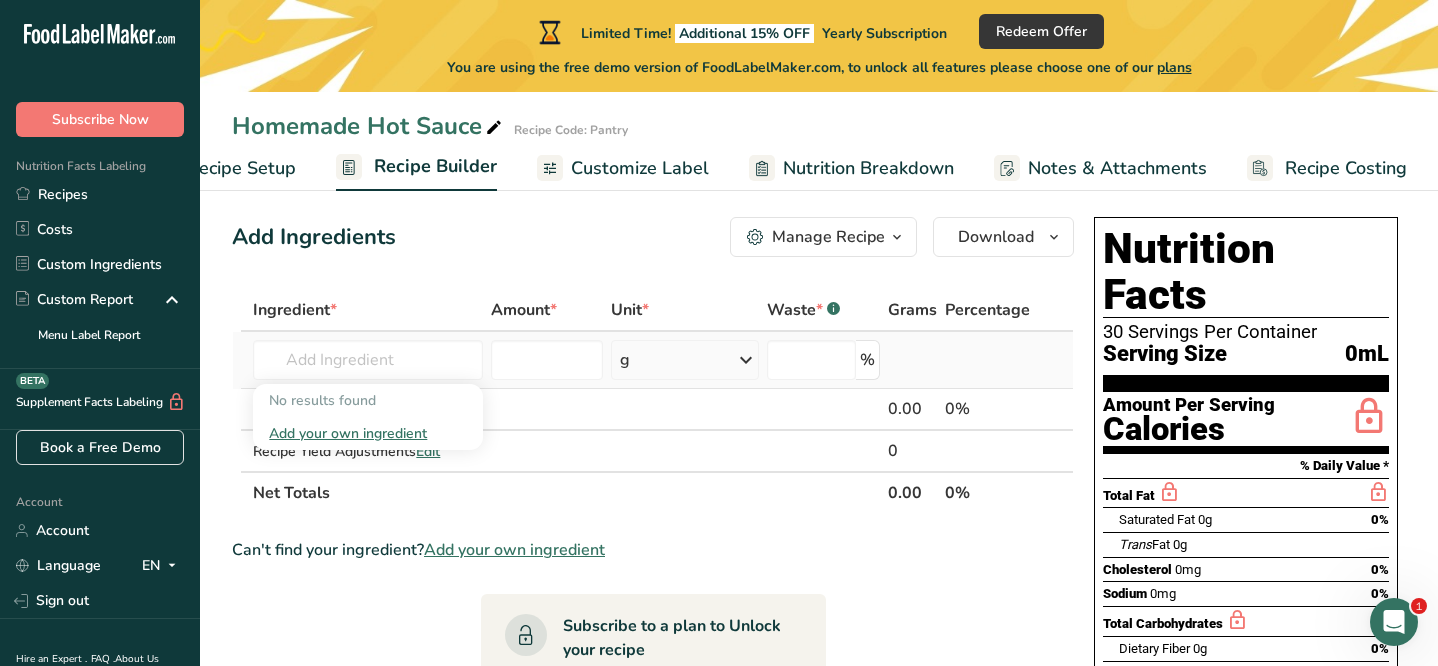 click on "Add your own ingredient" at bounding box center [367, 433] 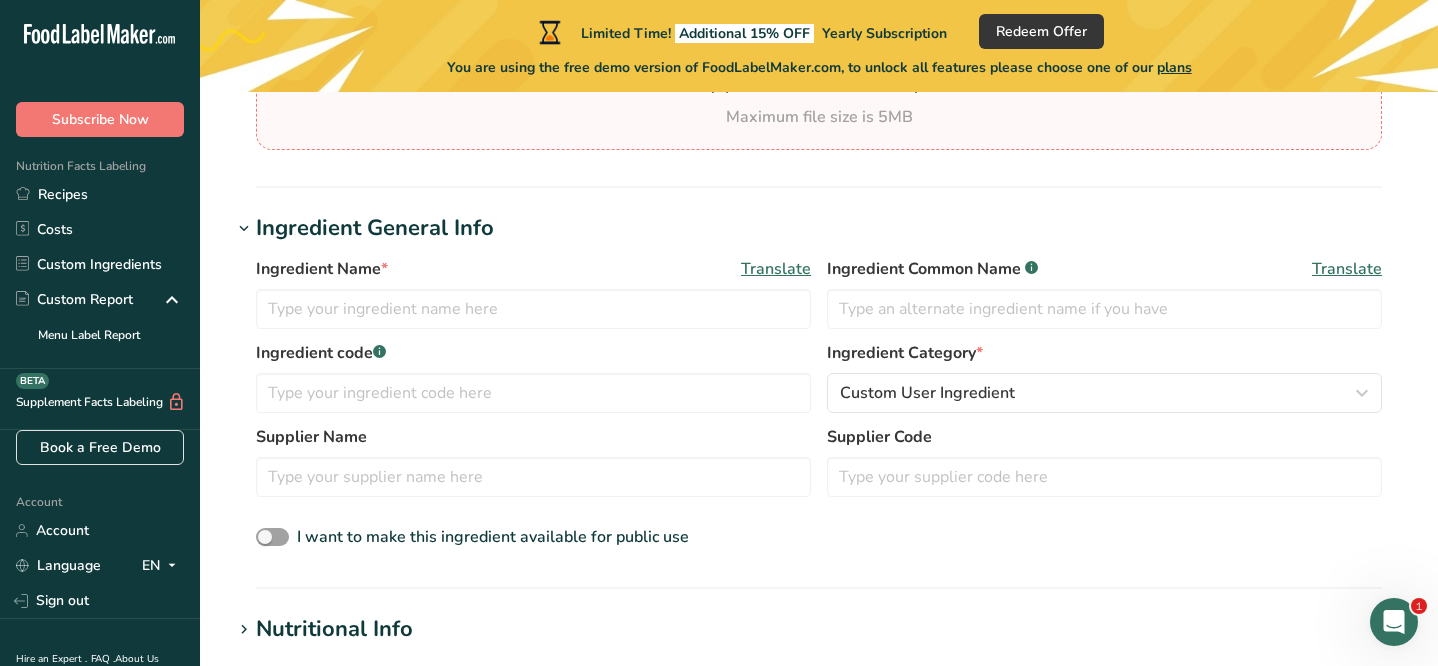 scroll, scrollTop: 286, scrollLeft: 0, axis: vertical 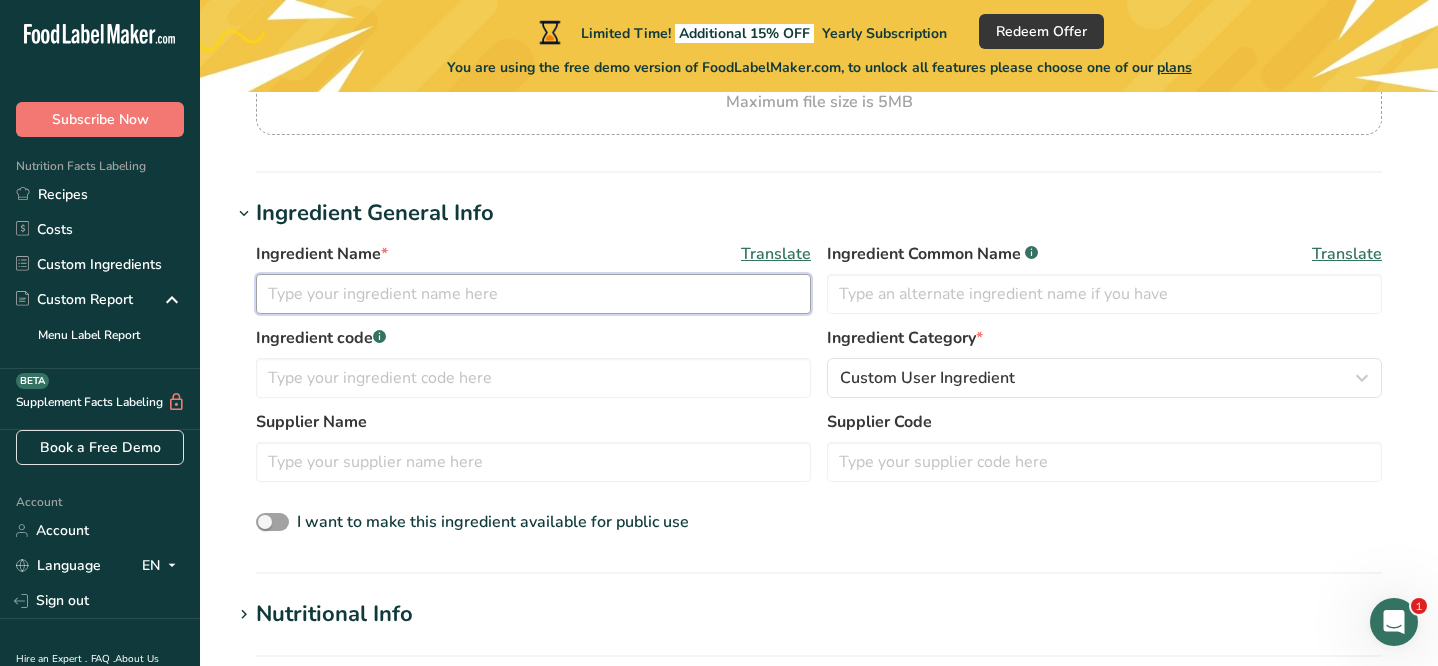 click at bounding box center [533, 294] 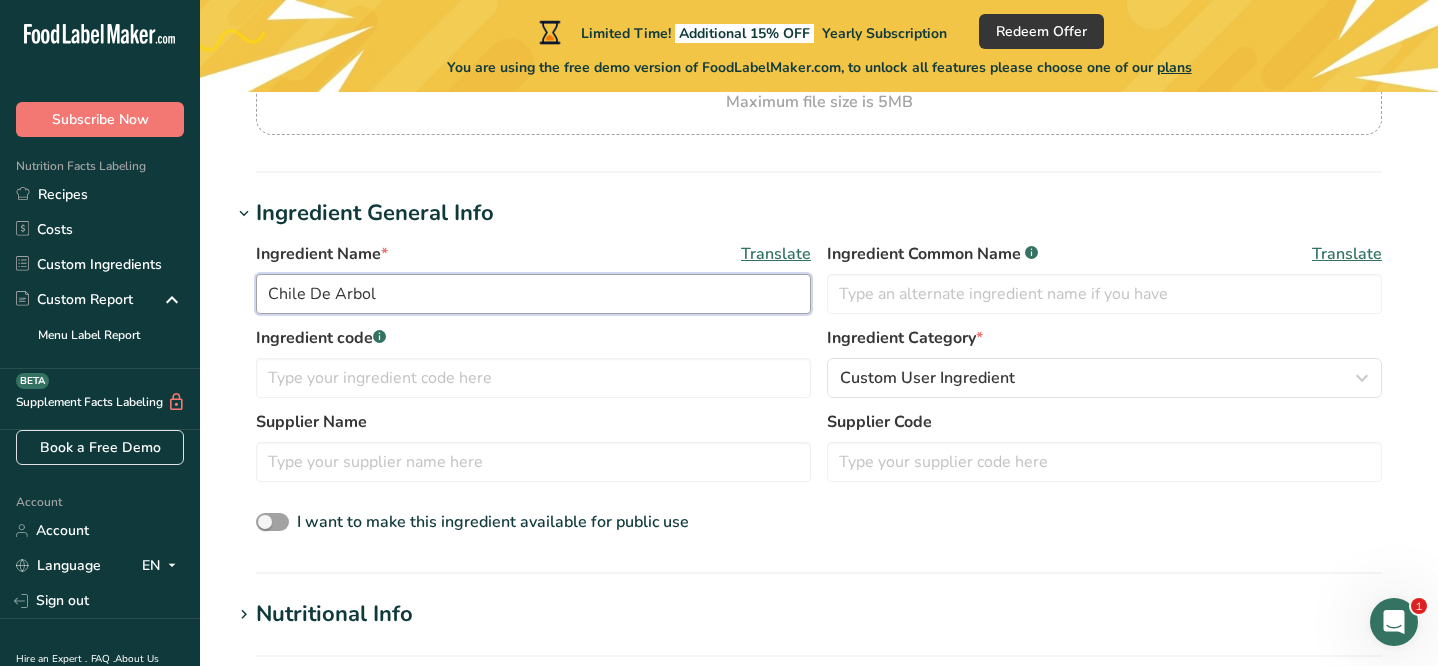 type on "Chile De Arbol" 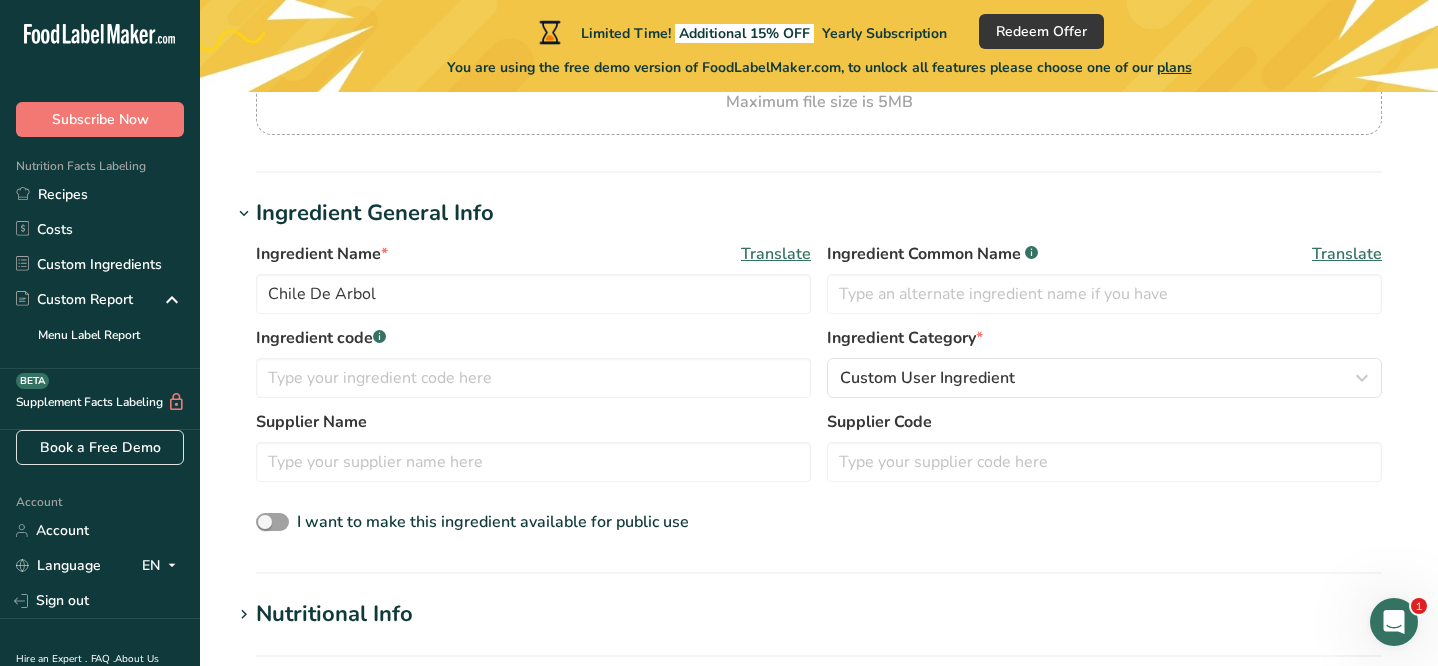 click on "Translate" at bounding box center (776, 254) 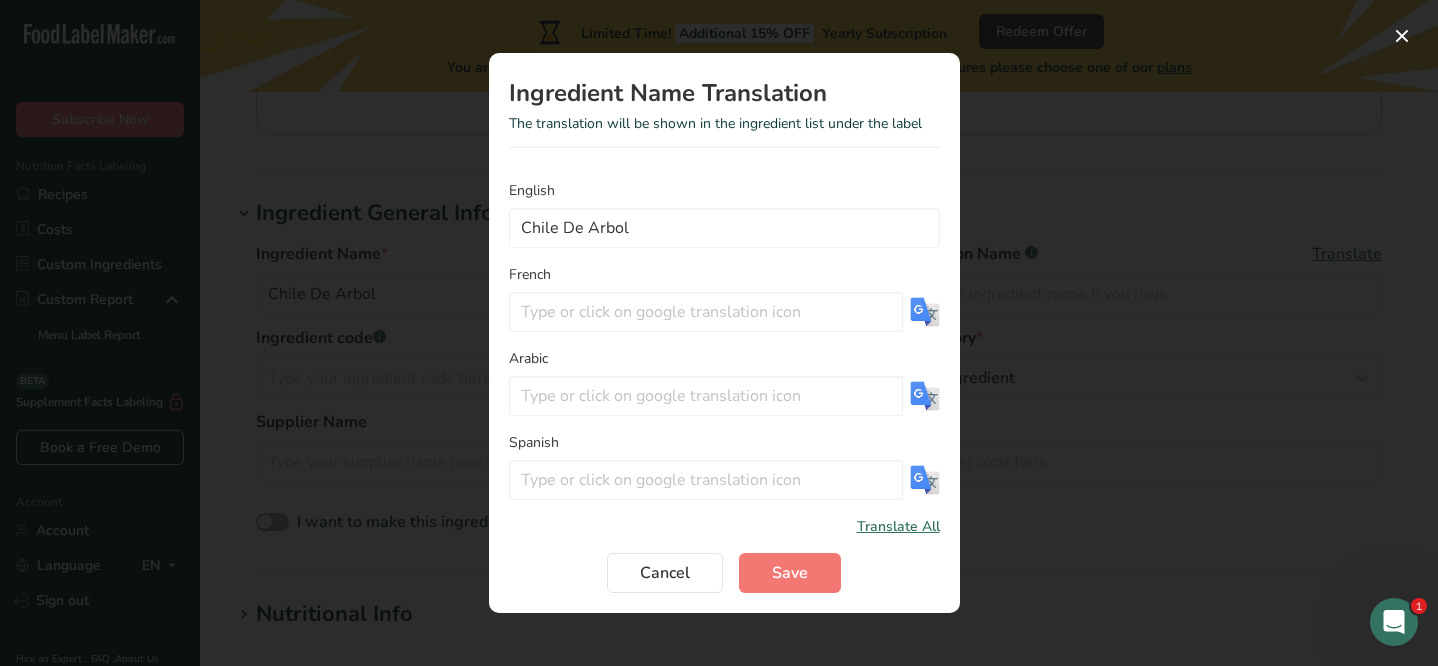 click at bounding box center [719, 333] 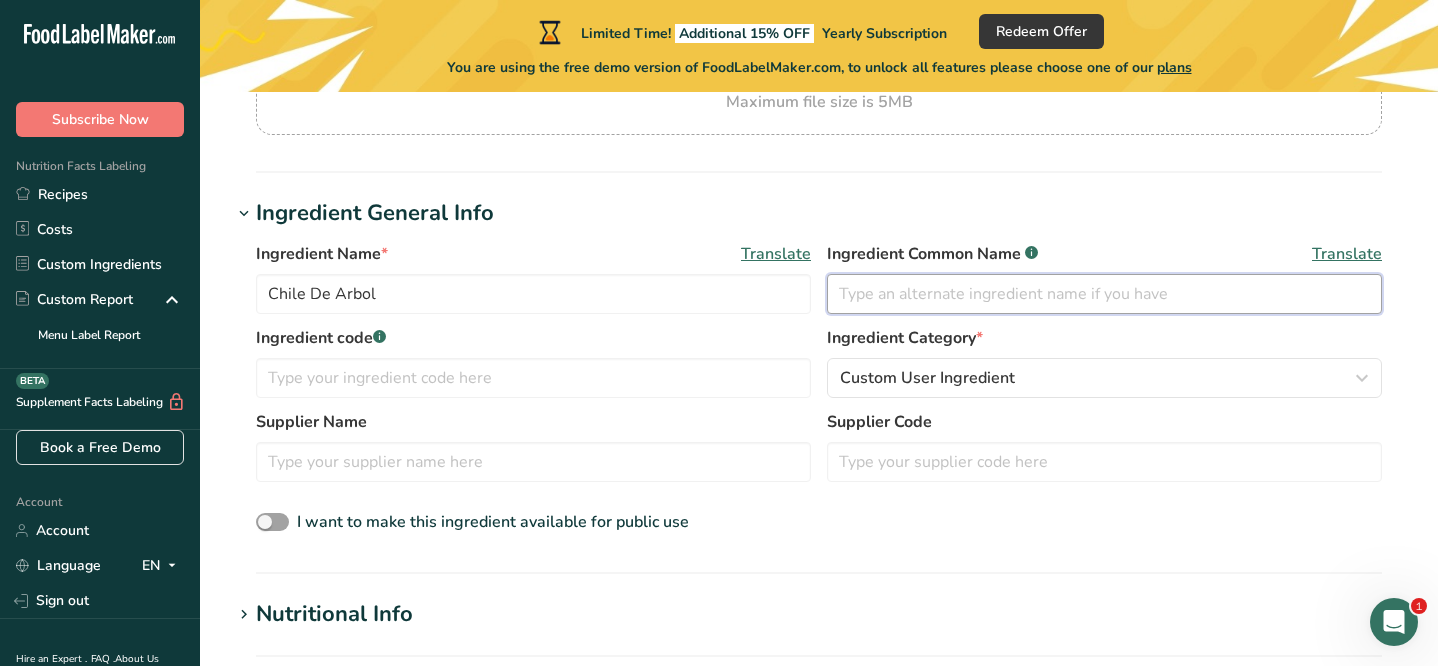click at bounding box center [1104, 294] 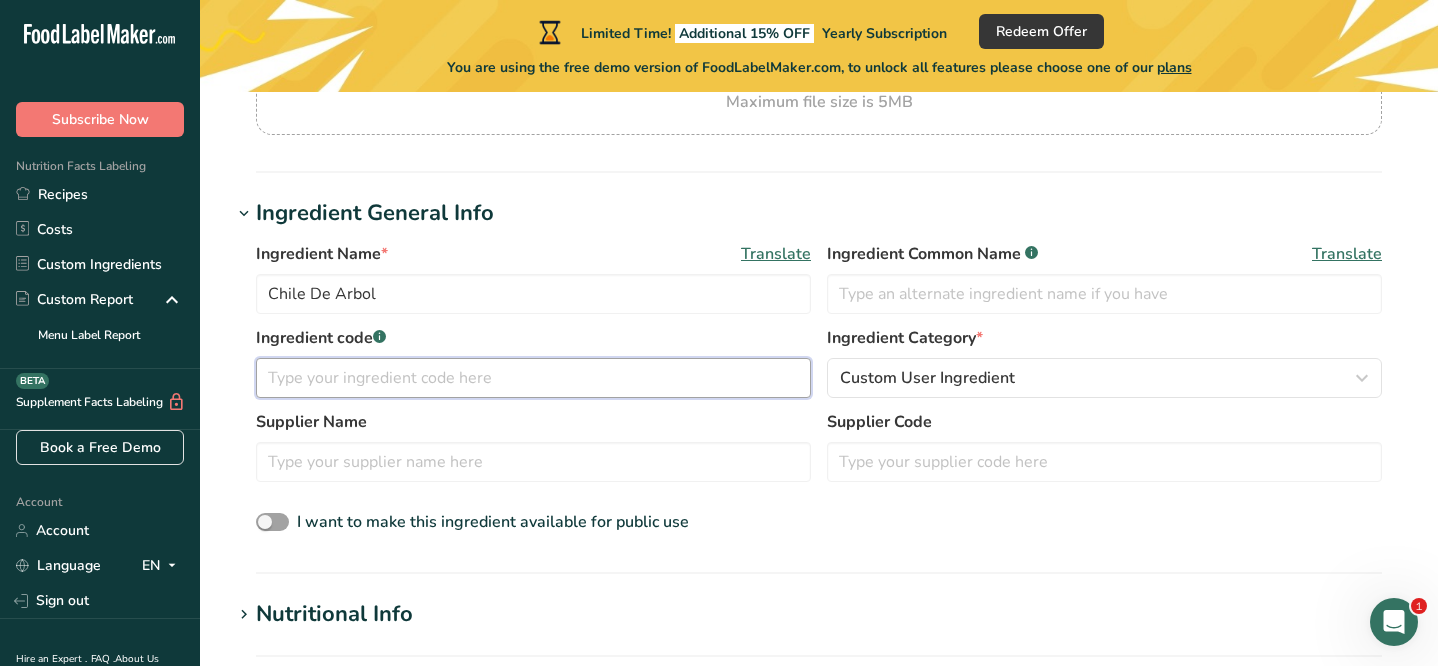 click at bounding box center [533, 378] 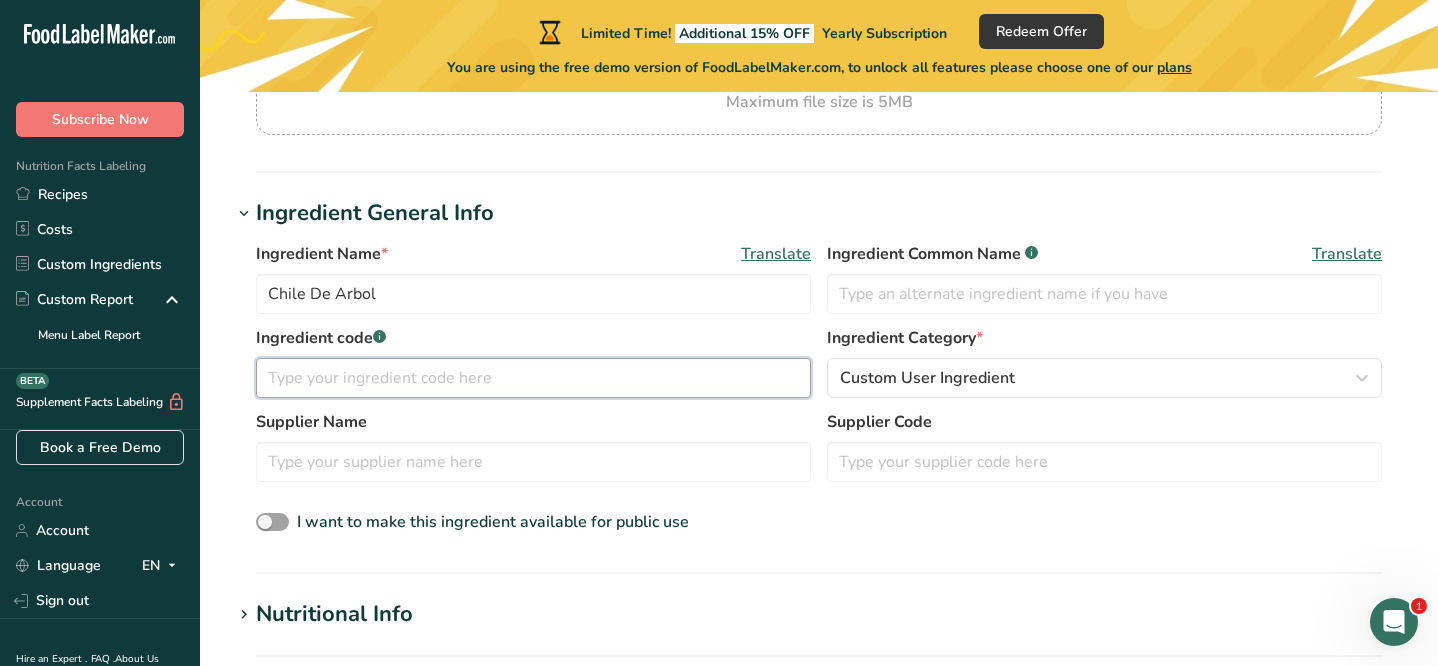 click at bounding box center [533, 378] 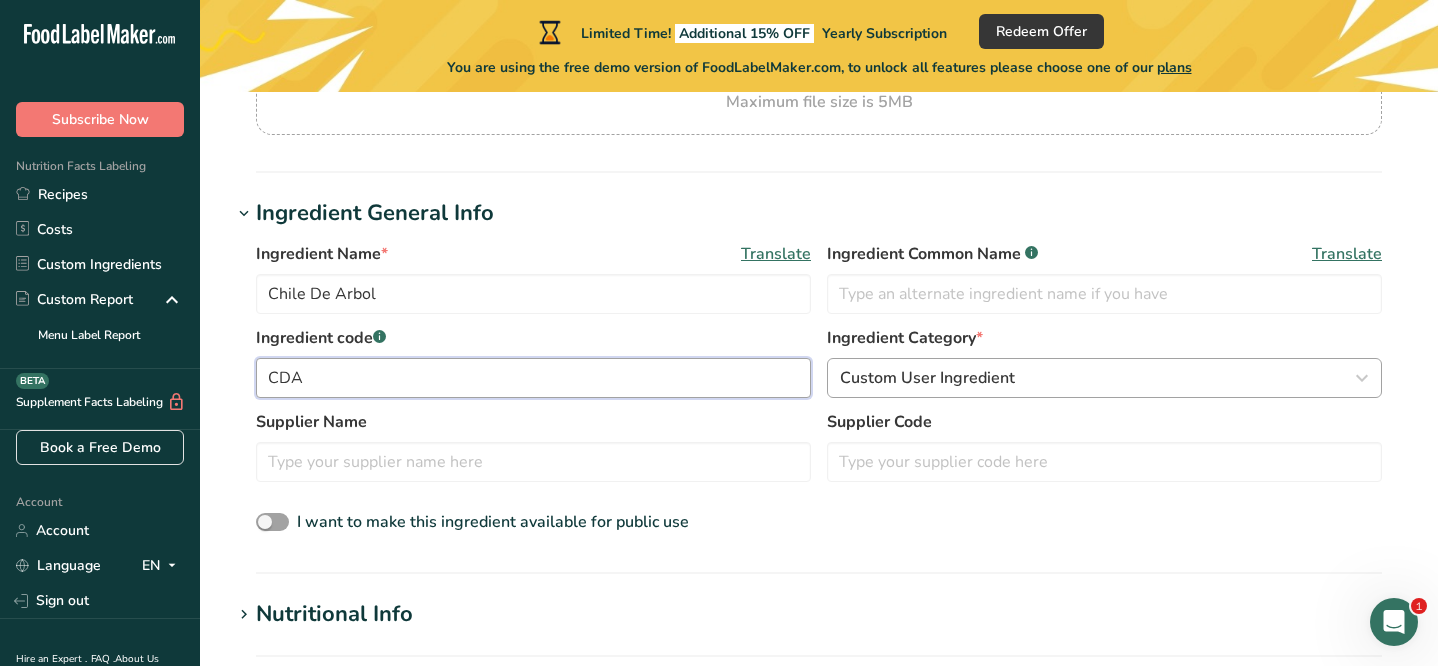 type on "CDA" 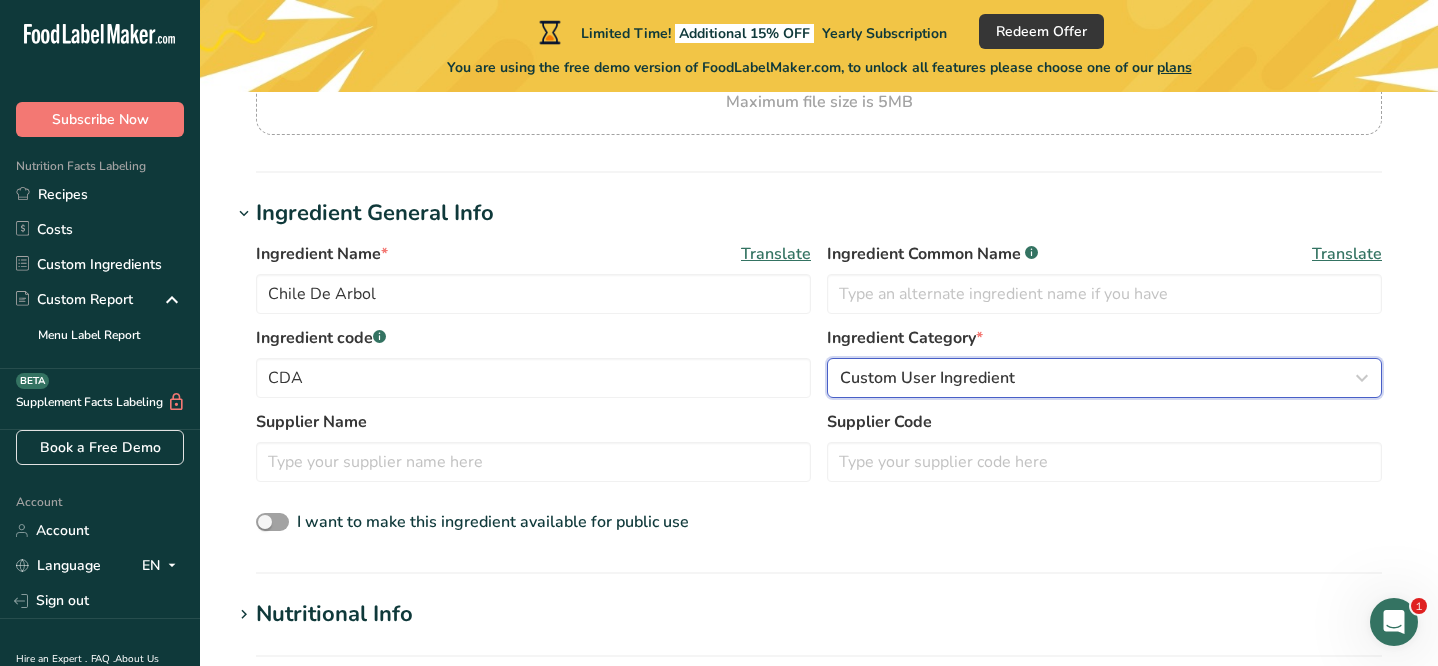 click on "Custom User Ingredient" at bounding box center [1098, 378] 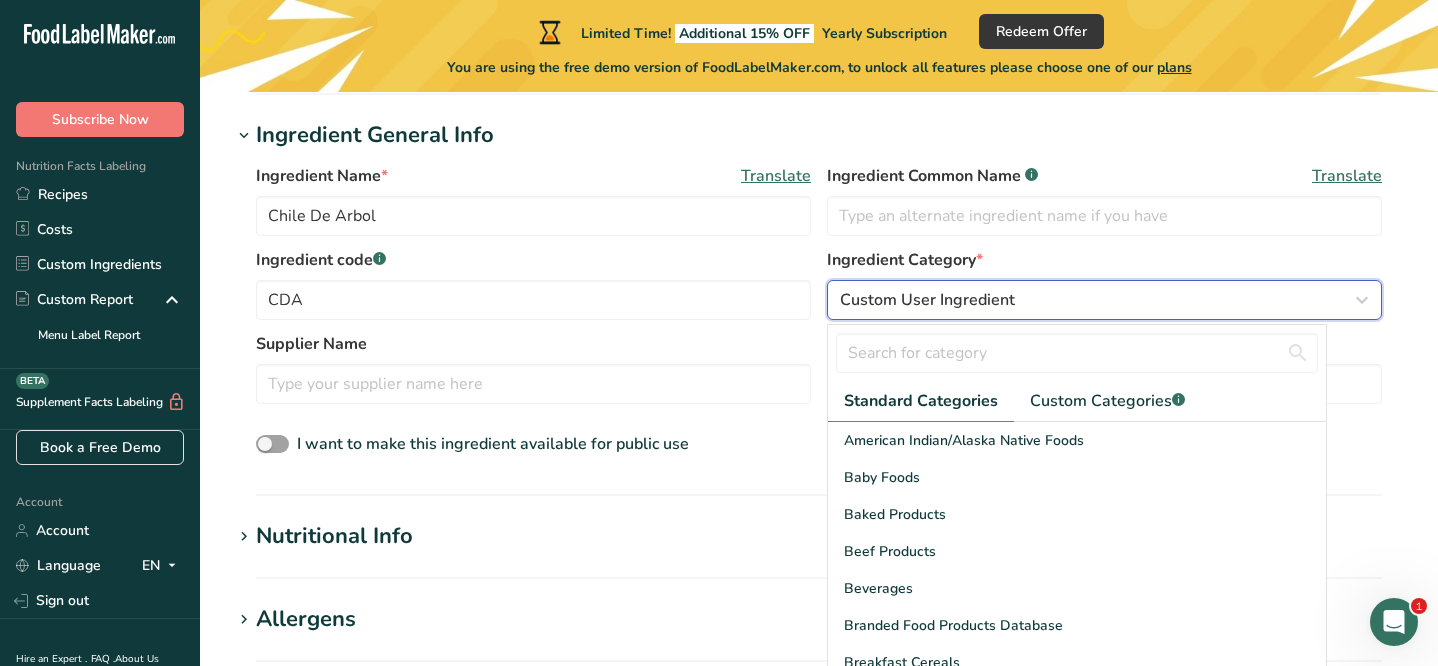 scroll, scrollTop: 379, scrollLeft: 0, axis: vertical 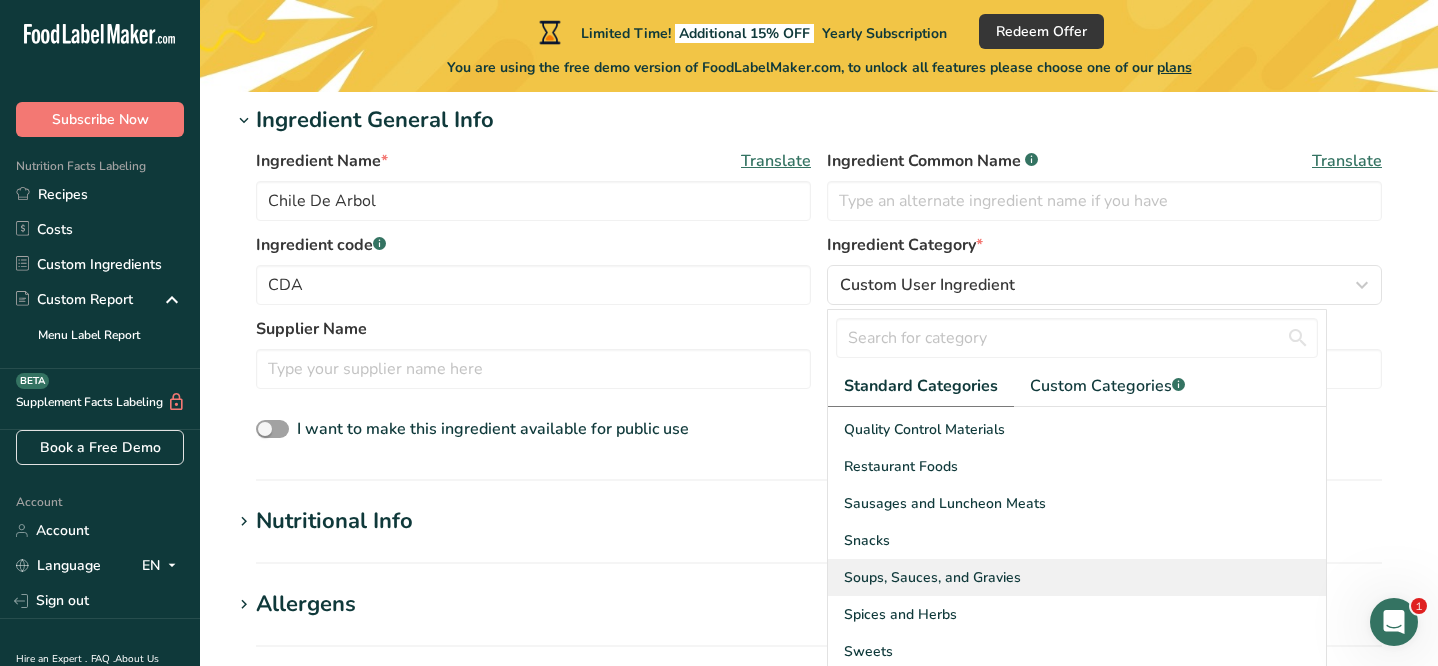 click on "Soups, Sauces, and Gravies" at bounding box center [932, 577] 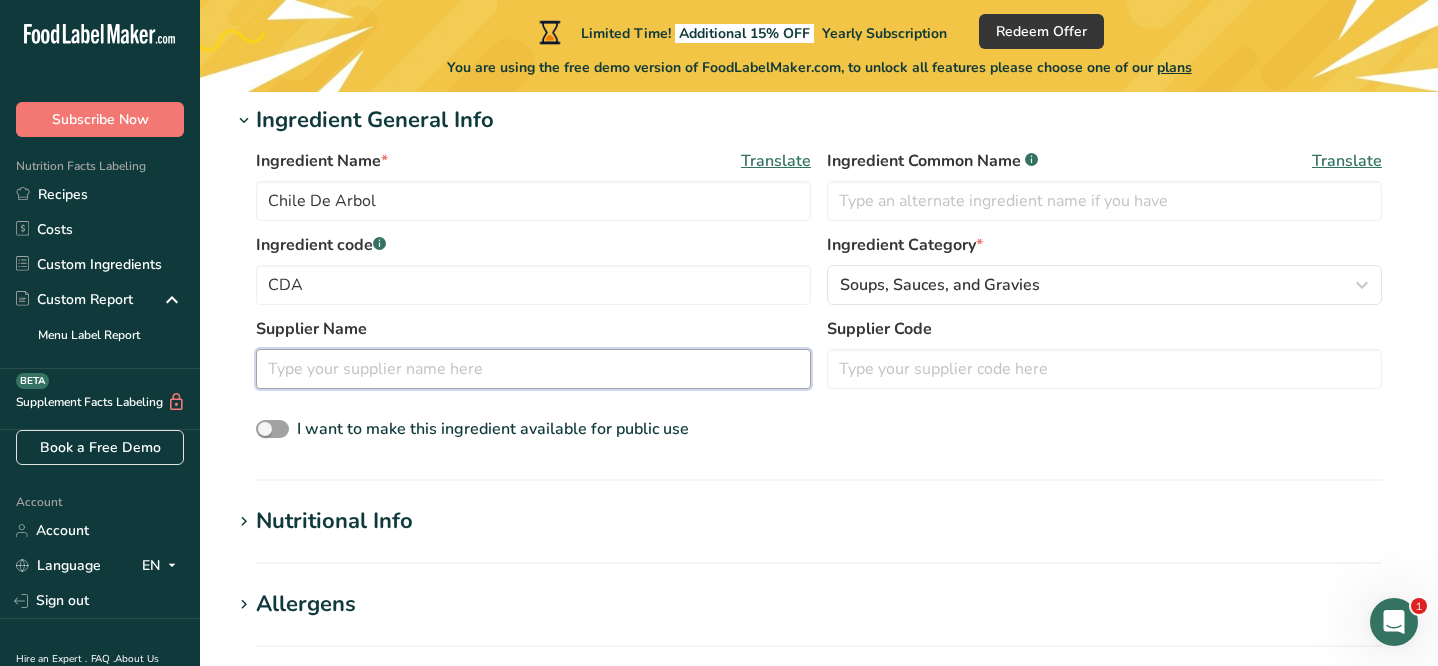 click at bounding box center [533, 369] 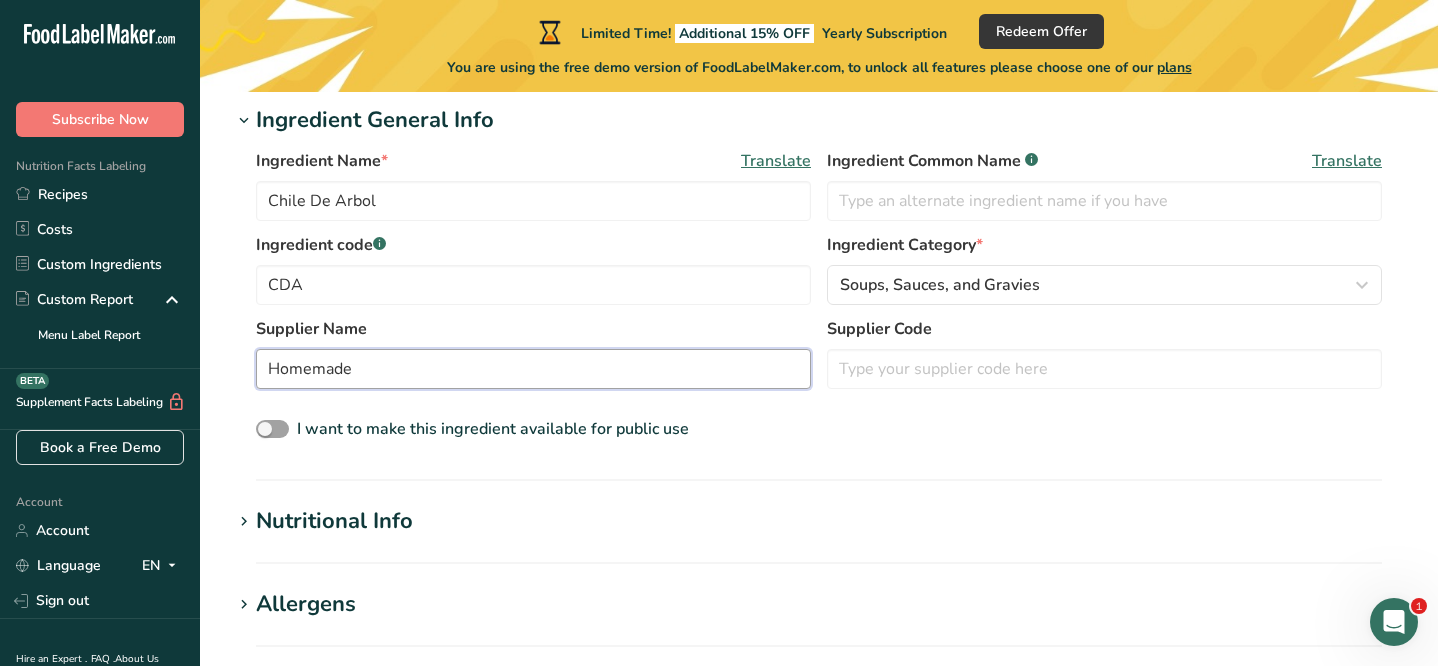 type on "Homemade" 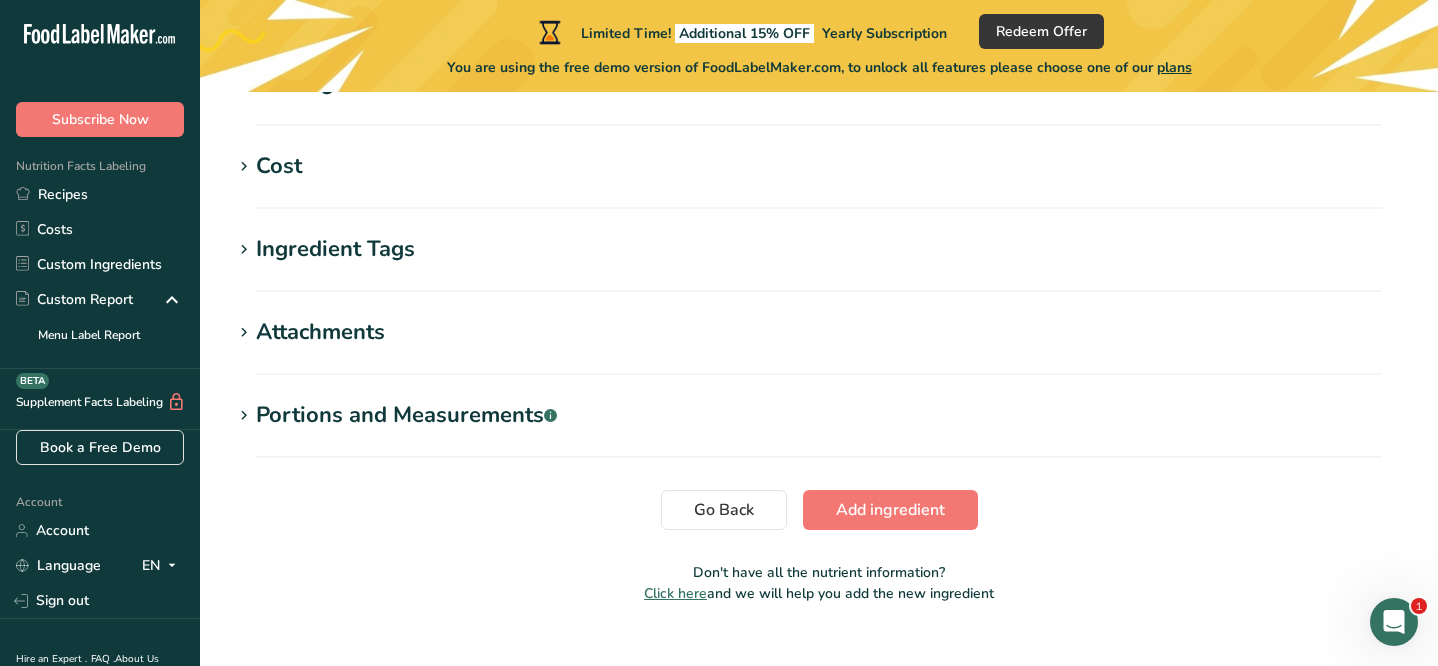 scroll, scrollTop: 971, scrollLeft: 0, axis: vertical 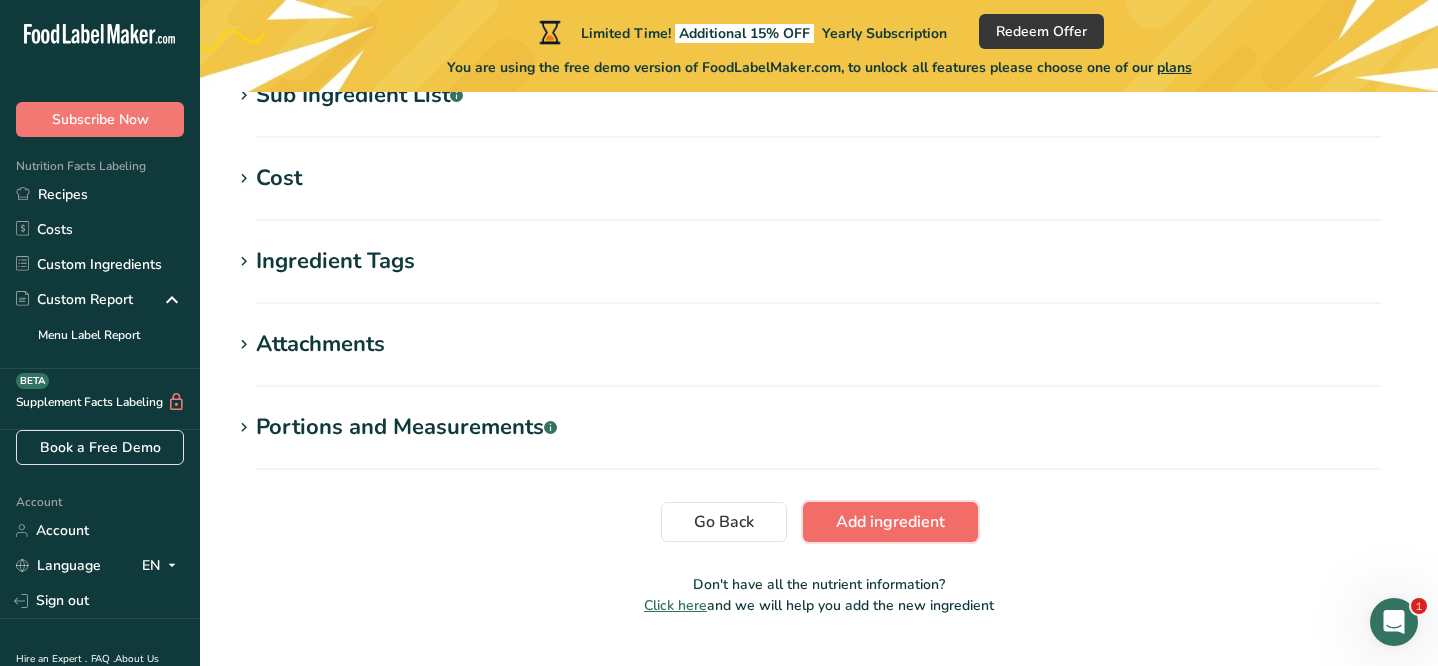 click on "Add ingredient" at bounding box center (890, 522) 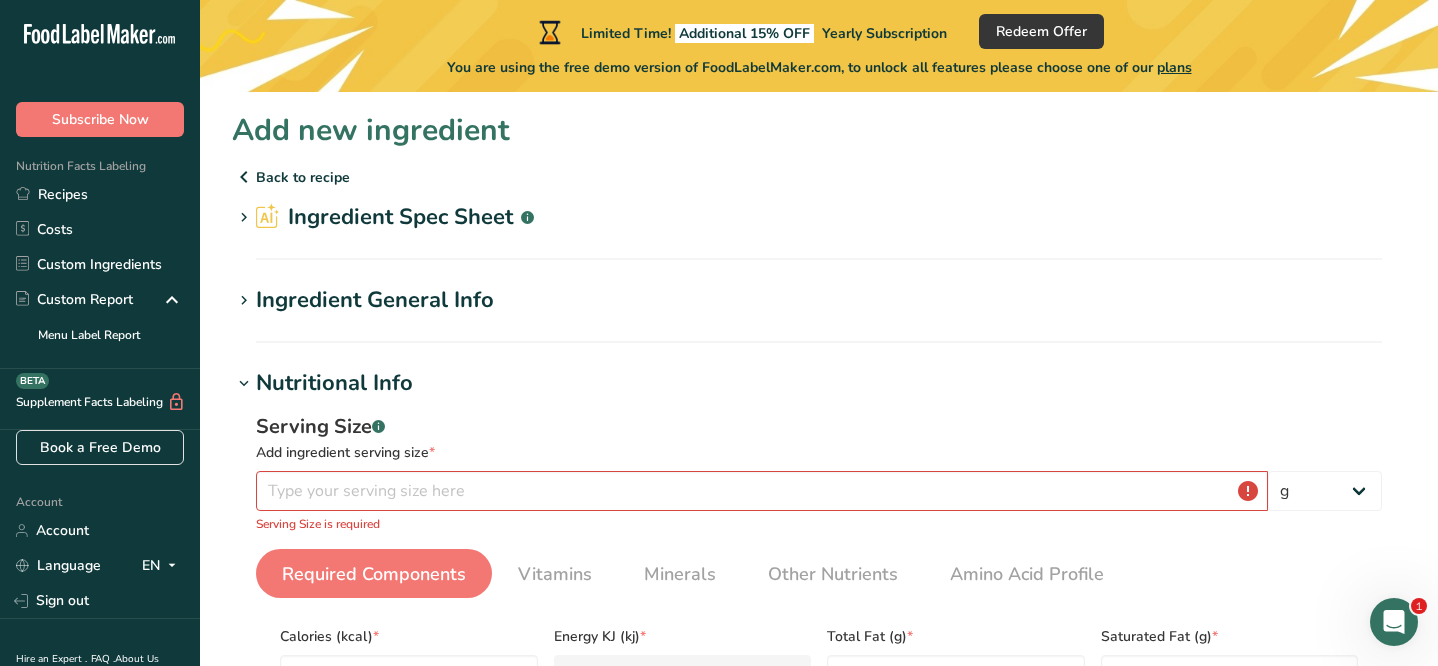 scroll, scrollTop: 63, scrollLeft: 0, axis: vertical 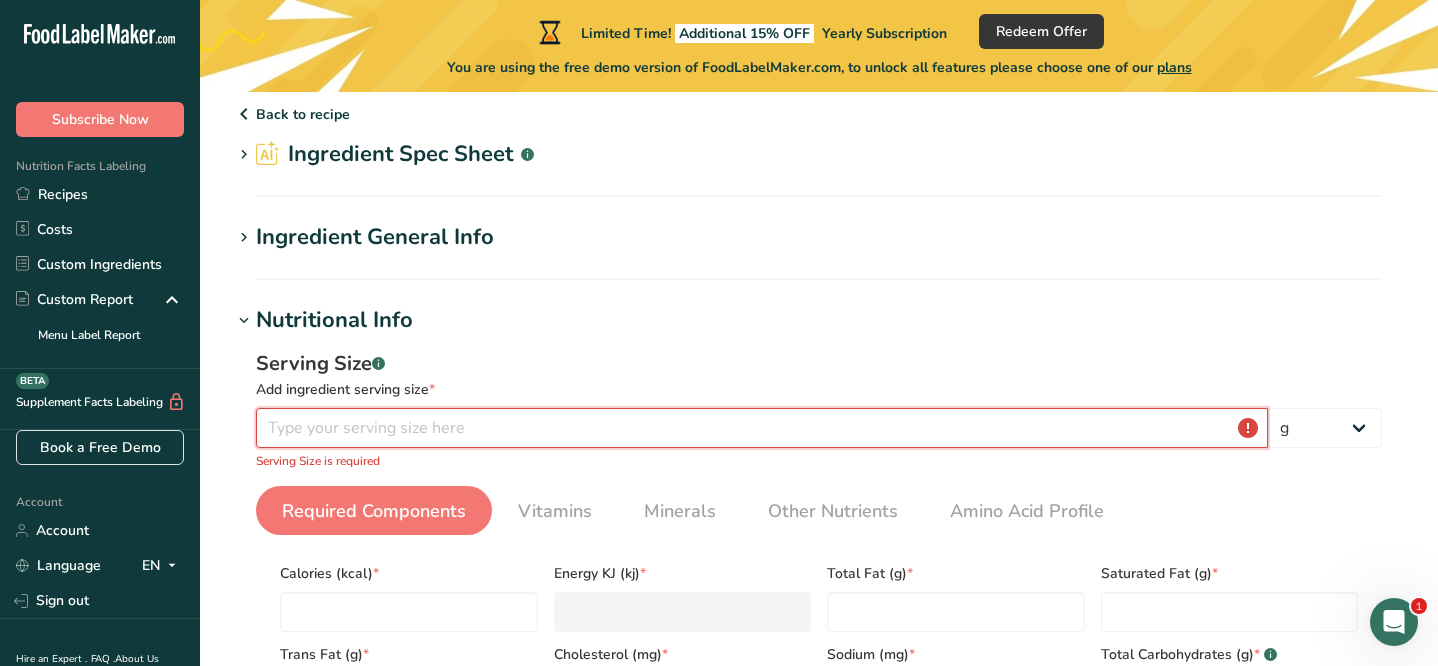 click at bounding box center (762, 428) 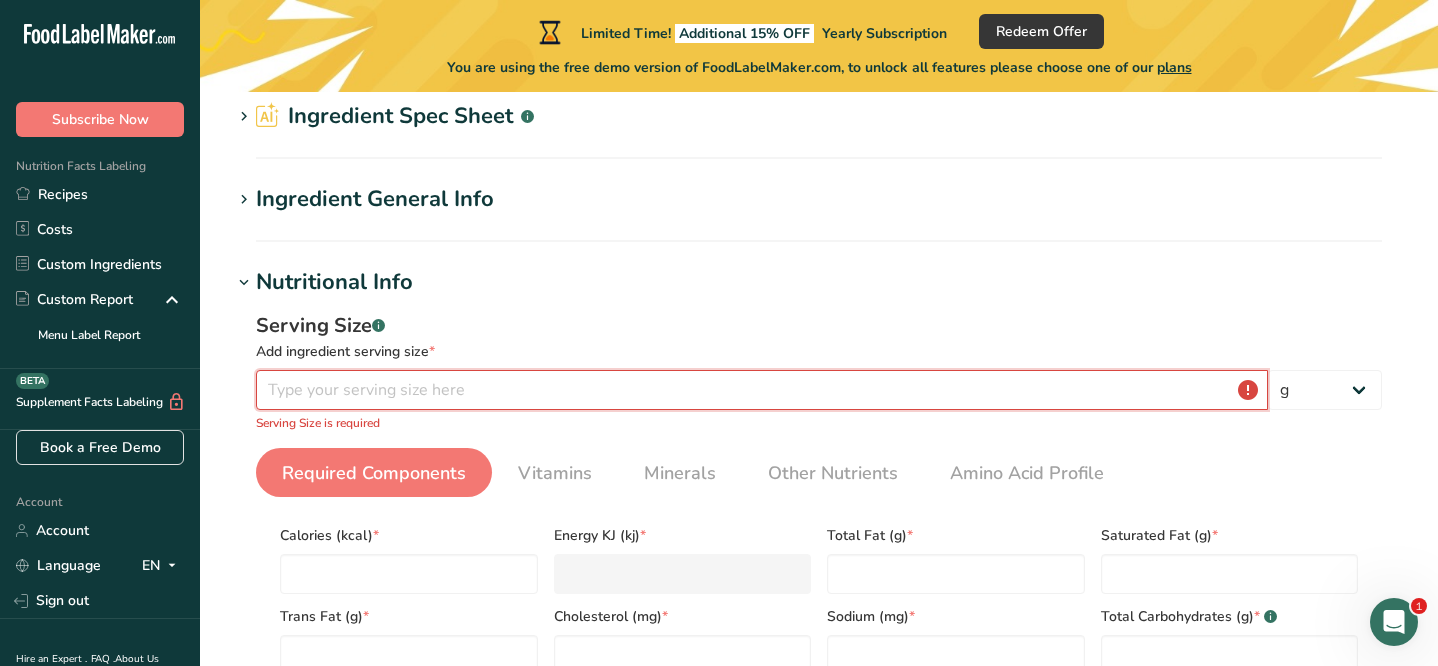 scroll, scrollTop: 109, scrollLeft: 0, axis: vertical 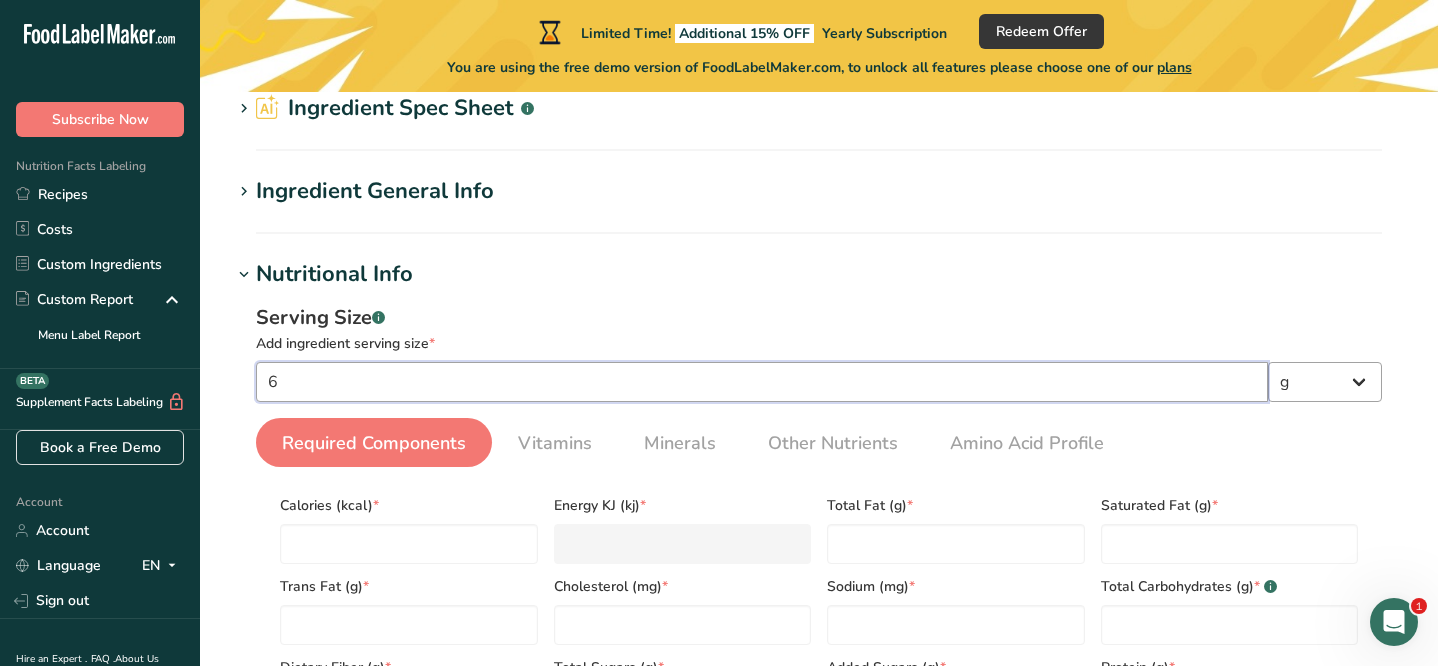 type on "6" 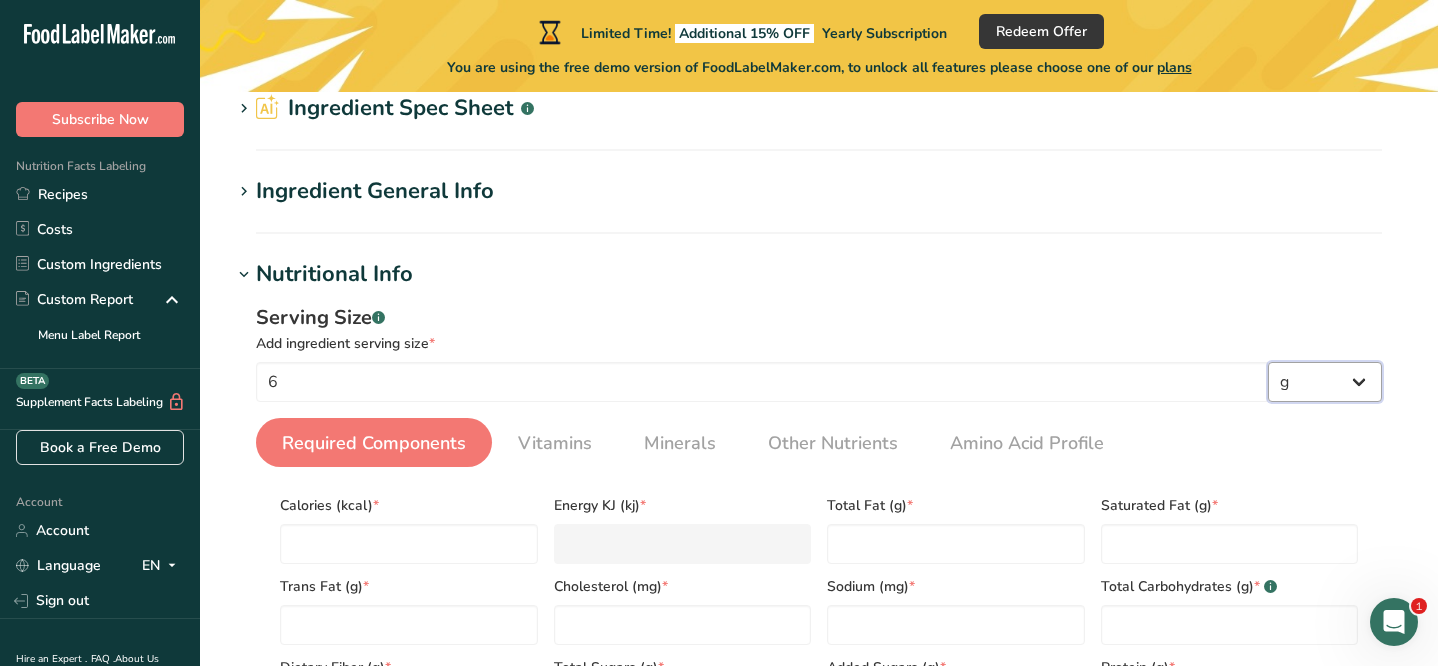 click on "g
kg
mg
mcg
lb
oz
l
mL
fl oz
tbsp
tsp
cup
qt
gallon" at bounding box center (1325, 382) 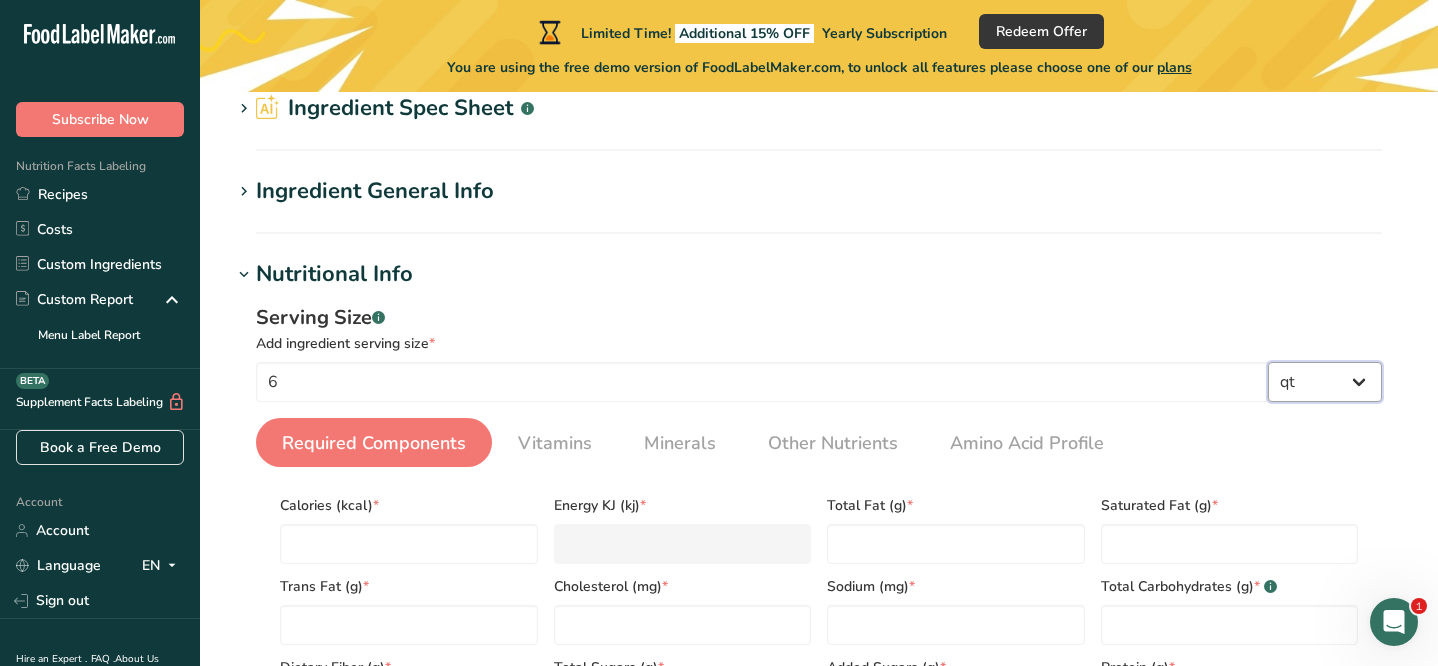 select on "22" 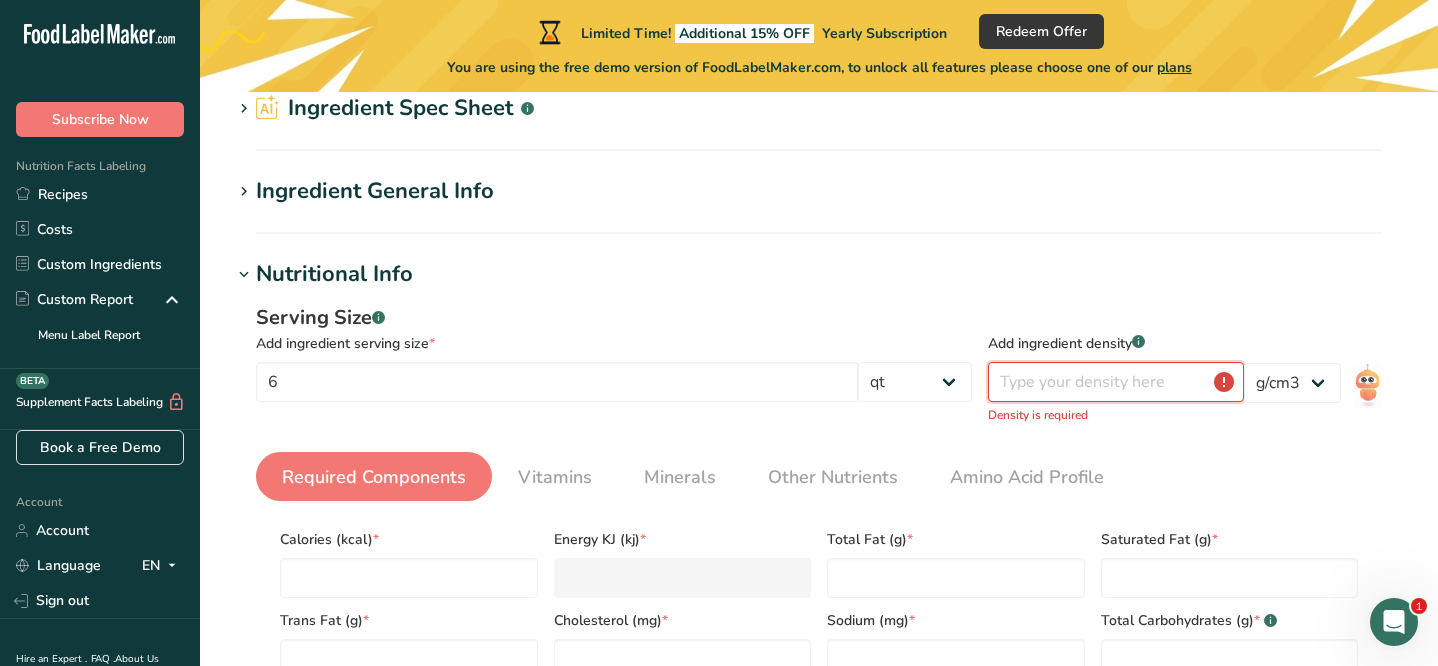 click at bounding box center (1116, 382) 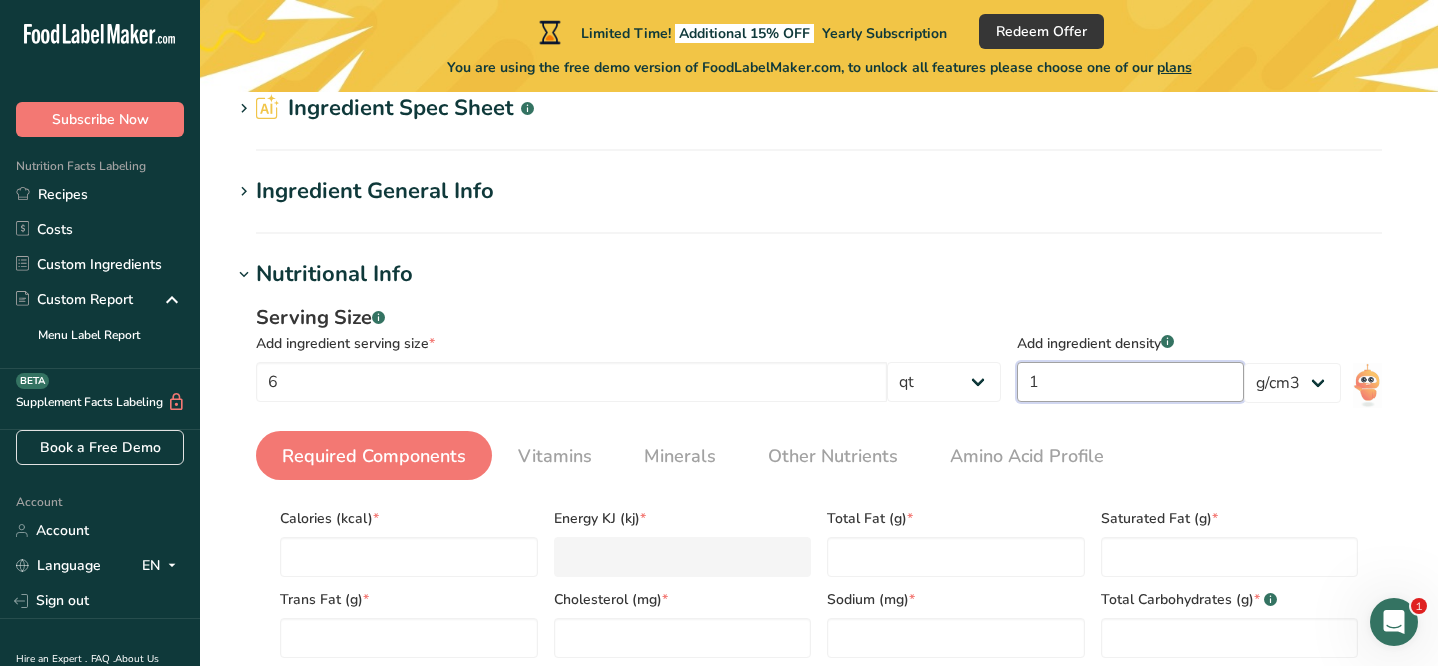 type on "1" 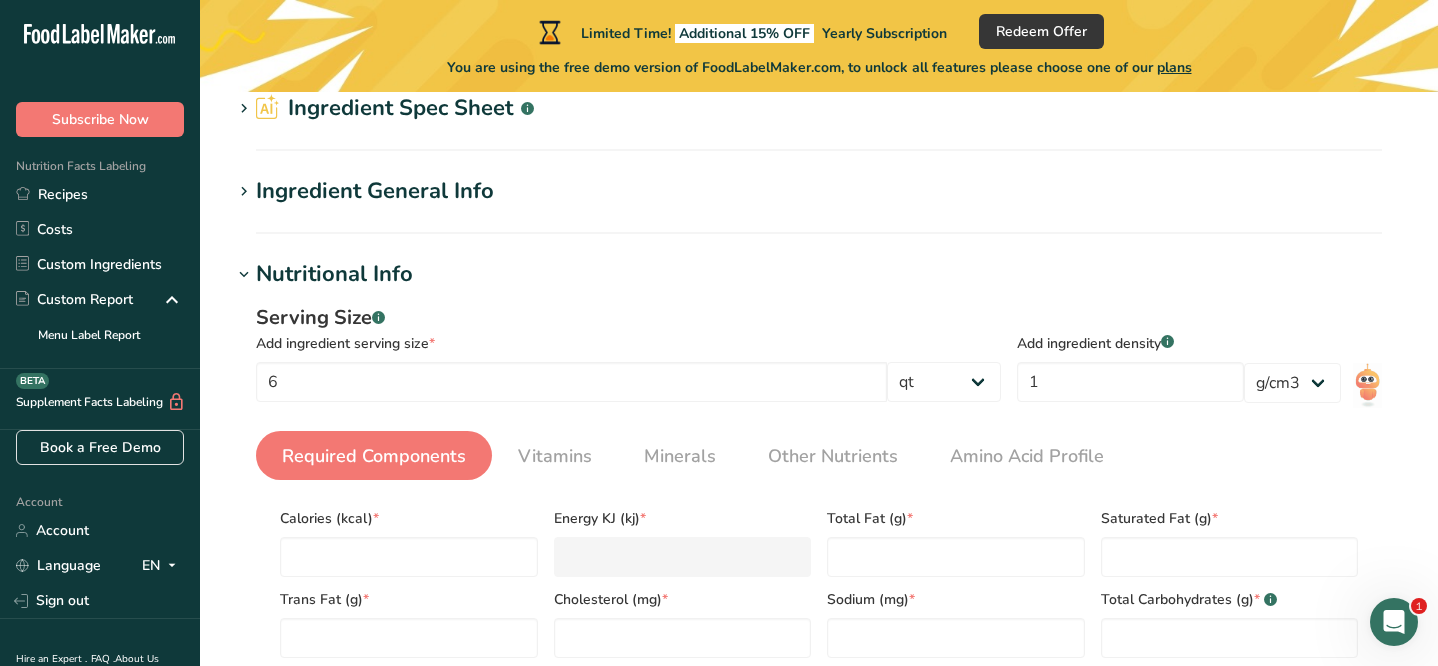 click on "Serving Size
.a-a{fill:#347362;}.b-a{fill:#fff;}
Add ingredient serving size *   6
g
kg
mg
mcg
lb
oz
l
mL
fl oz
tbsp
tsp
cup
qt
gallon
Add ingredient density
.a-a{fill:#347362;}.b-a{fill:#fff;}           1
lb/ft3
g/cm3
Required Components Vitamins Minerals Other Nutrients Amino Acid Profile
Calories
(kcal) *" at bounding box center [819, 529] 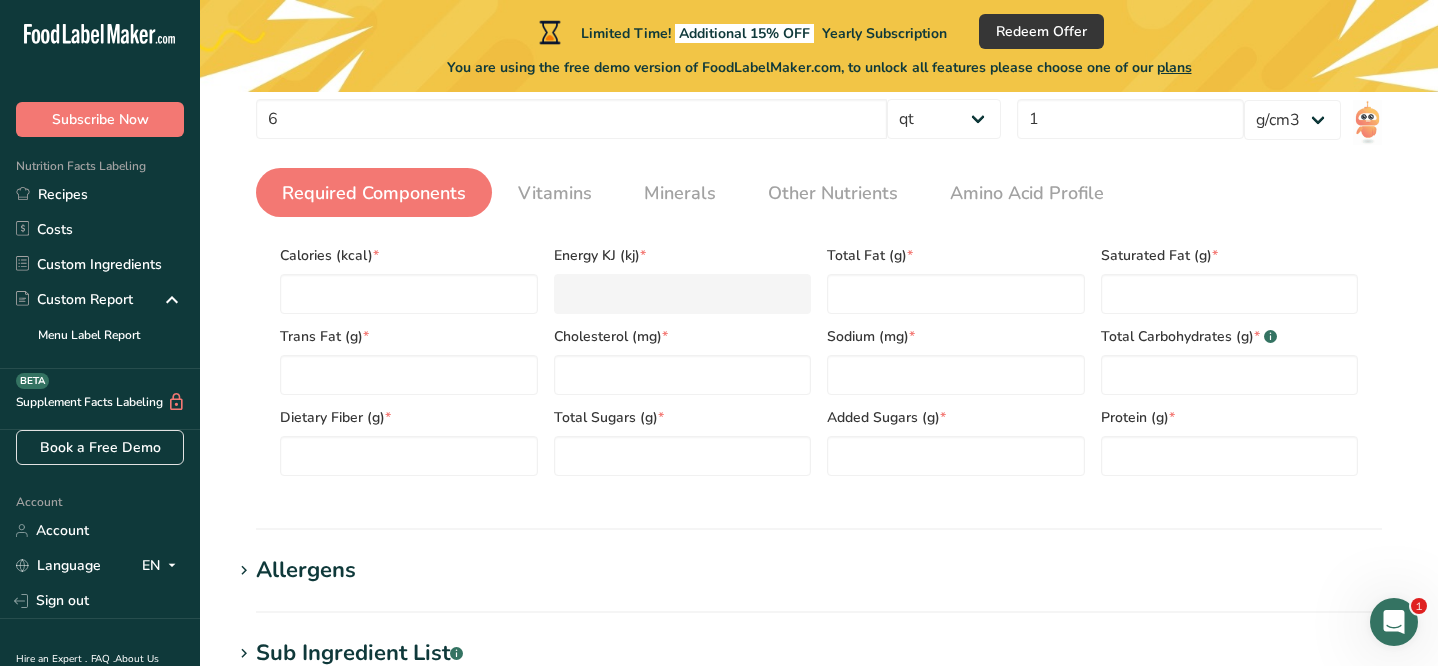 scroll, scrollTop: 0, scrollLeft: 0, axis: both 